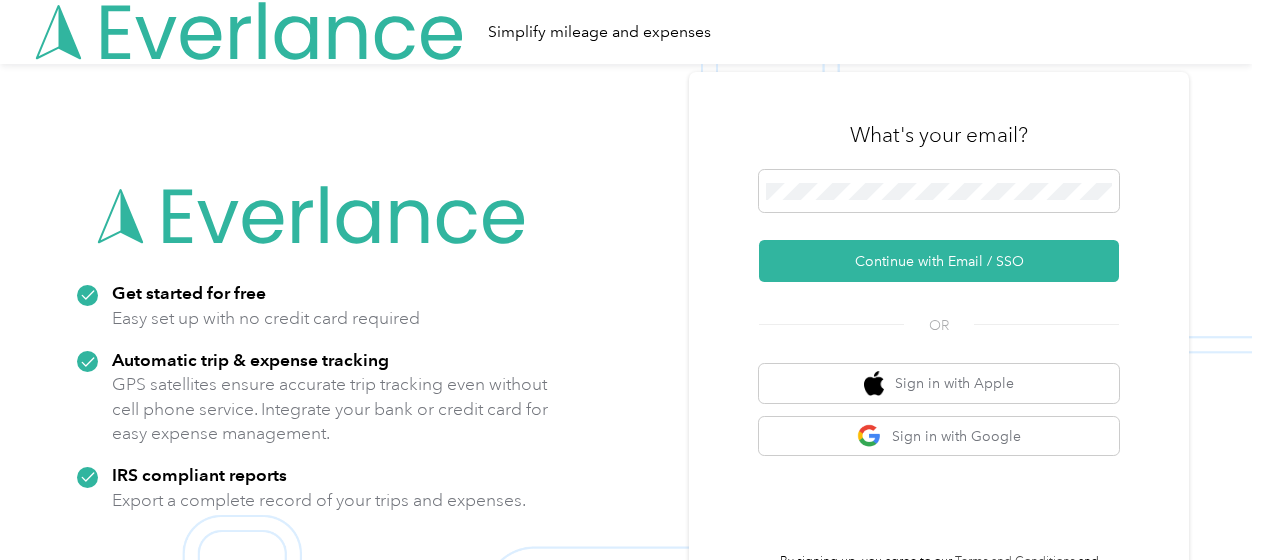 scroll, scrollTop: 0, scrollLeft: 0, axis: both 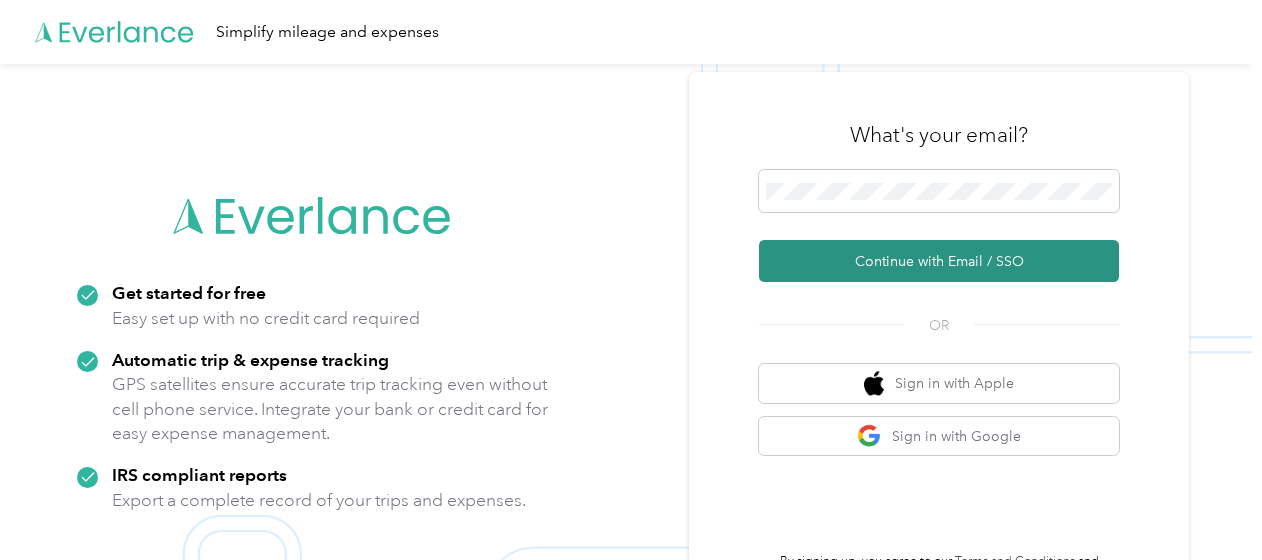 click on "Continue with Email / SSO" at bounding box center (939, 261) 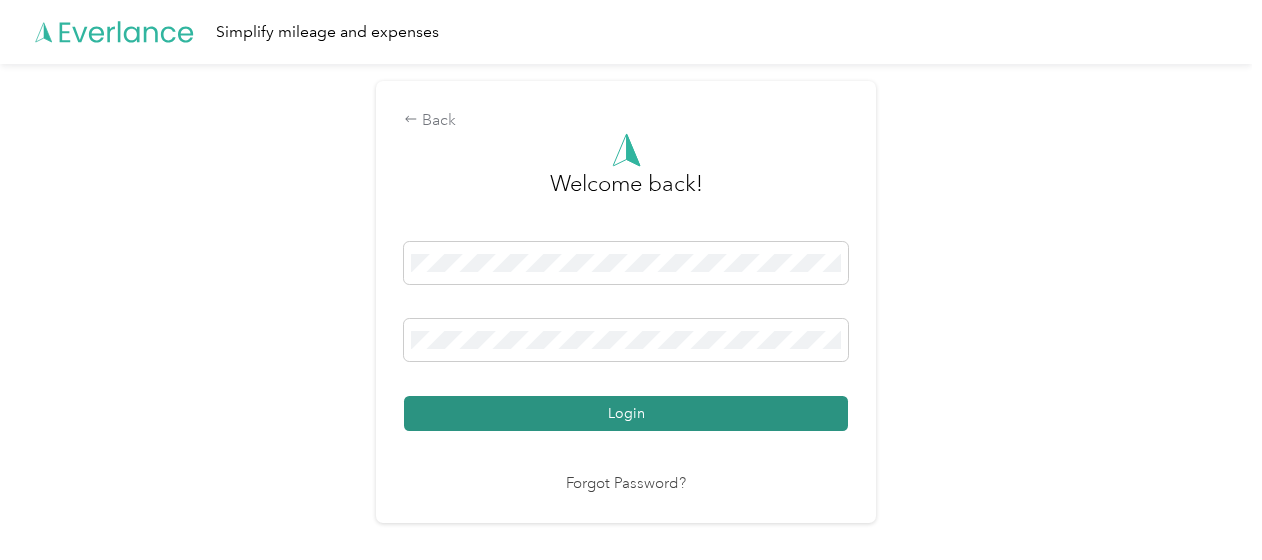 click on "Login" at bounding box center (626, 413) 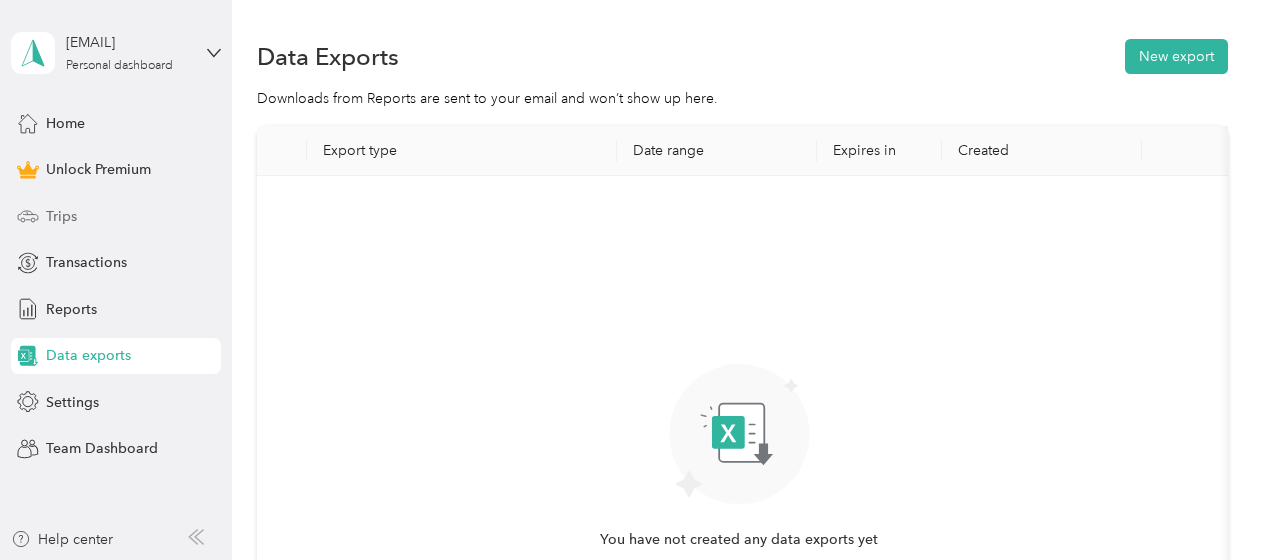 click on "Trips" at bounding box center (61, 216) 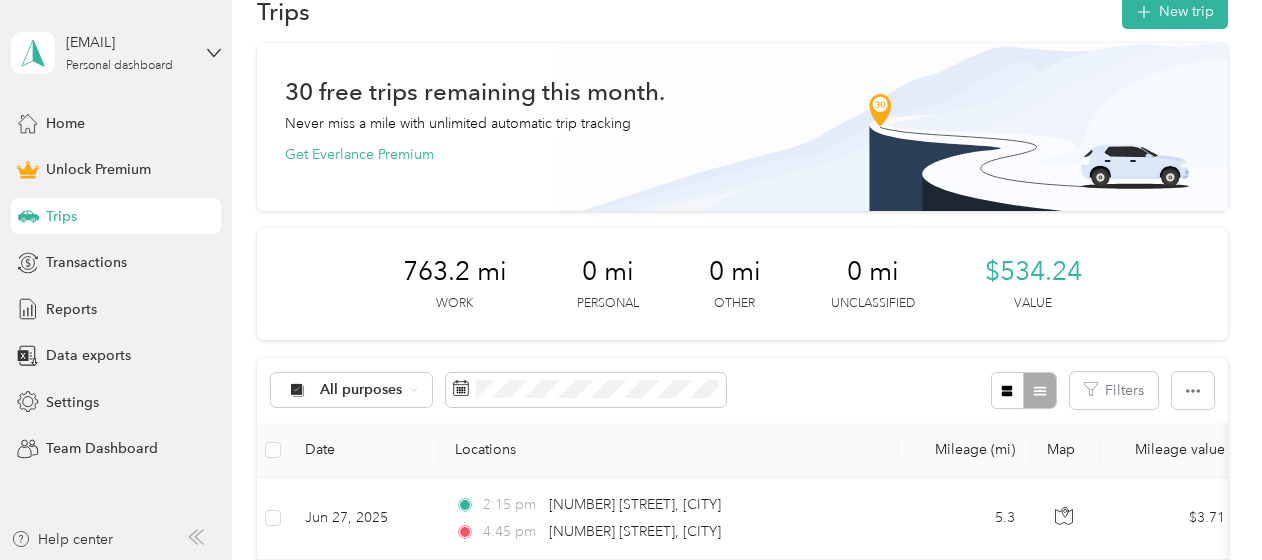 scroll, scrollTop: 0, scrollLeft: 0, axis: both 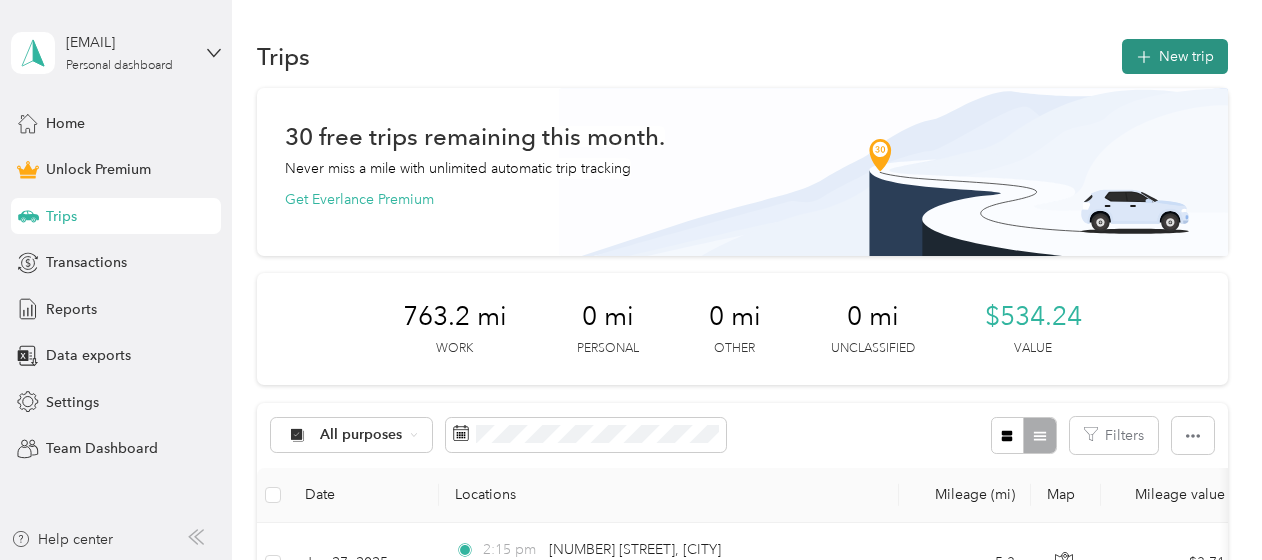 click 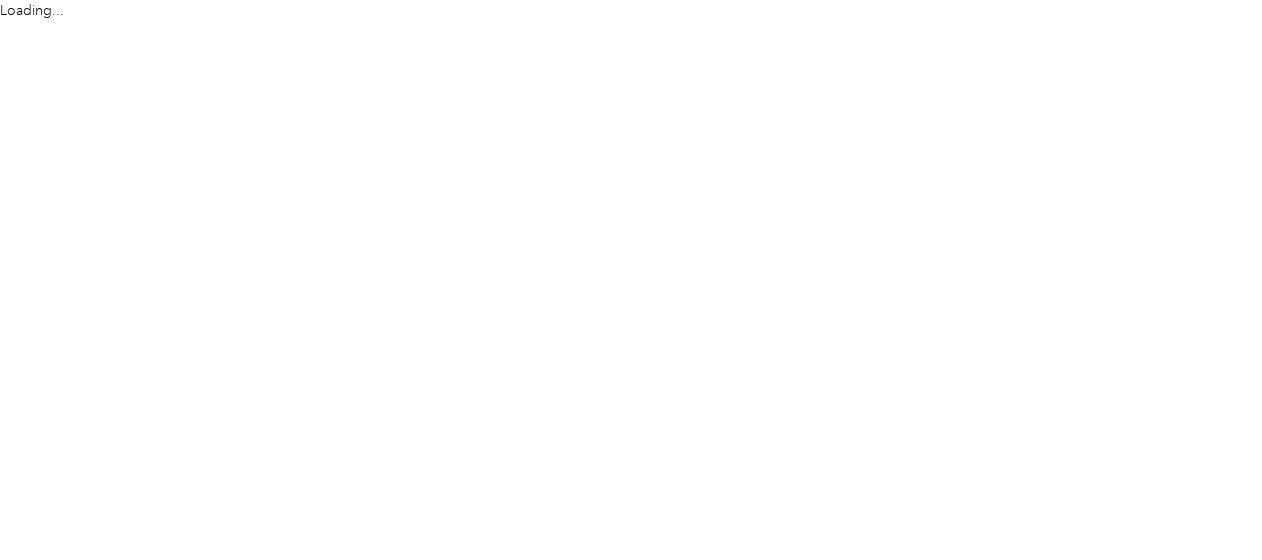 scroll, scrollTop: 0, scrollLeft: 0, axis: both 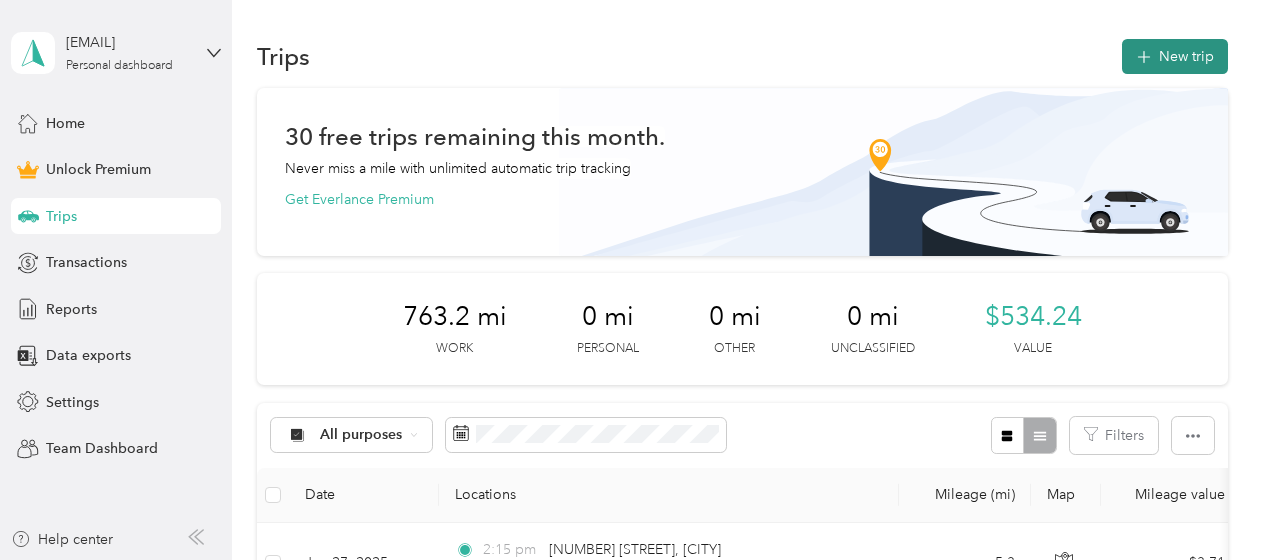 click on "New trip" at bounding box center [1175, 56] 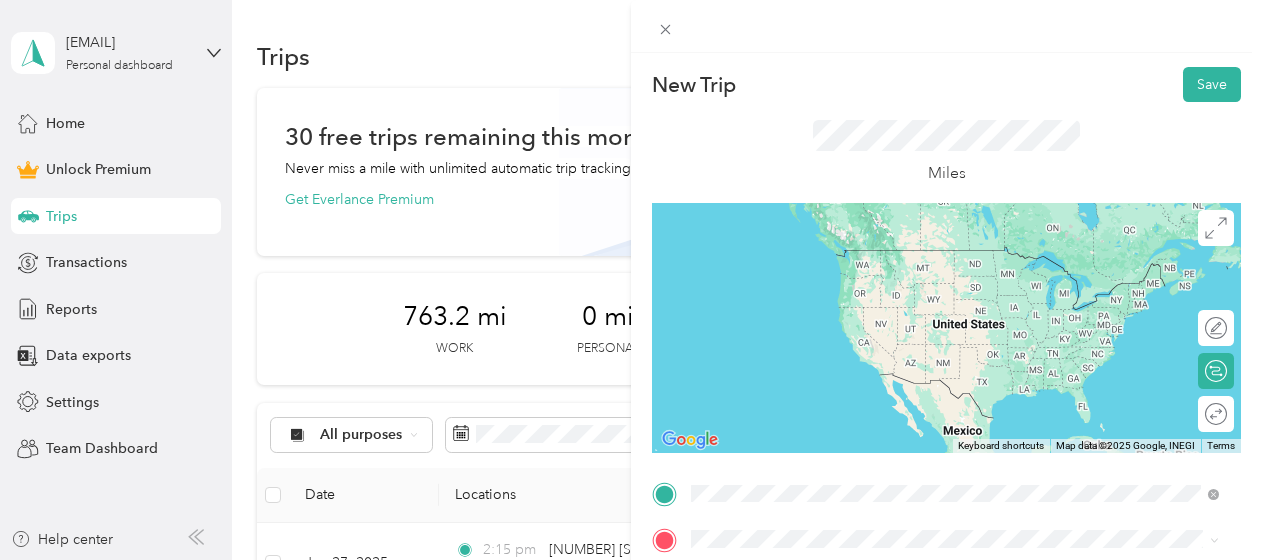 click on "[NUMBER] [STREET]
[CITY], [STATE] [POSTAL_CODE], [COUNTRY]" at bounding box center (873, 258) 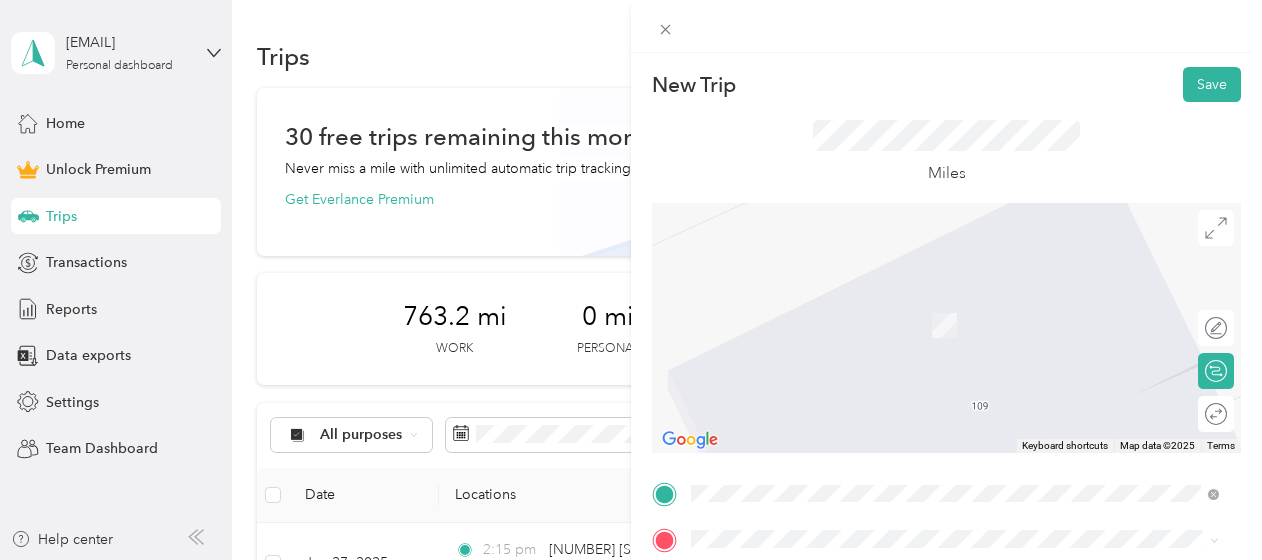 click on "[NUMBER] [STREET]
[CITY], [STATE] [POSTAL_CODE], [COUNTRY]" at bounding box center [873, 303] 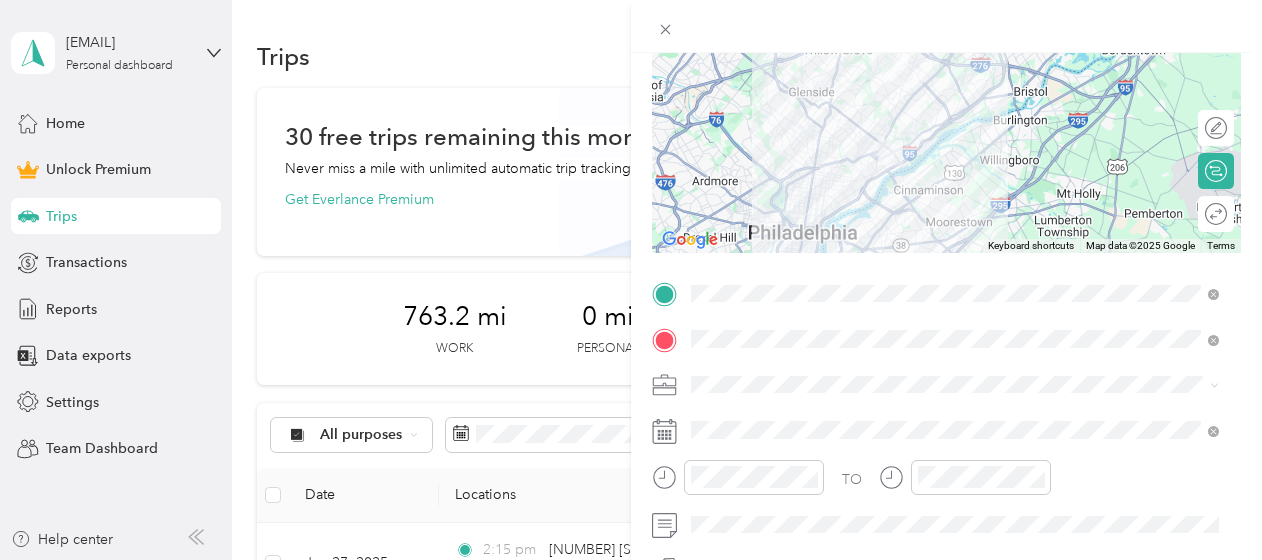 scroll, scrollTop: 204, scrollLeft: 0, axis: vertical 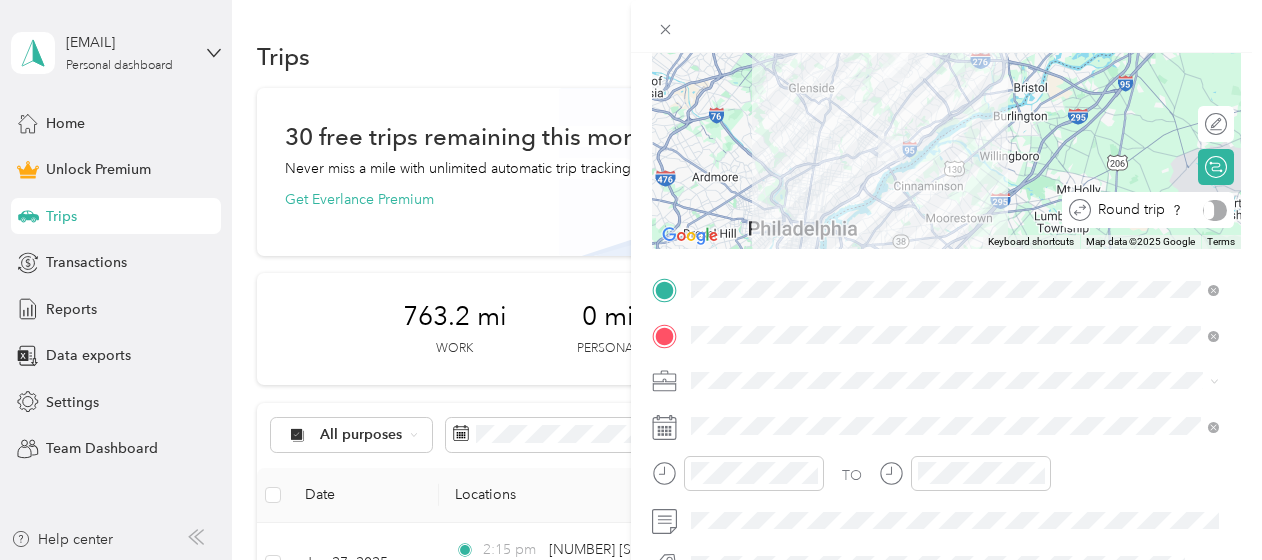 click at bounding box center (1215, 210) 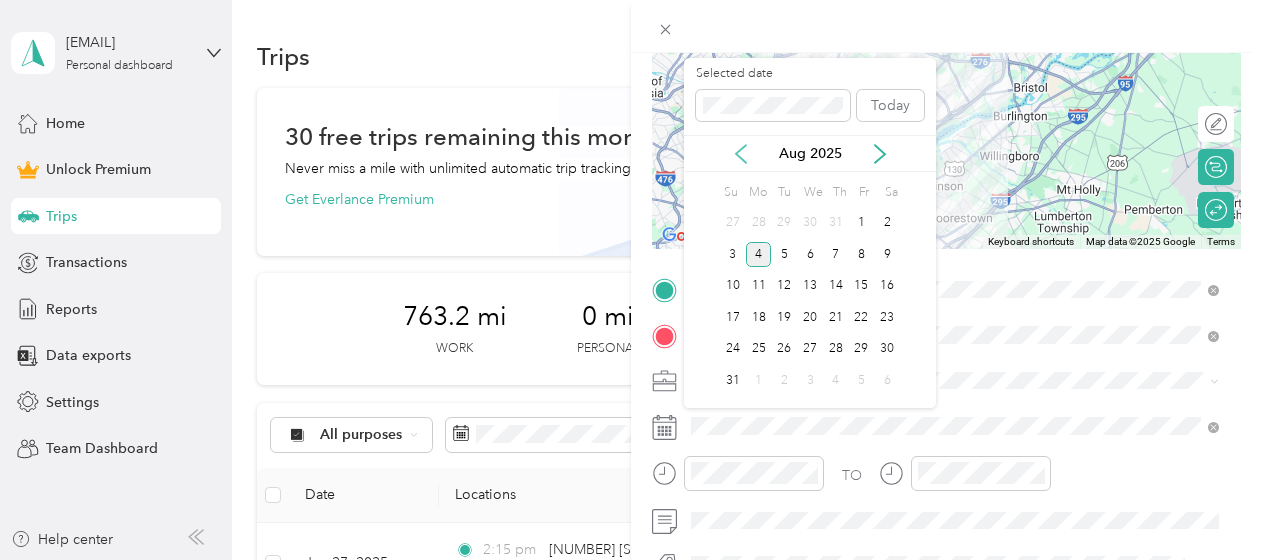 click 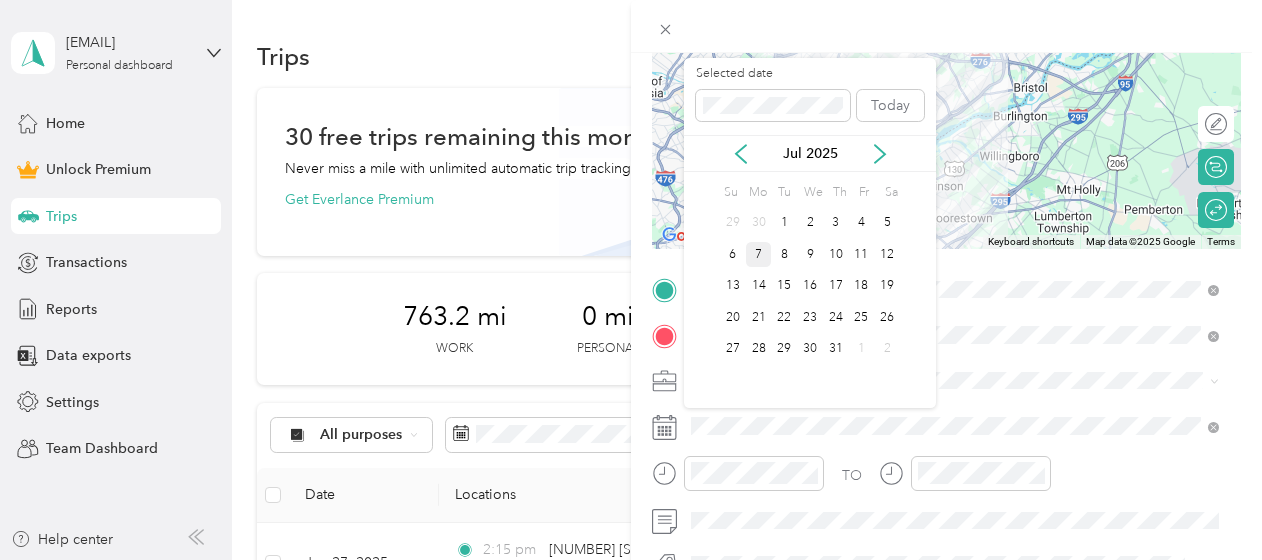 click on "7" at bounding box center (759, 254) 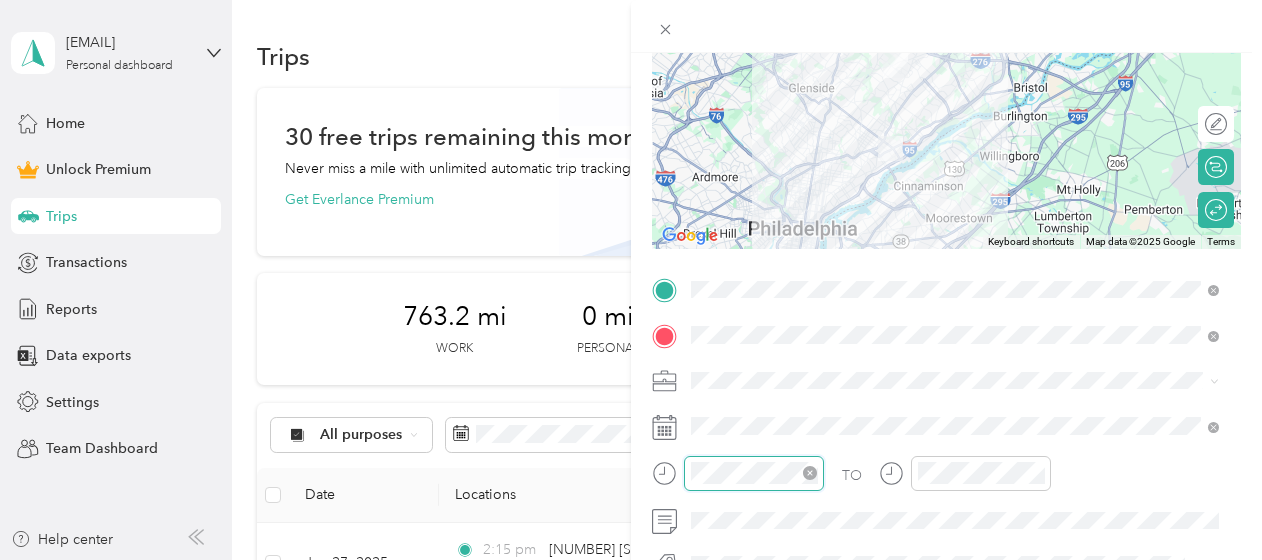 scroll, scrollTop: 28, scrollLeft: 0, axis: vertical 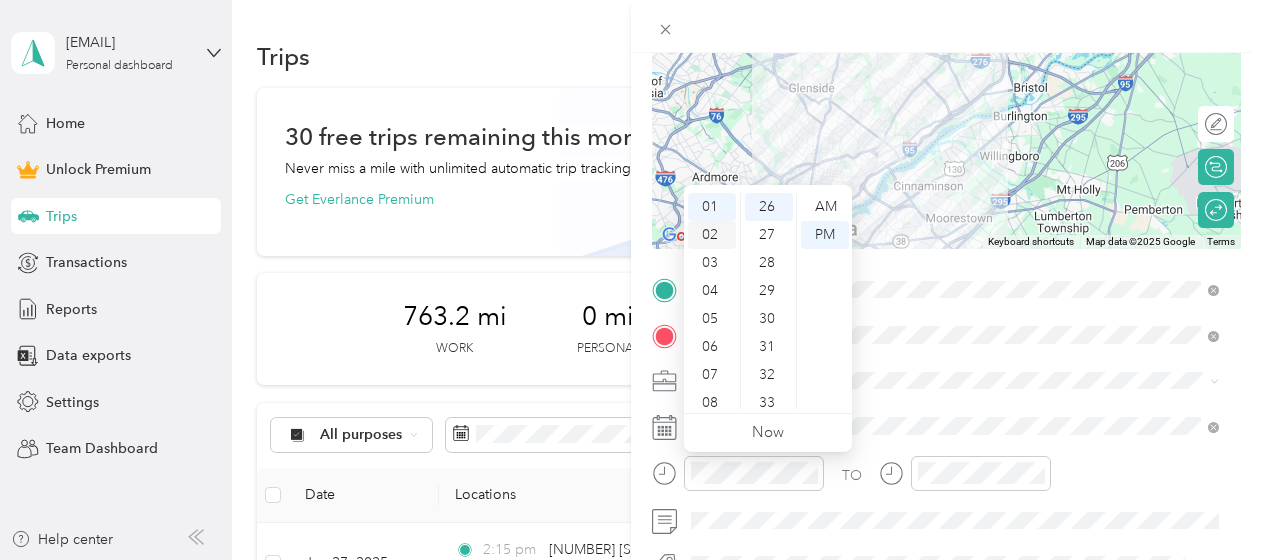 click on "02" at bounding box center [712, 235] 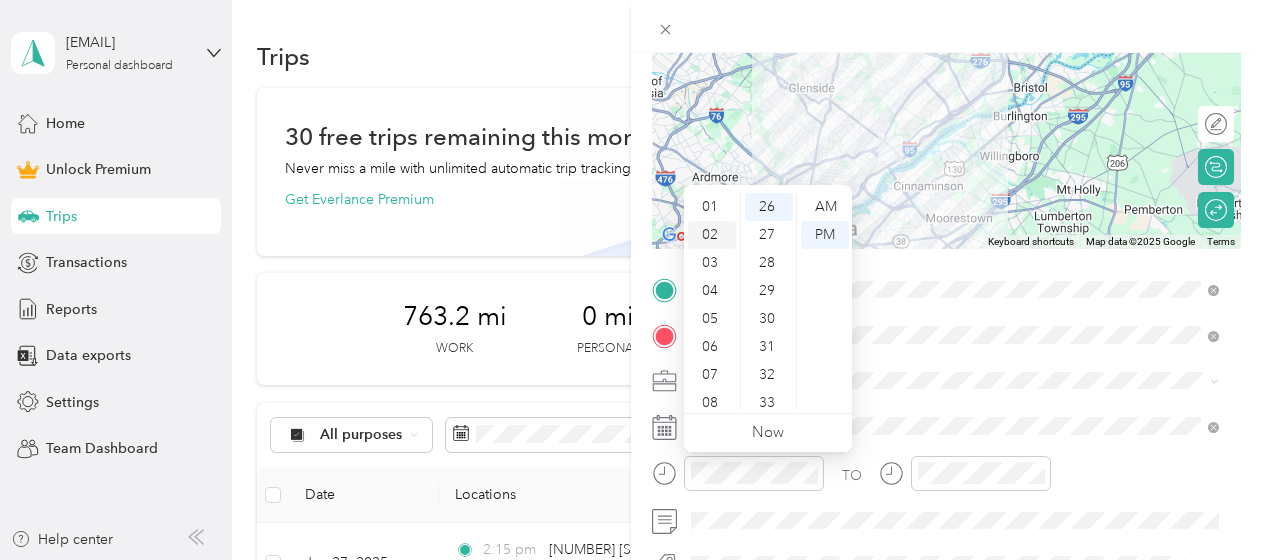 scroll, scrollTop: 56, scrollLeft: 0, axis: vertical 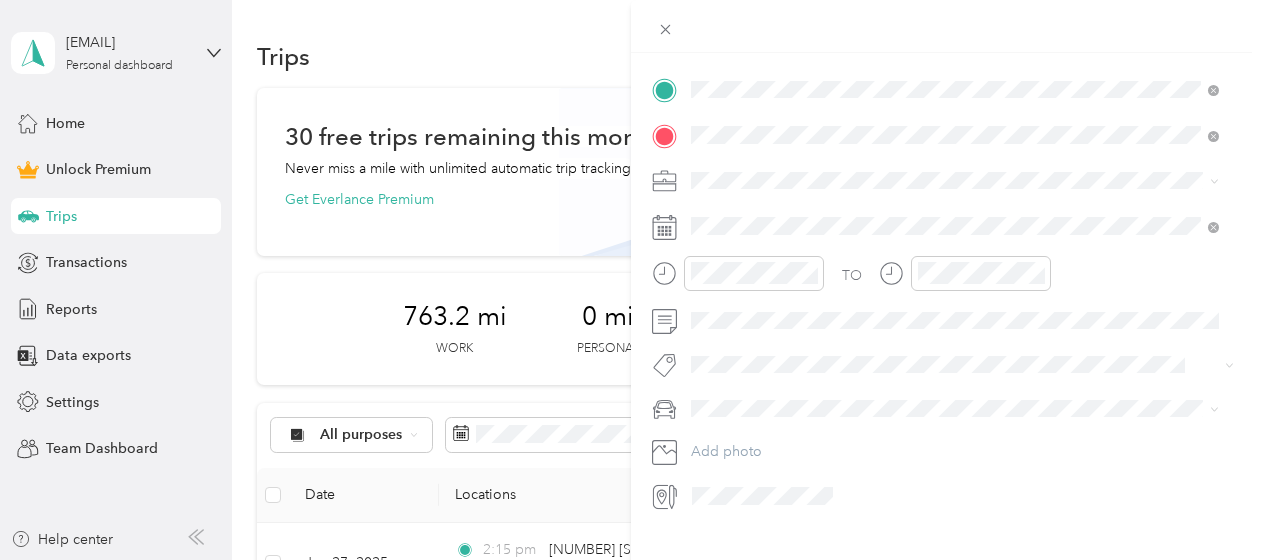 click at bounding box center (962, 181) 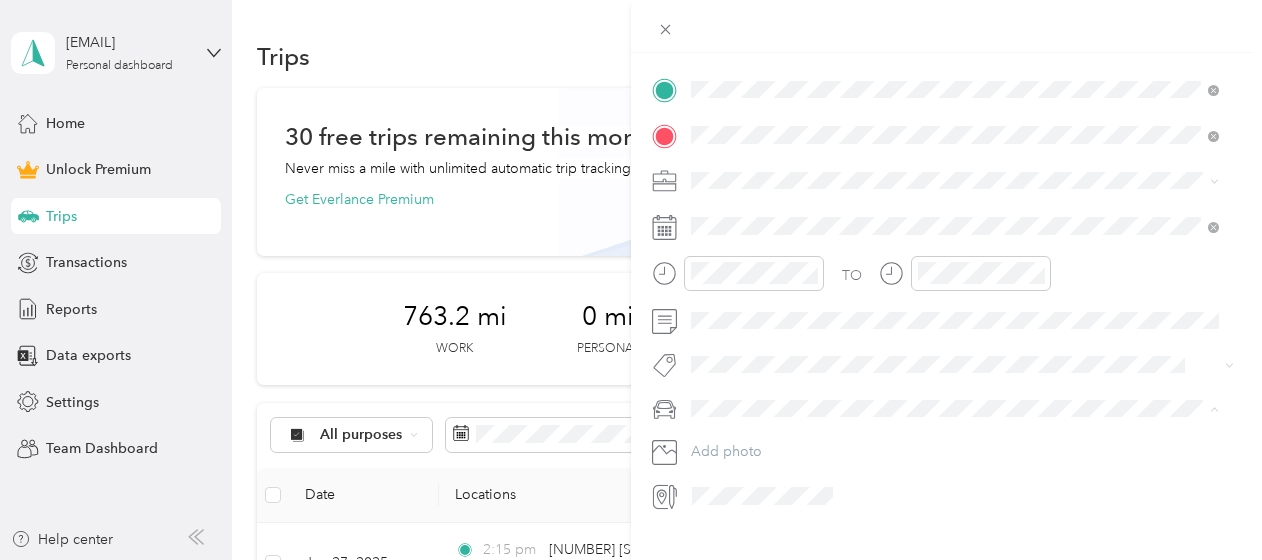 click on "Main SUV" at bounding box center [728, 442] 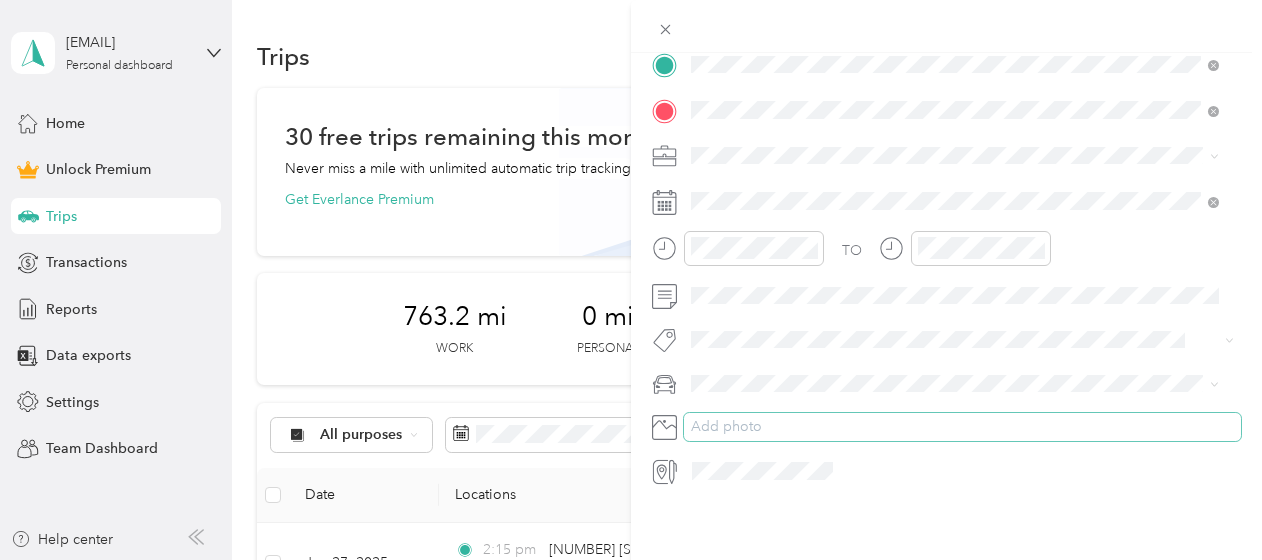 scroll, scrollTop: 0, scrollLeft: 0, axis: both 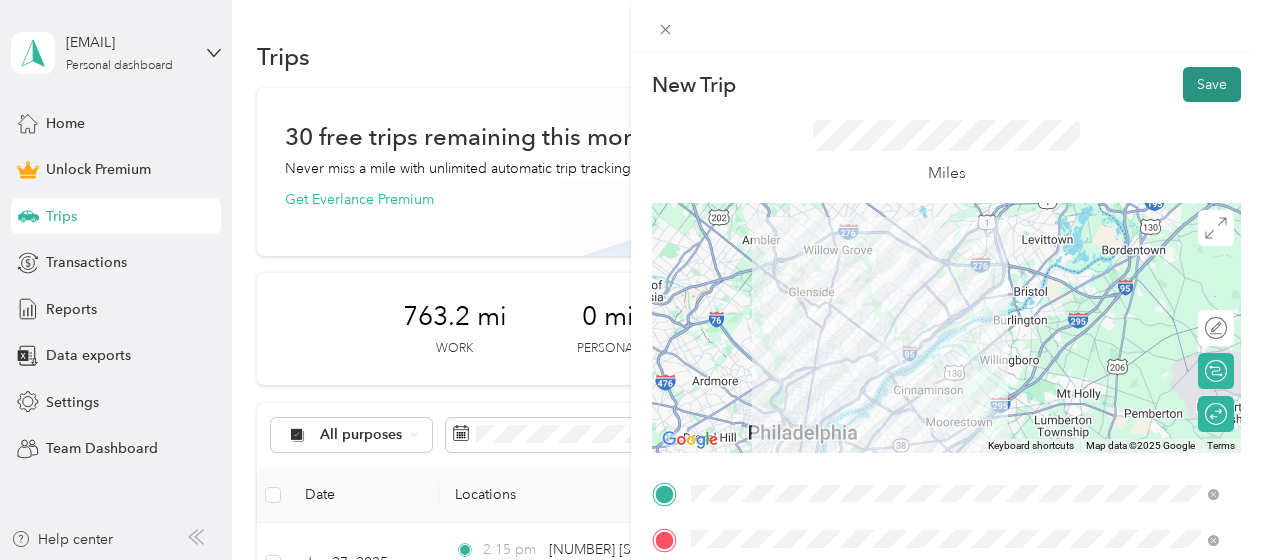 click on "Save" at bounding box center (1212, 84) 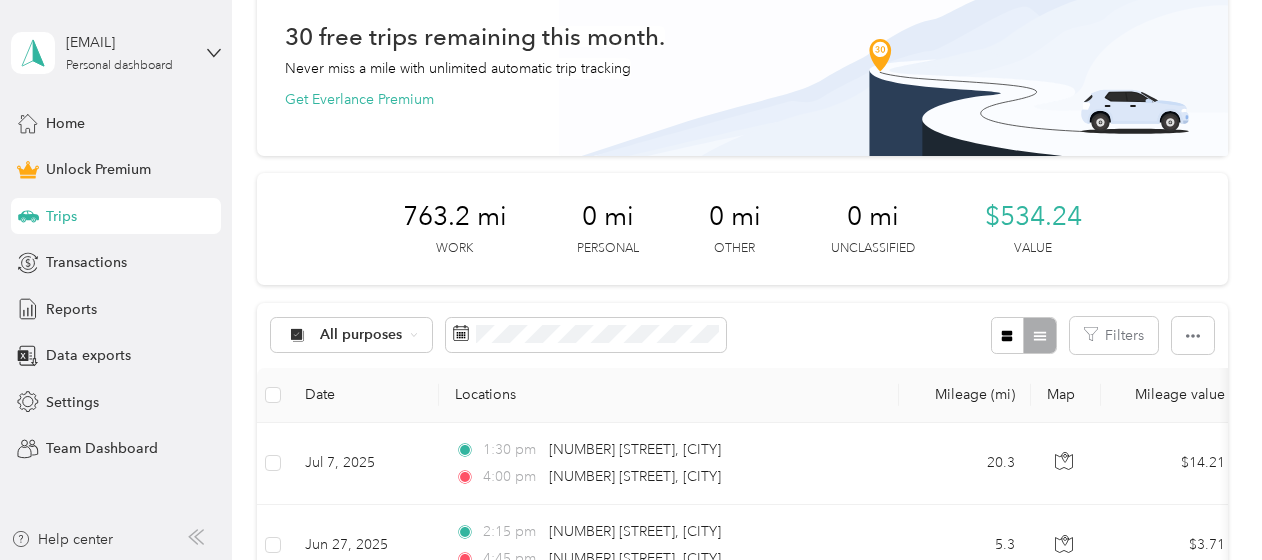 scroll, scrollTop: 0, scrollLeft: 0, axis: both 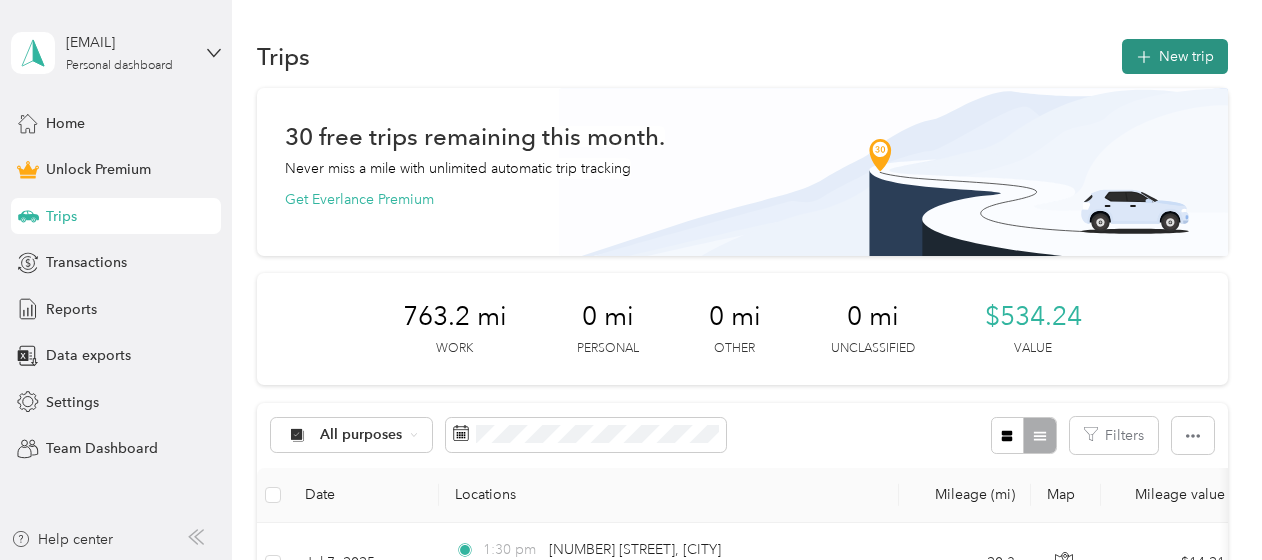 click on "New trip" at bounding box center [1175, 56] 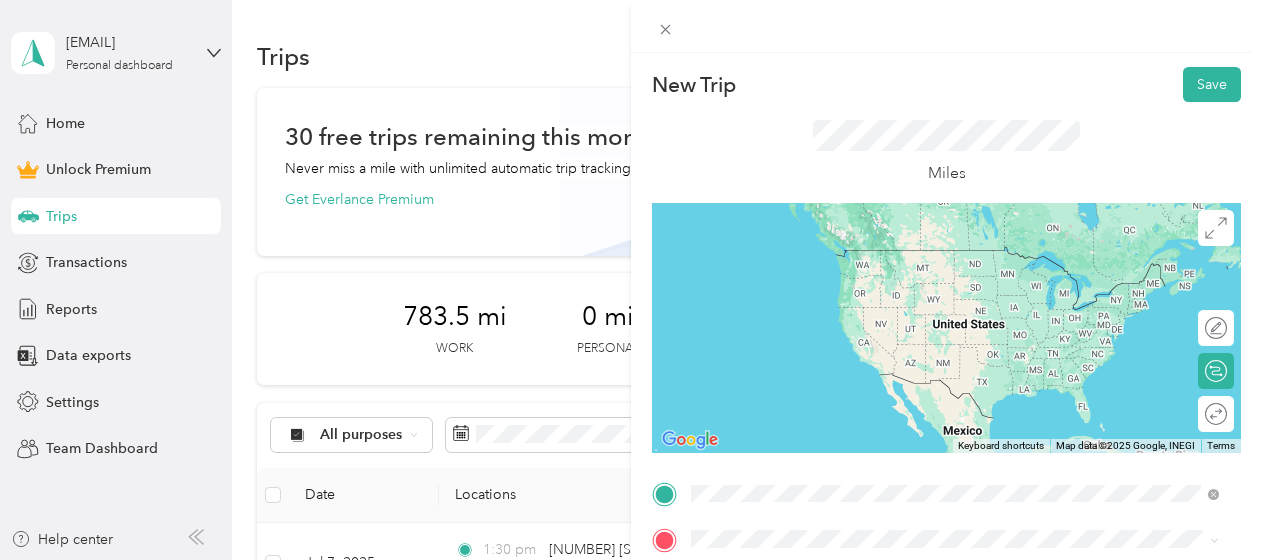 click on "[NUMBER] [STREET]
[CITY], [STATE] [POSTAL_CODE], [COUNTRY]" at bounding box center (955, 259) 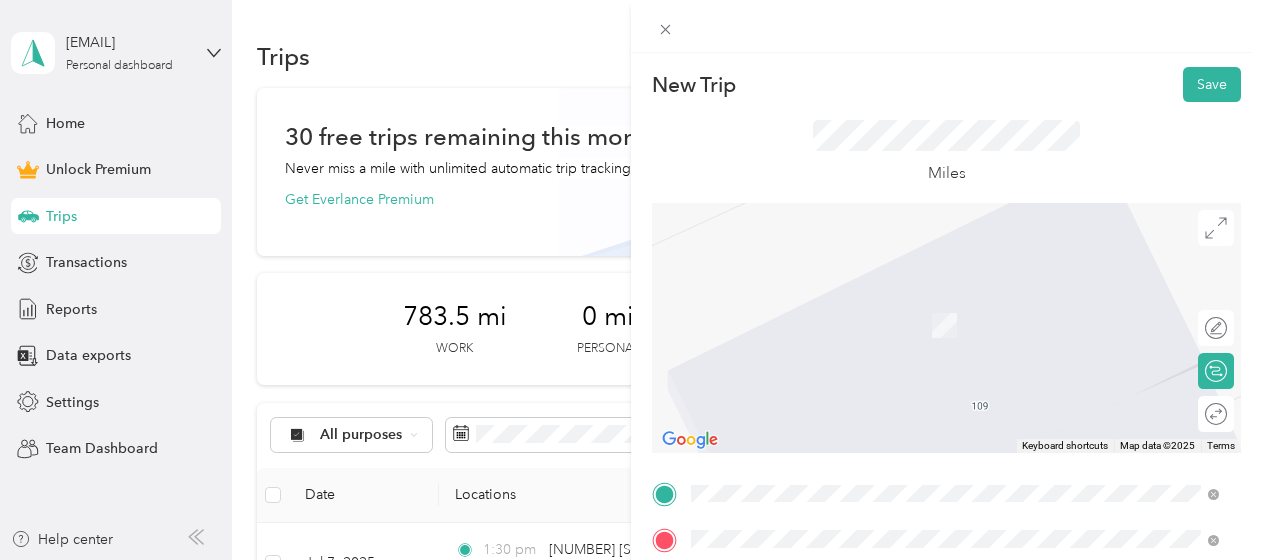 click on "[NUMBER] [STREET]
[CITY], [STATE] [POSTAL_CODE], [COUNTRY]" at bounding box center (873, 304) 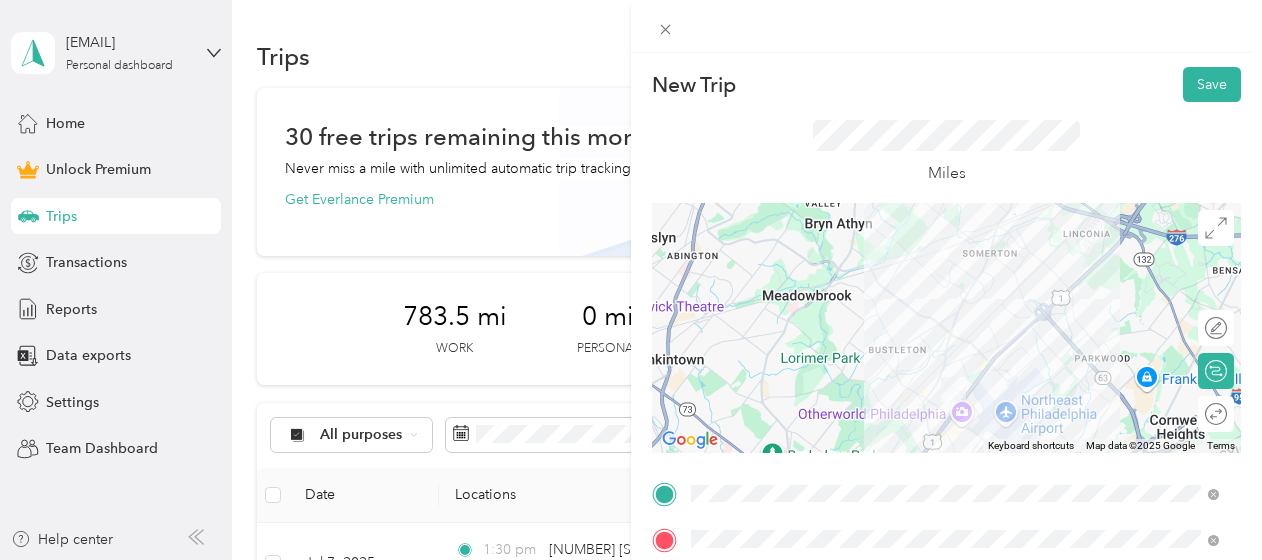 click on "Round trip" at bounding box center [1227, 414] 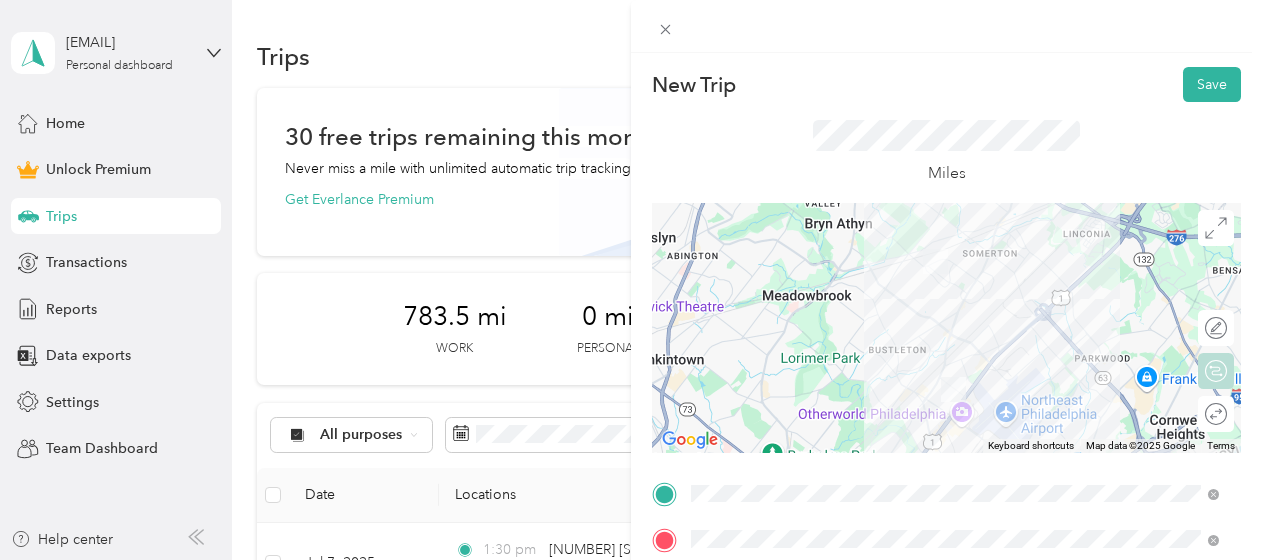 click at bounding box center (1339, 414) 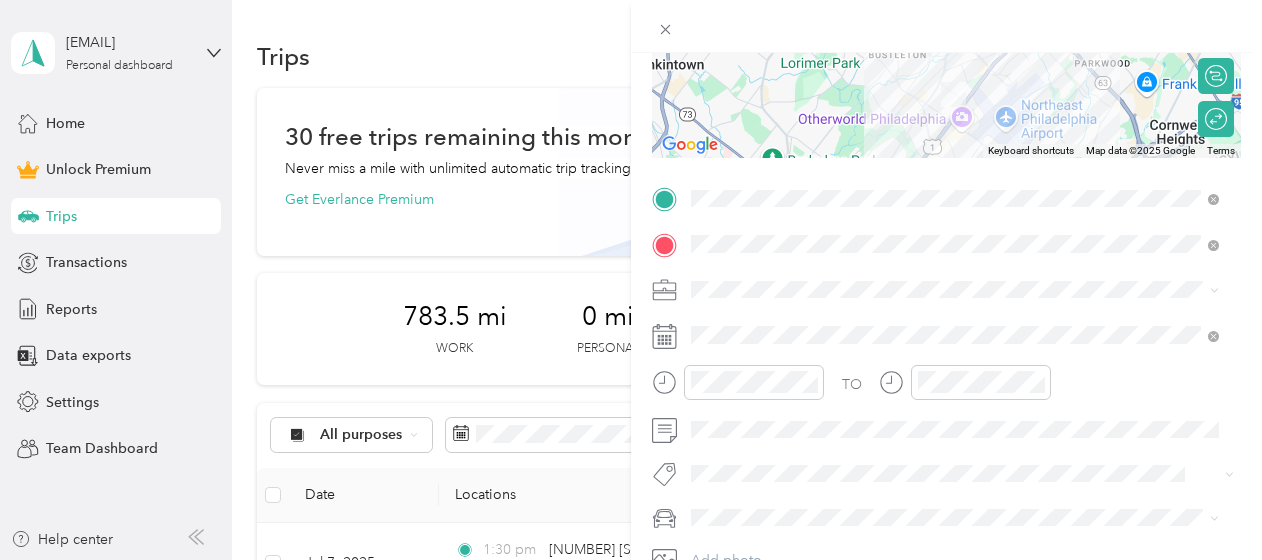 scroll, scrollTop: 296, scrollLeft: 0, axis: vertical 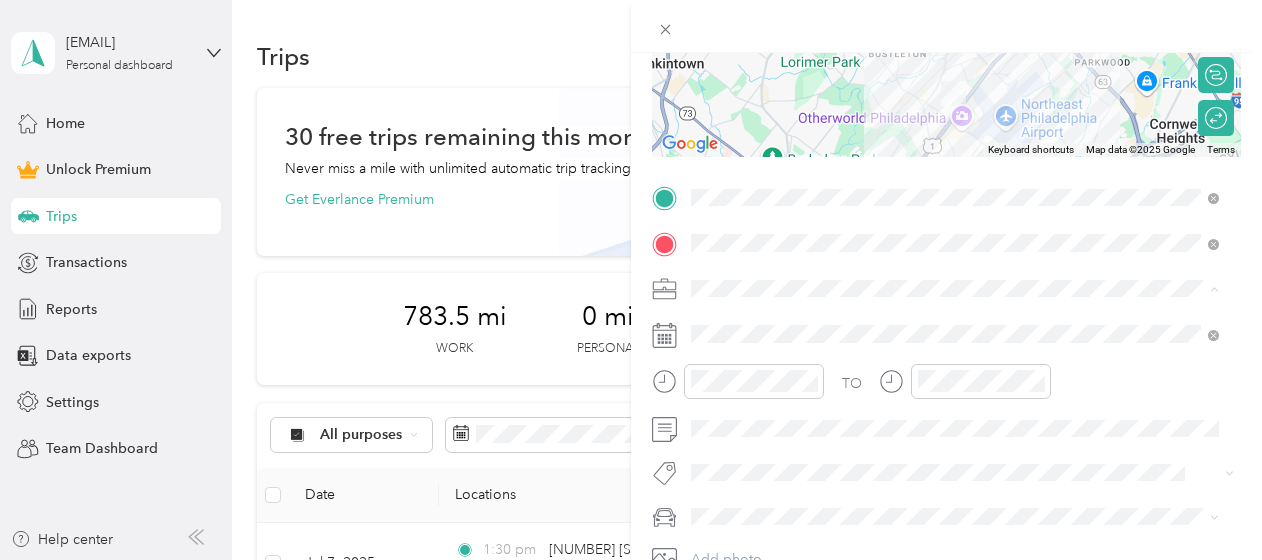click on "Work" at bounding box center (955, 7) 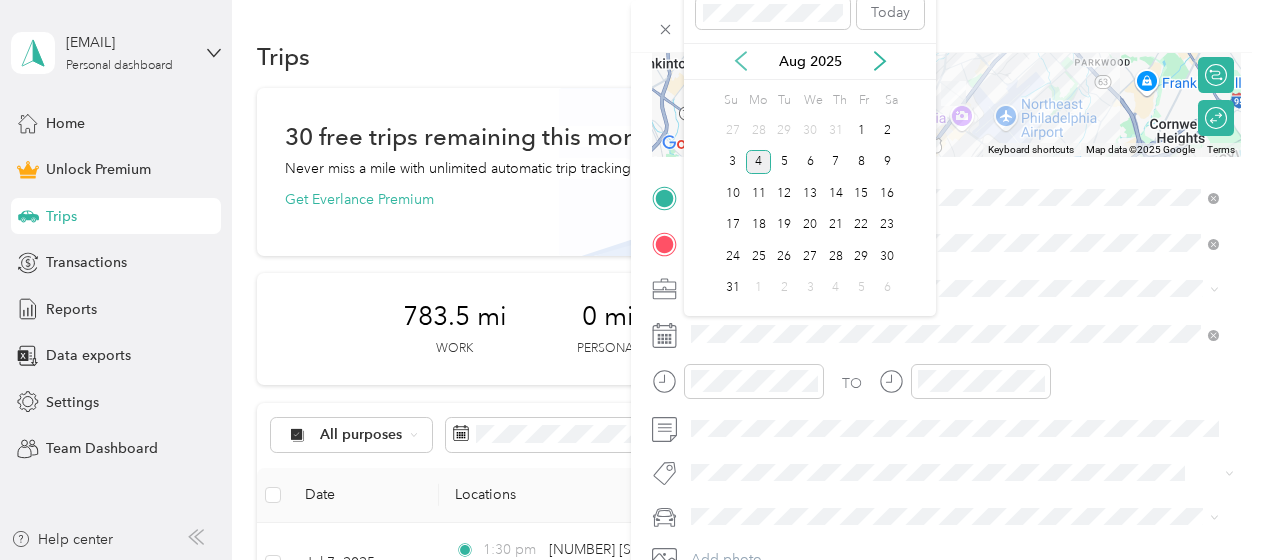click 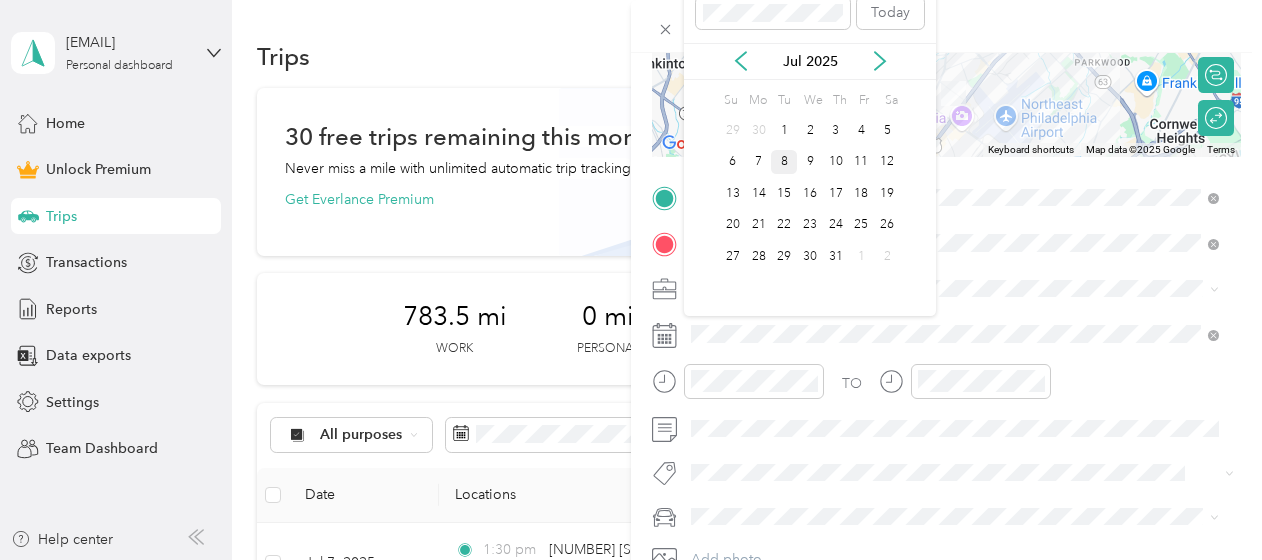click on "8" at bounding box center [784, 162] 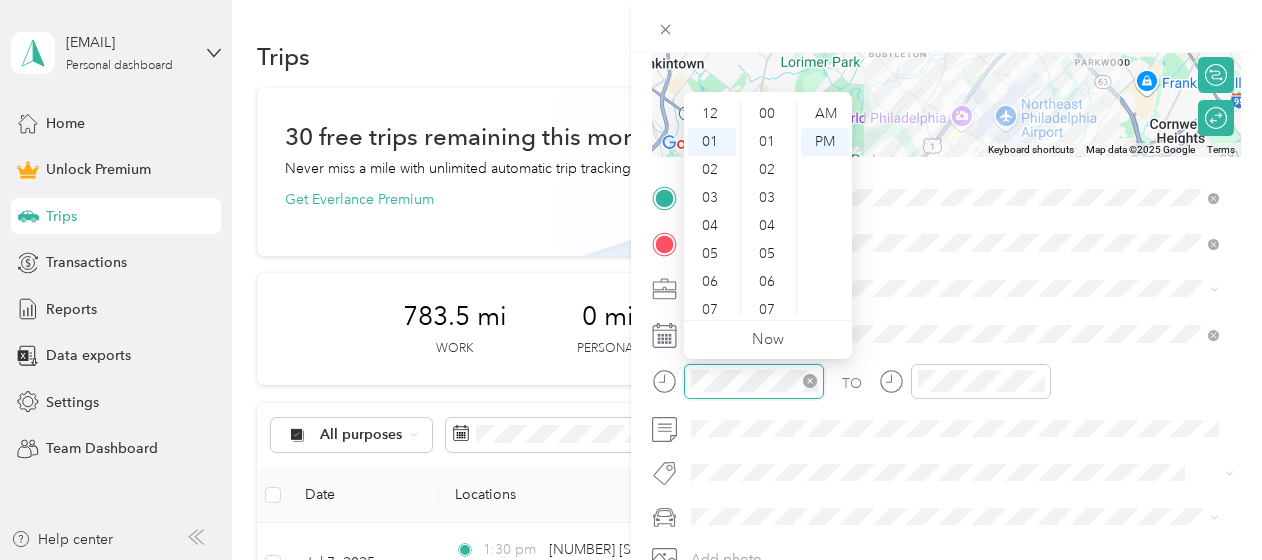 scroll, scrollTop: 28, scrollLeft: 0, axis: vertical 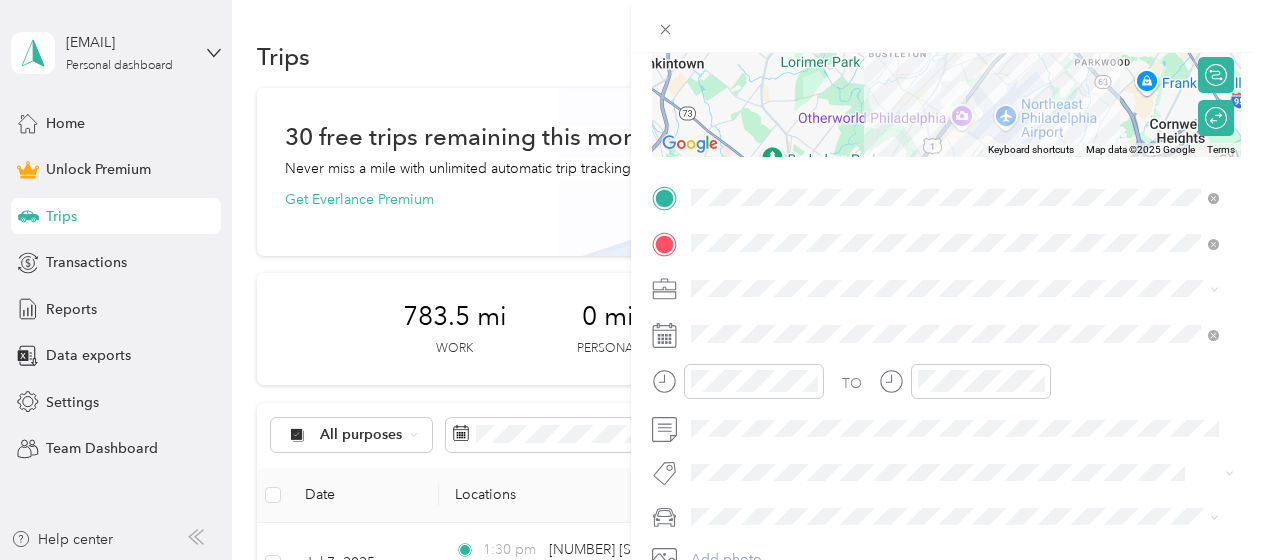 click on "Main SUV" at bounding box center [728, 479] 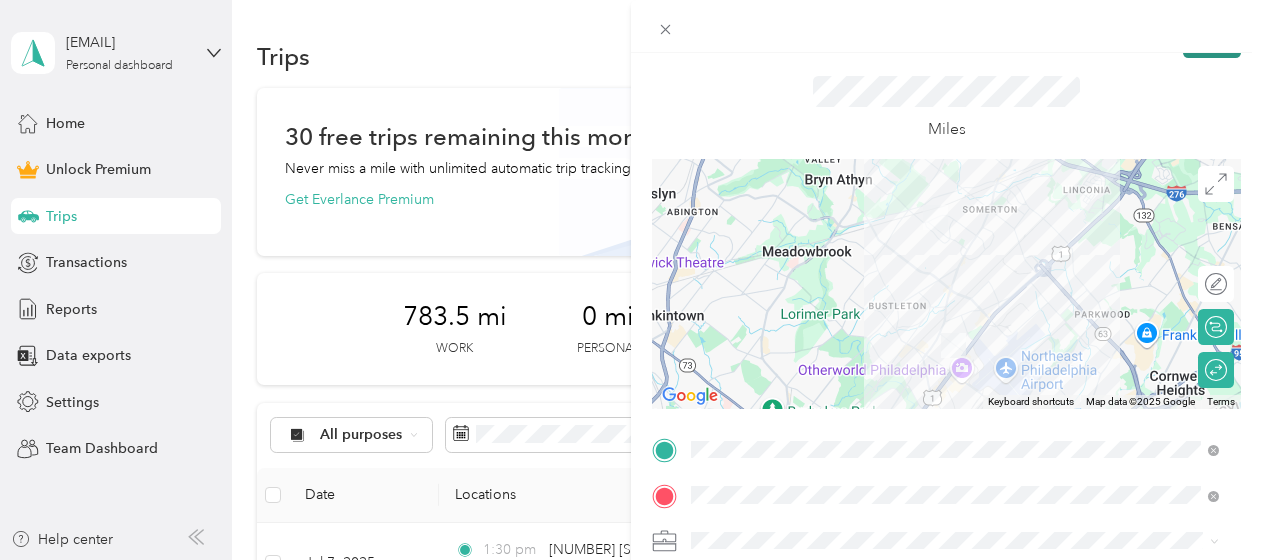 scroll, scrollTop: 0, scrollLeft: 0, axis: both 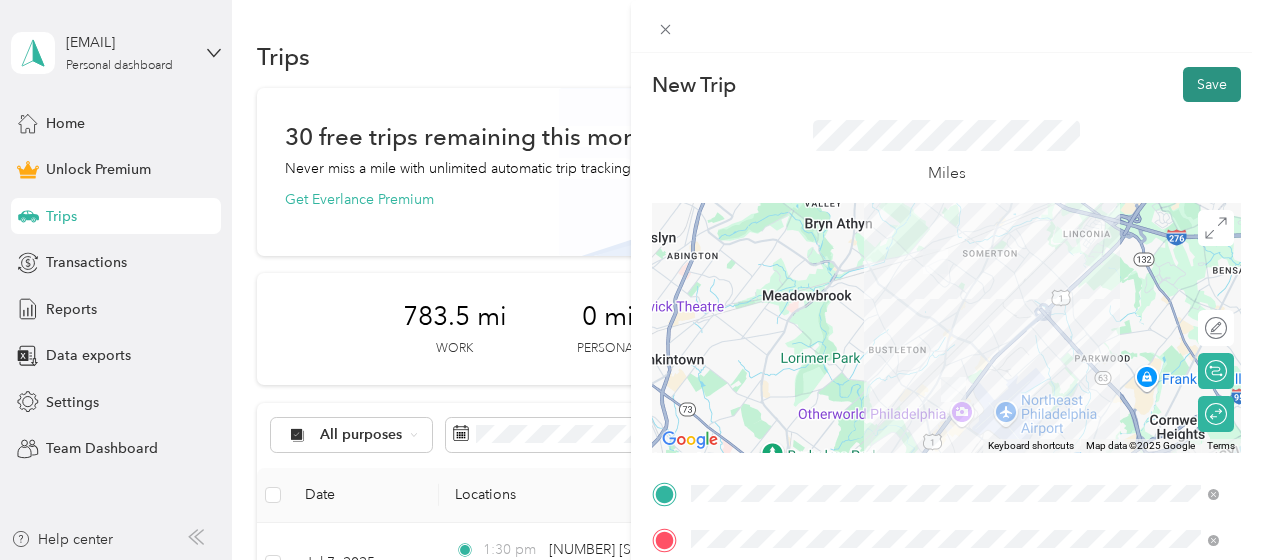 click on "Save" at bounding box center [1212, 84] 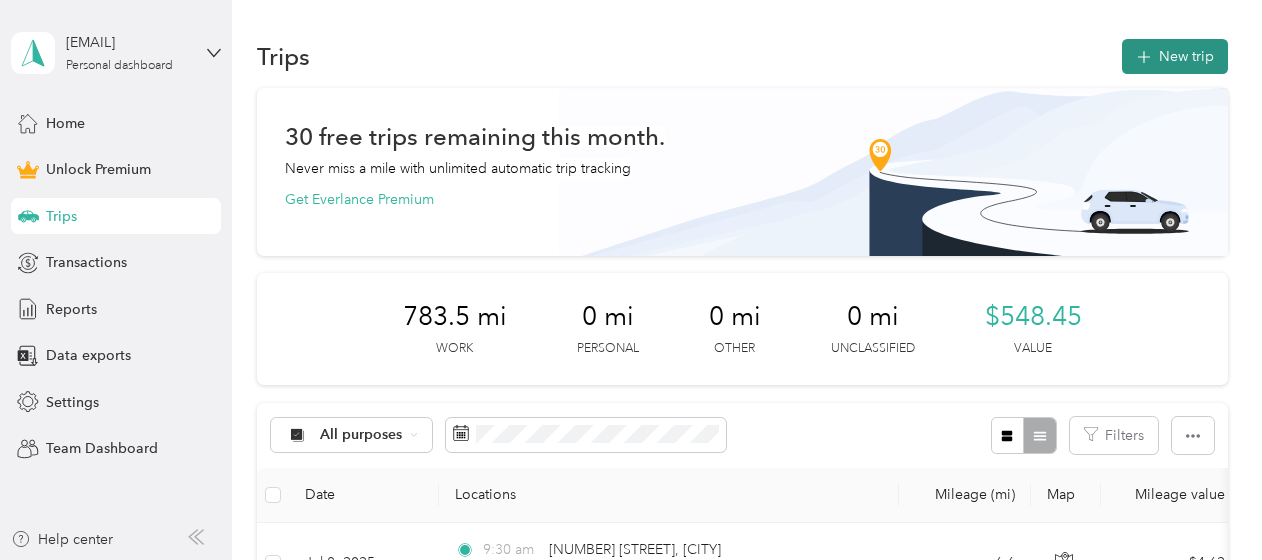 click on "New trip" at bounding box center [1175, 56] 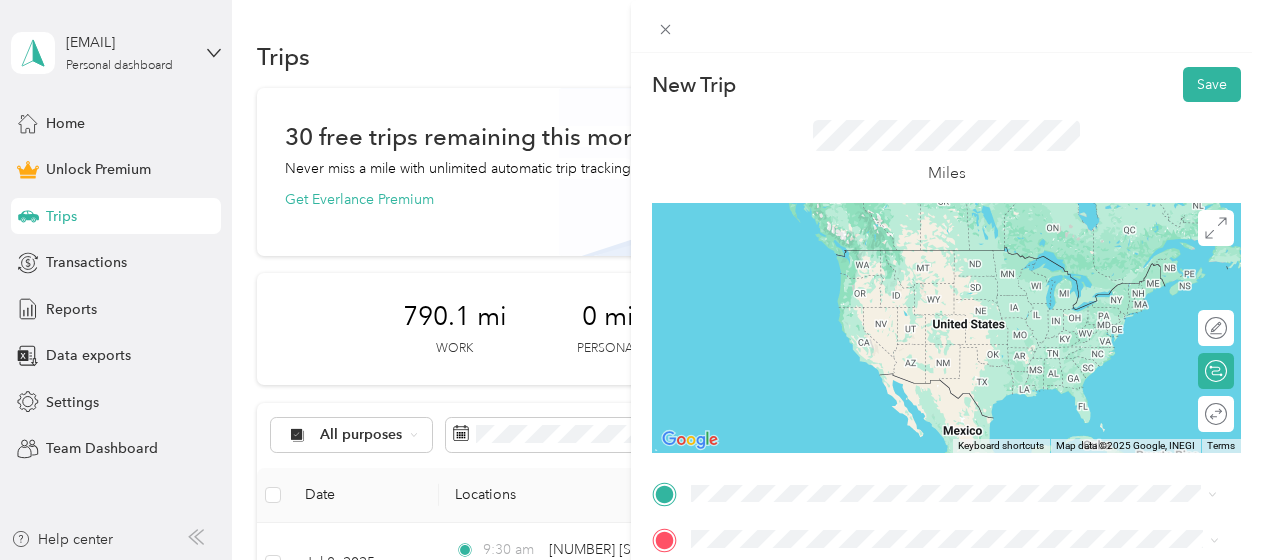click on "[NUMBER] [STREET]
[CITY], [STATE] [POSTAL_CODE], [COUNTRY]" at bounding box center (873, 258) 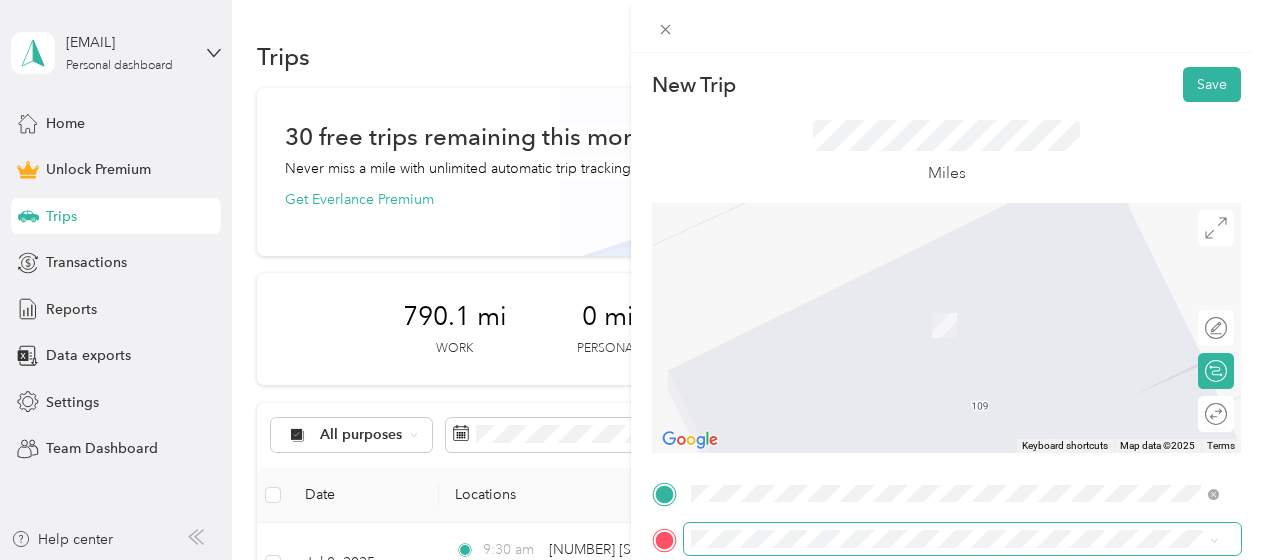 click at bounding box center (962, 539) 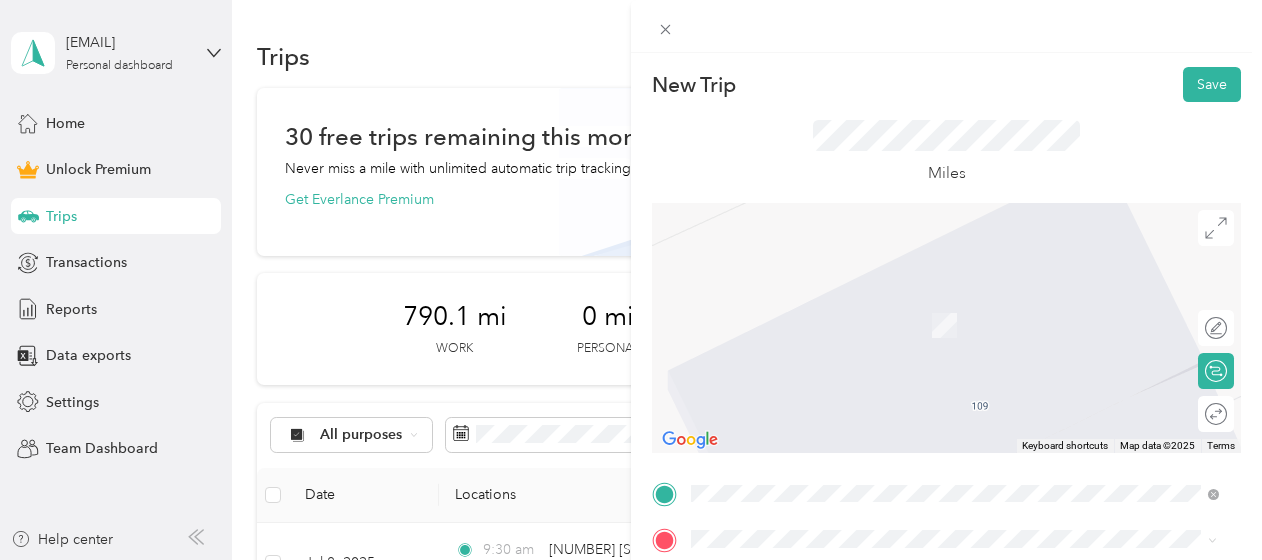 click on "[STREET_NAME]
[CITY], [STATE] [POSTAL_CODE], [COUNTRY]" at bounding box center [873, 304] 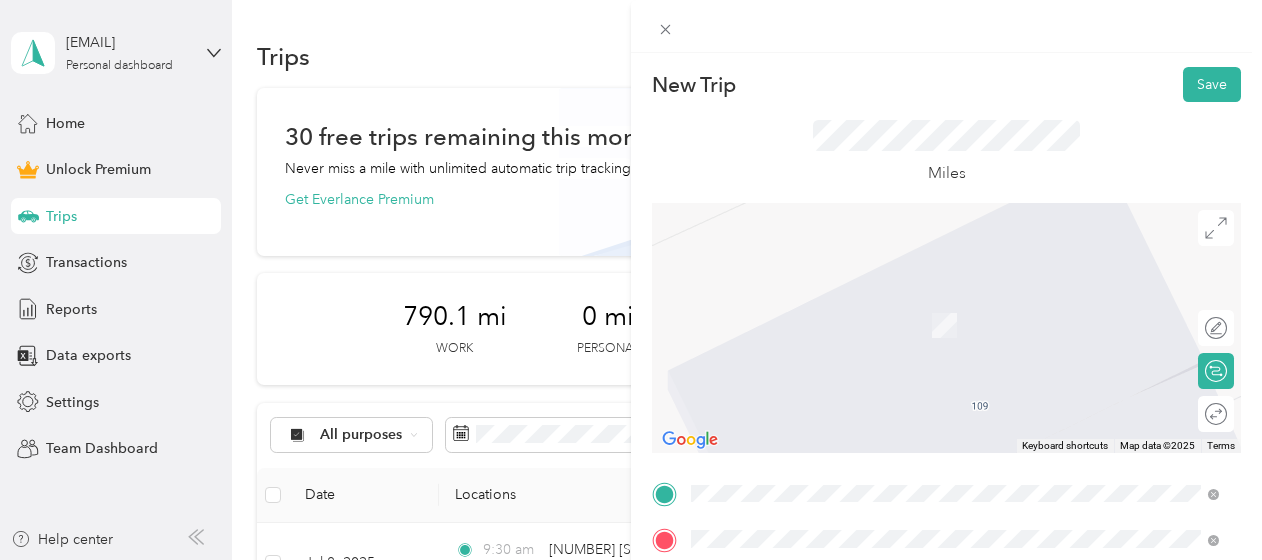 click on "[NUMBER] [STREET]
[CITY], [STATE] [POSTAL_CODE], [COUNTRY]" at bounding box center [955, 304] 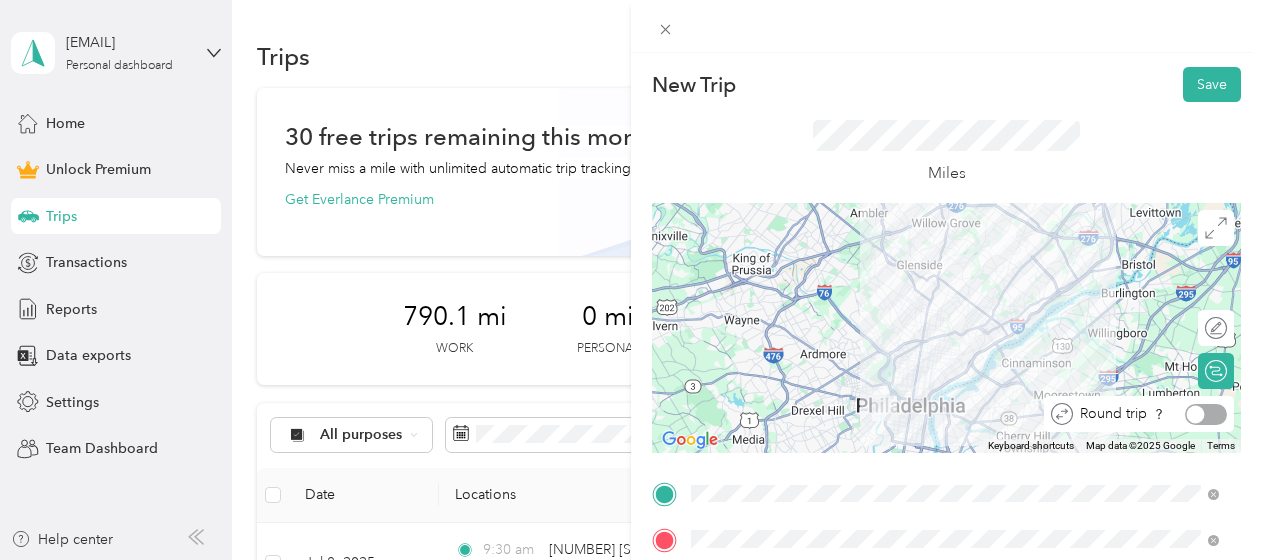 click at bounding box center (1206, 414) 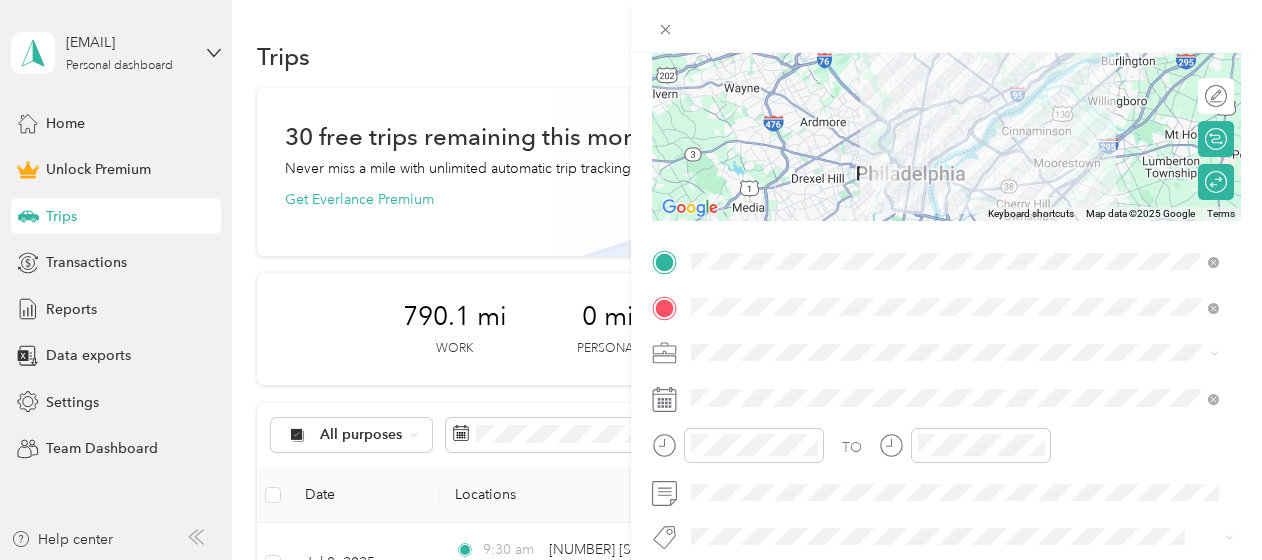 scroll, scrollTop: 257, scrollLeft: 0, axis: vertical 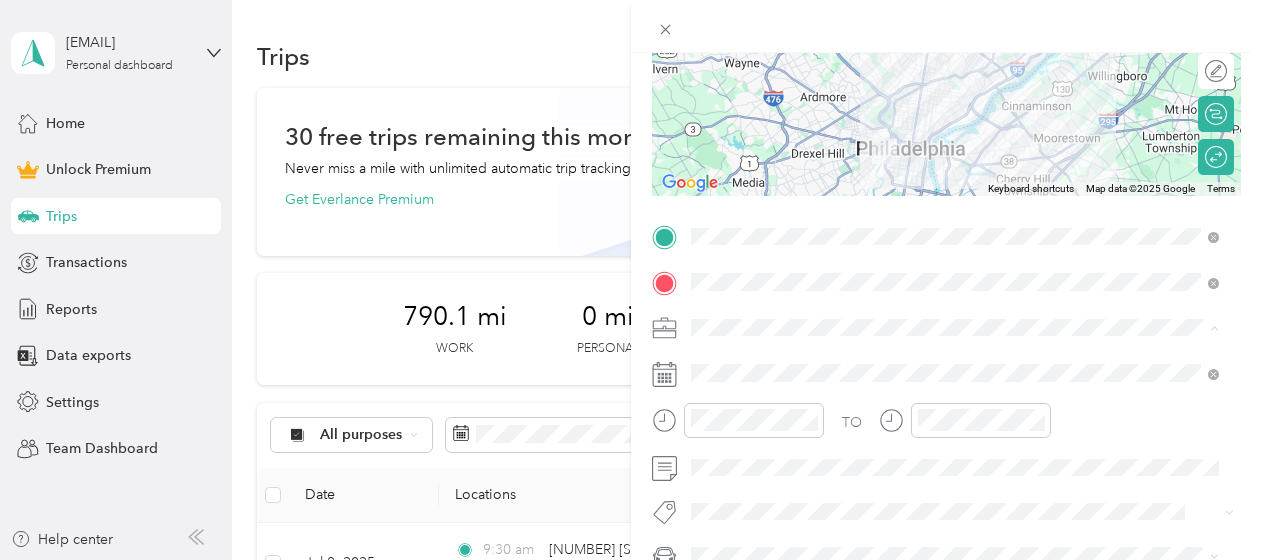 click on "Work" at bounding box center [955, 46] 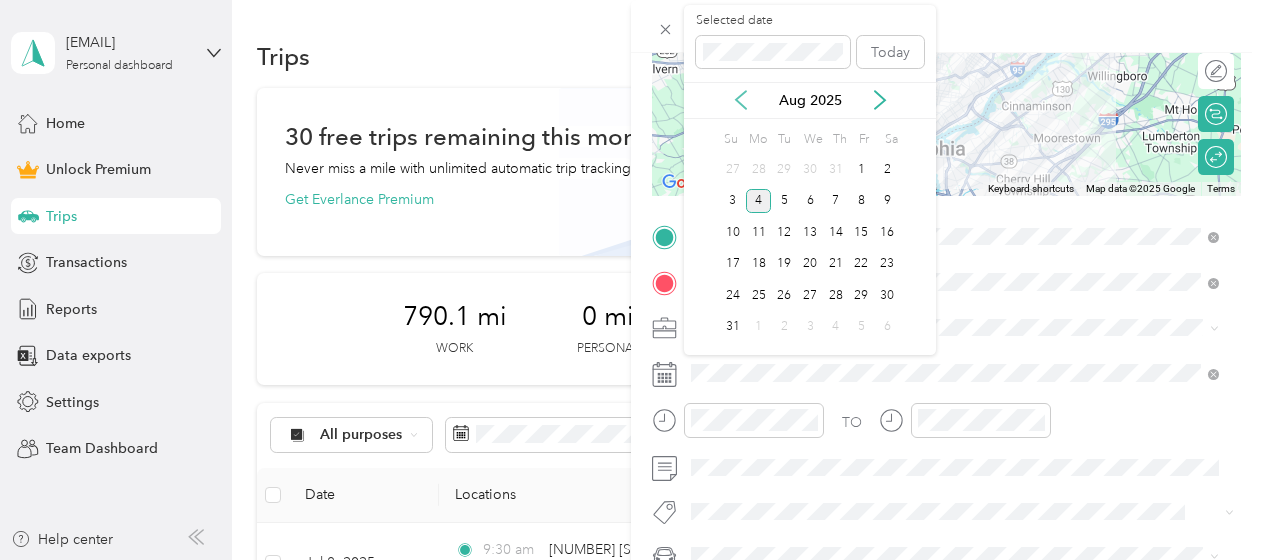 click 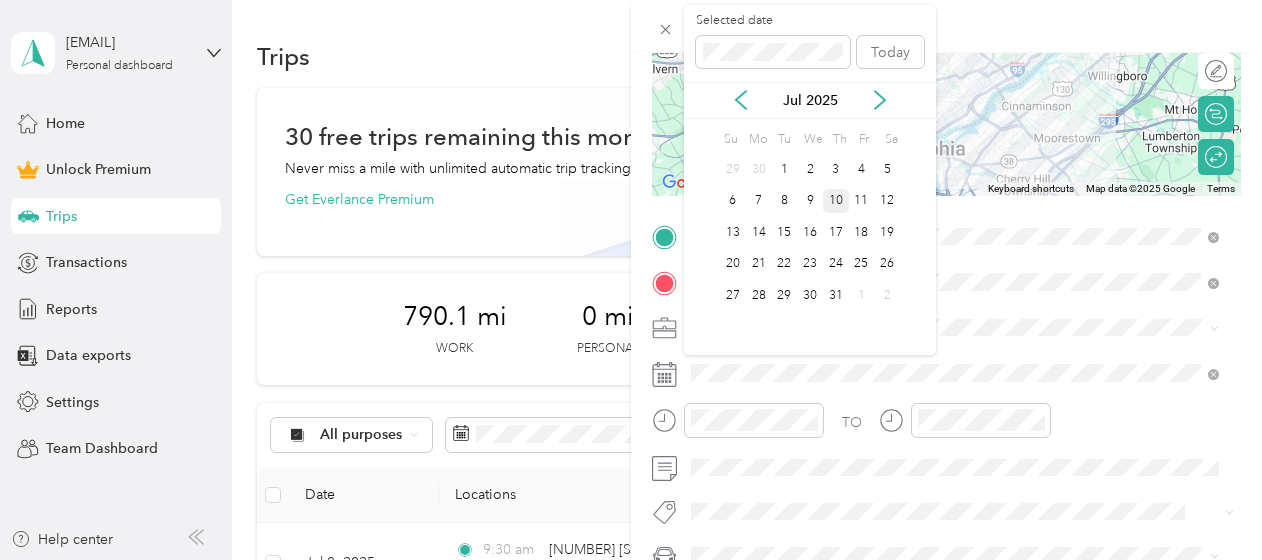 click on "10" at bounding box center [836, 201] 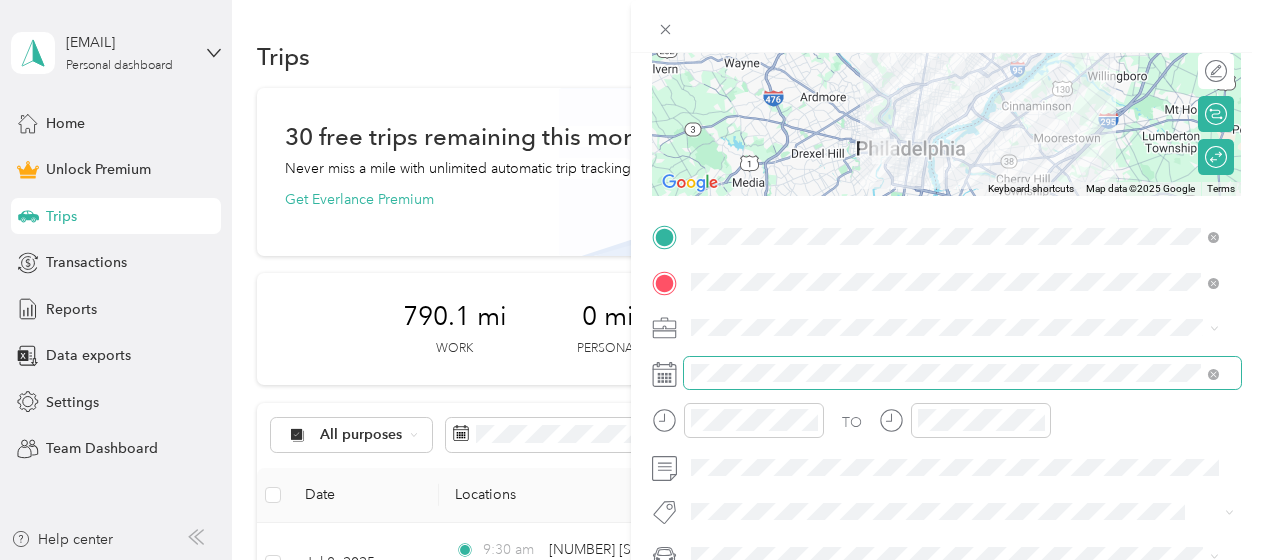 scroll, scrollTop: 357, scrollLeft: 0, axis: vertical 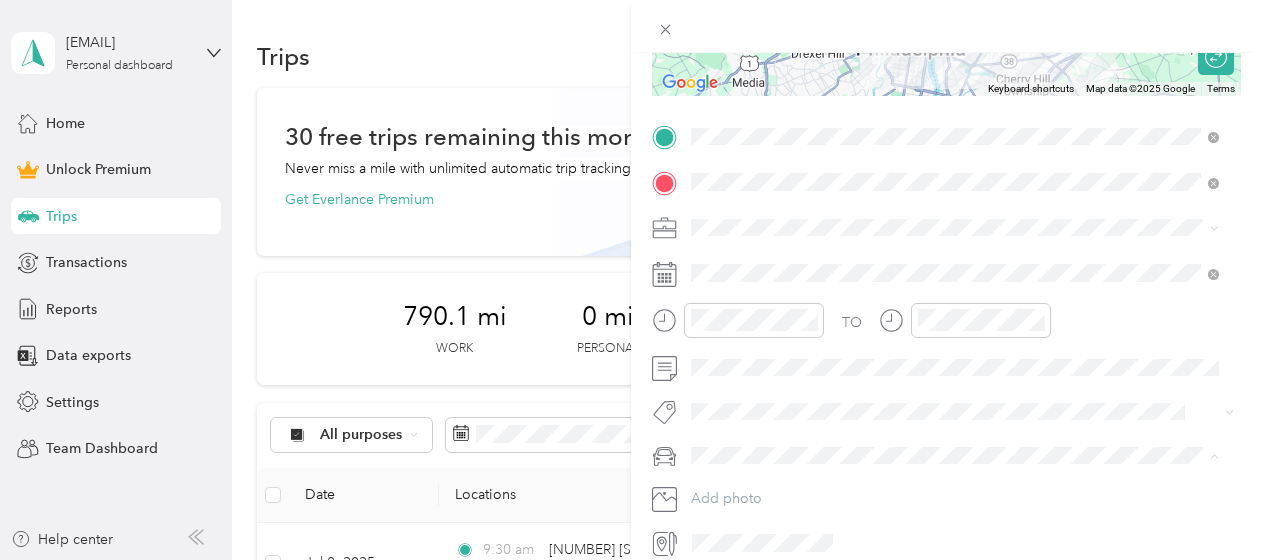 click on "Main SUV" at bounding box center [955, 489] 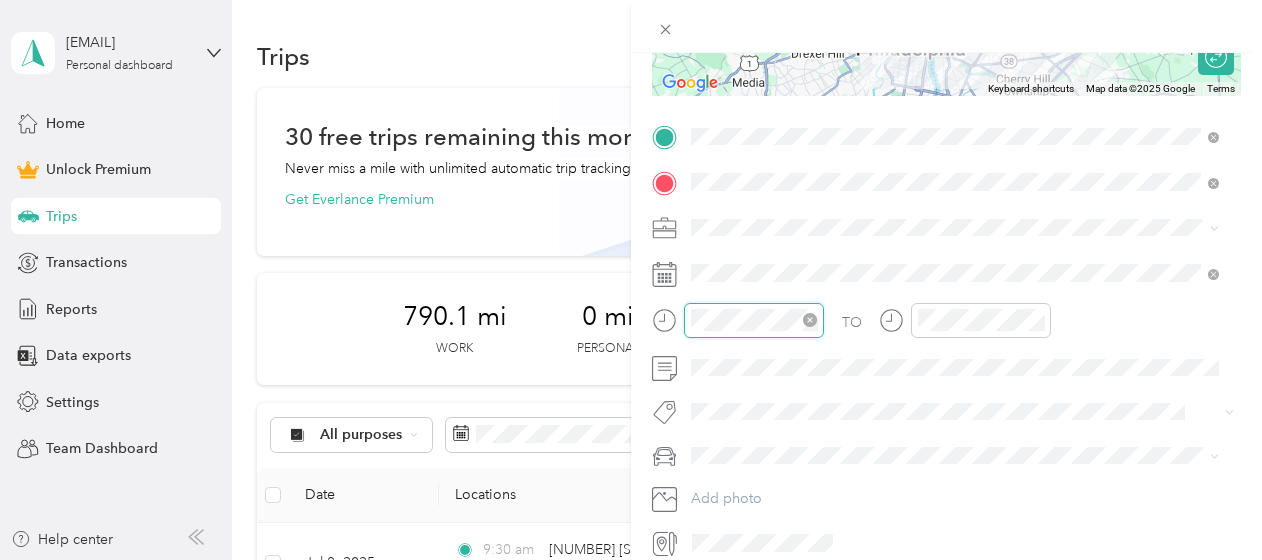 scroll, scrollTop: 28, scrollLeft: 0, axis: vertical 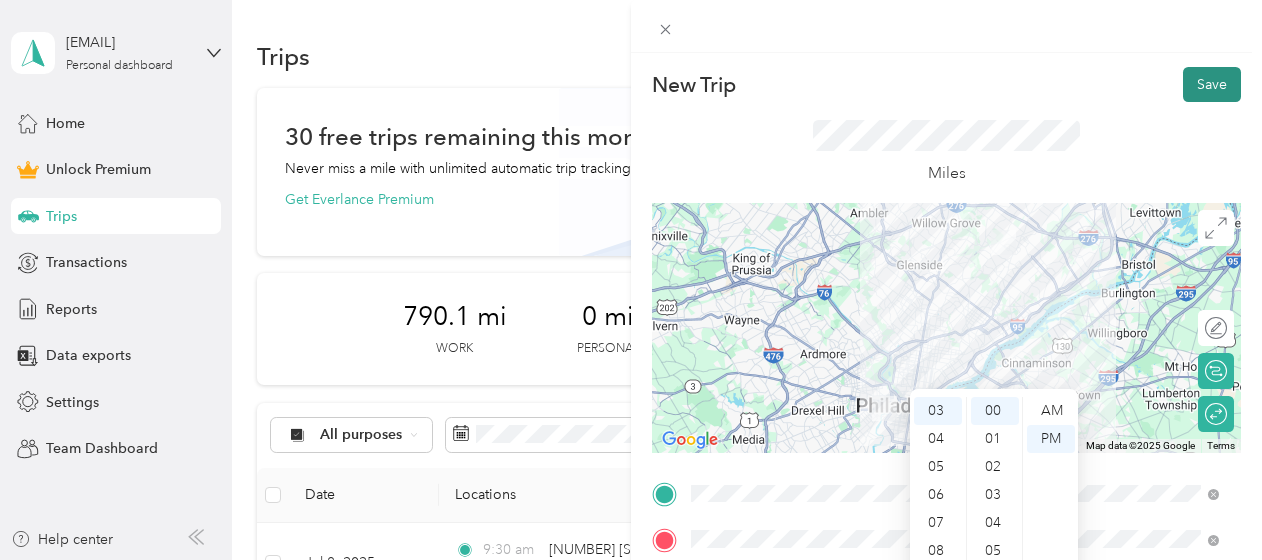 click on "Save" at bounding box center (1212, 84) 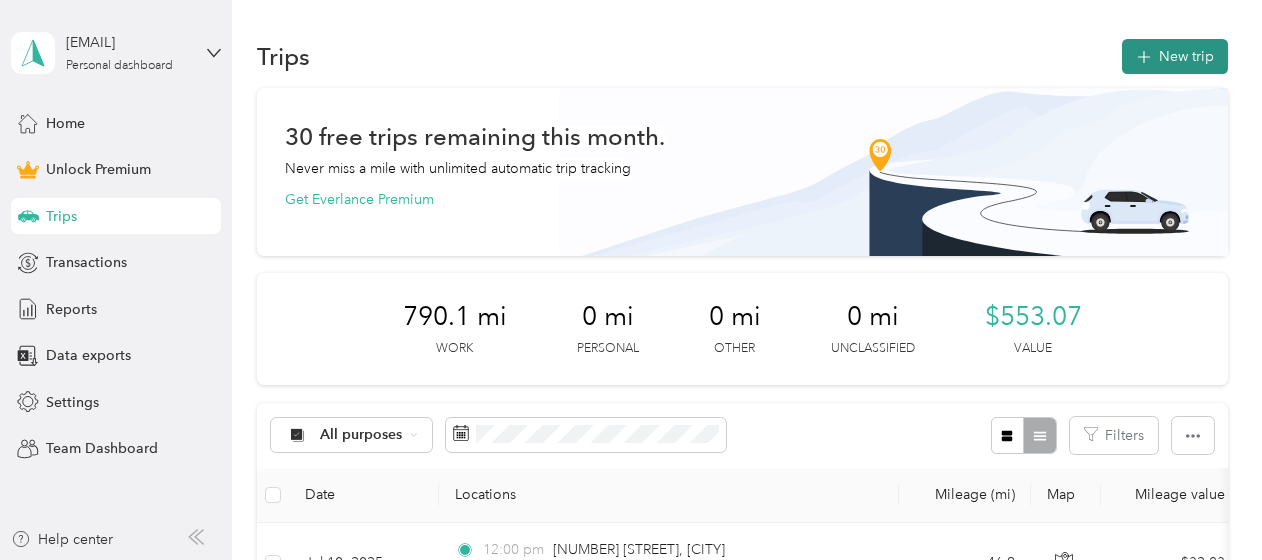 click on "New trip" at bounding box center [1175, 56] 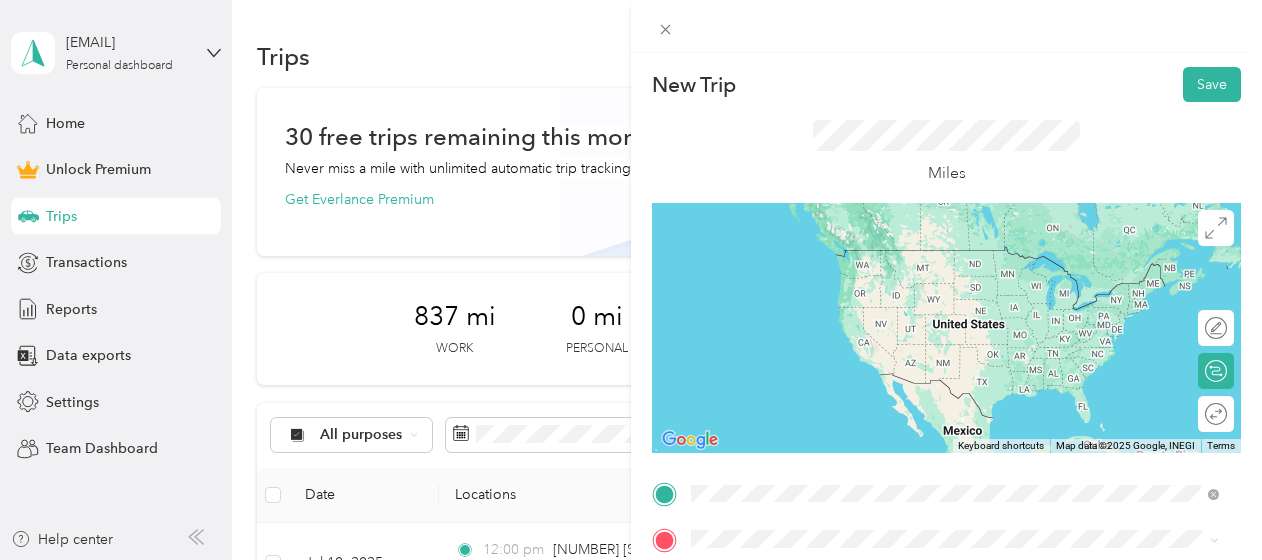 click on "[NUMBER] [STREET]
[CITY], [STATE] [POSTAL_CODE], [COUNTRY]" at bounding box center (955, 259) 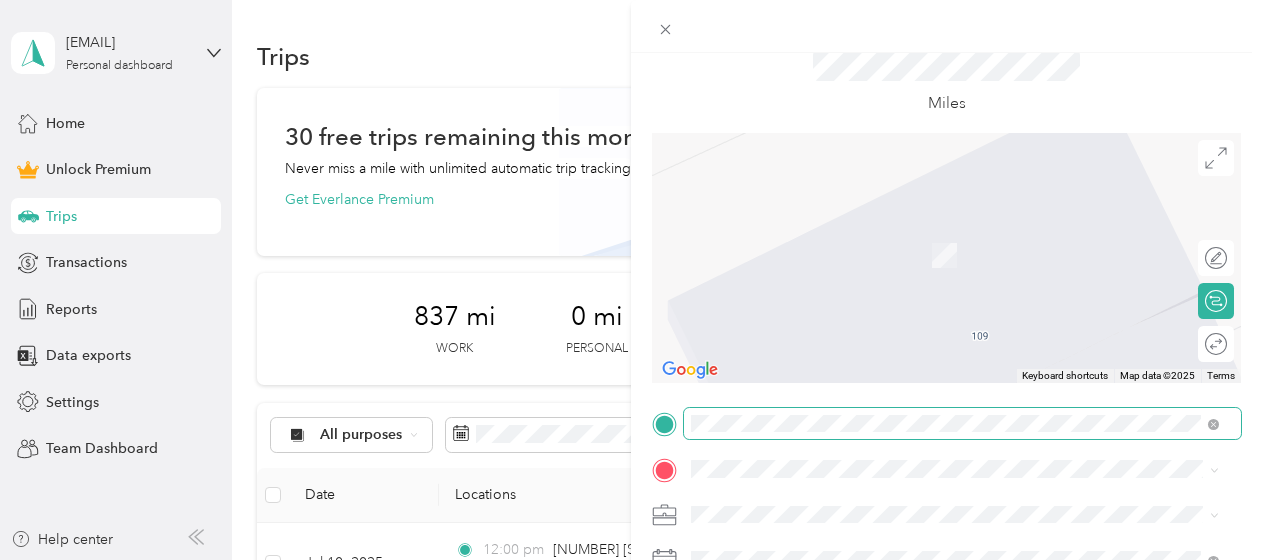 scroll, scrollTop: 100, scrollLeft: 0, axis: vertical 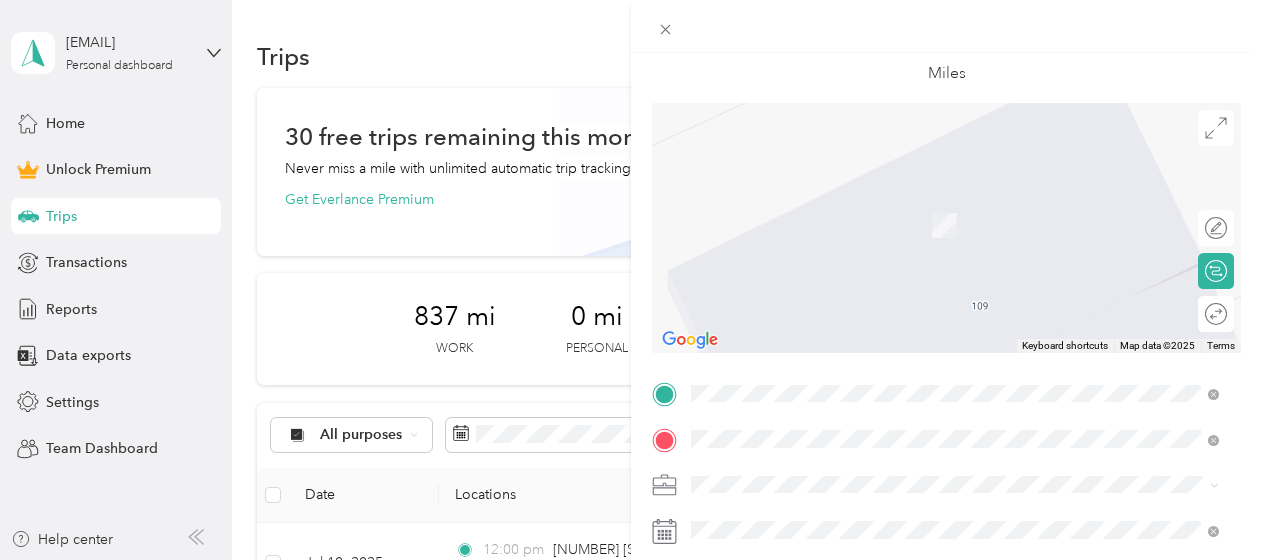 click on "[NUMBER] [STREET]
[CITY], [STATE] [POSTAL_CODE], [COUNTRY]" at bounding box center [873, 281] 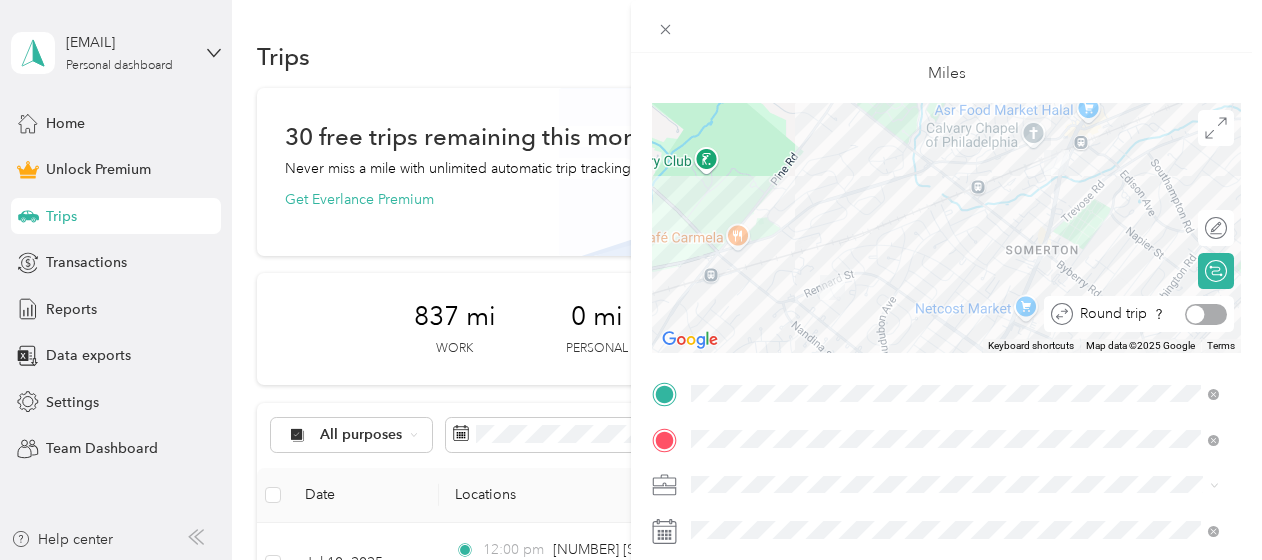 click at bounding box center [1196, 314] 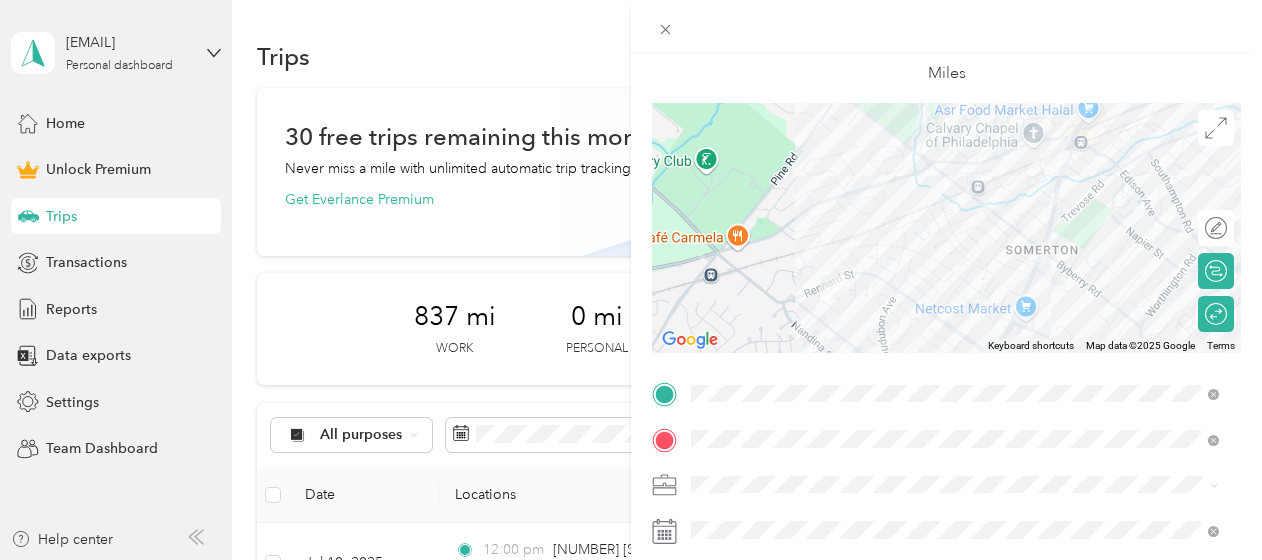 click at bounding box center (962, 485) 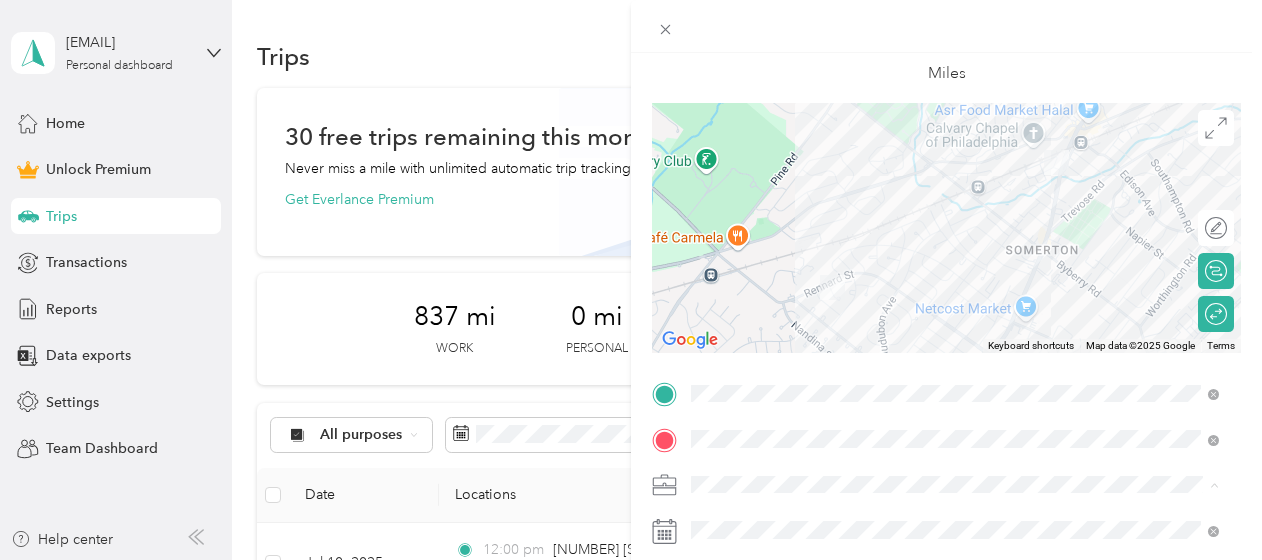 click on "Work" at bounding box center (715, 204) 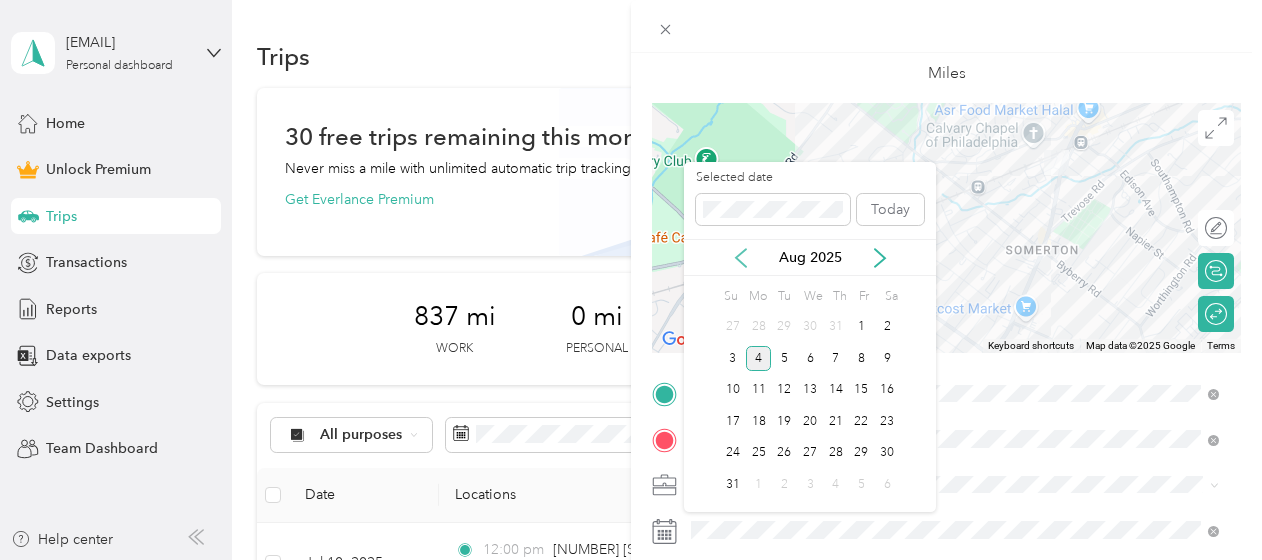 click 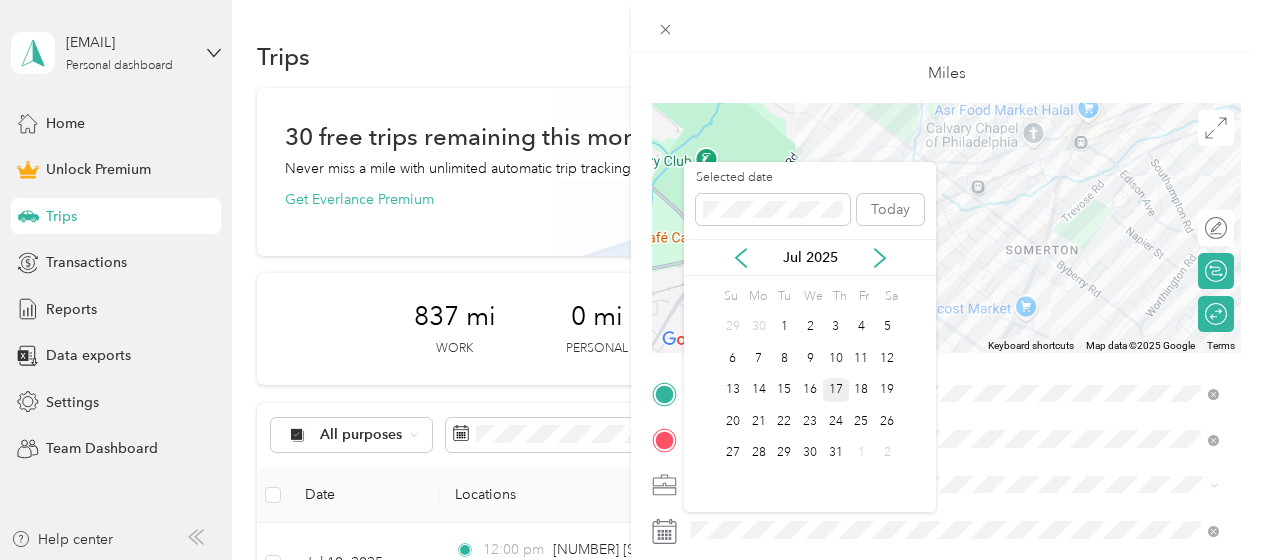 click on "17" at bounding box center [836, 390] 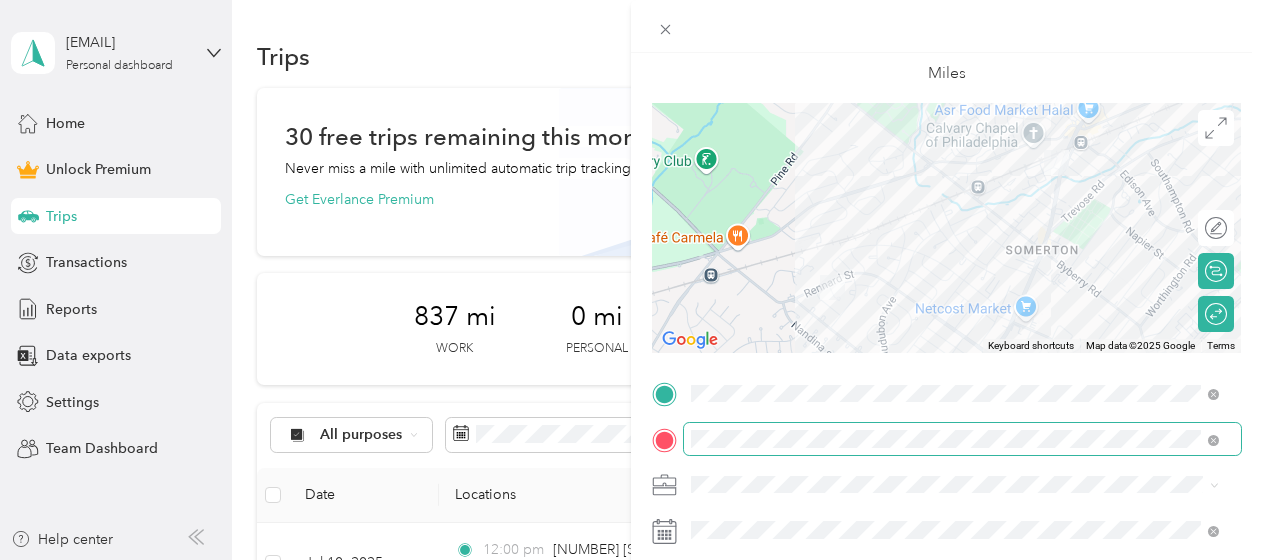 scroll, scrollTop: 300, scrollLeft: 0, axis: vertical 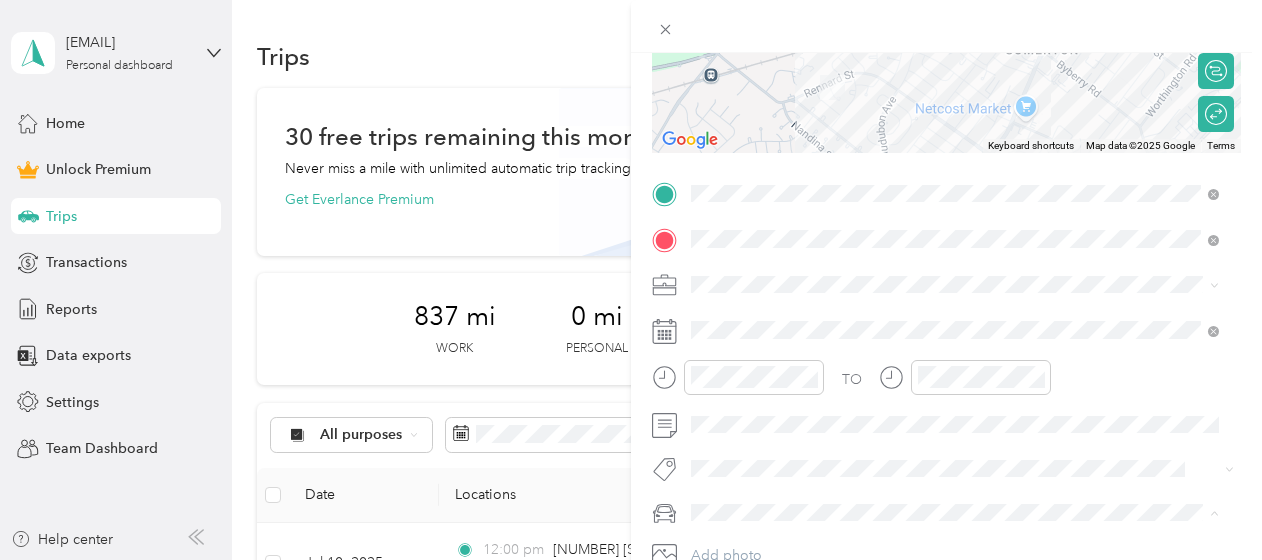 click on "TO Add photo Main SUV" at bounding box center (626, 560) 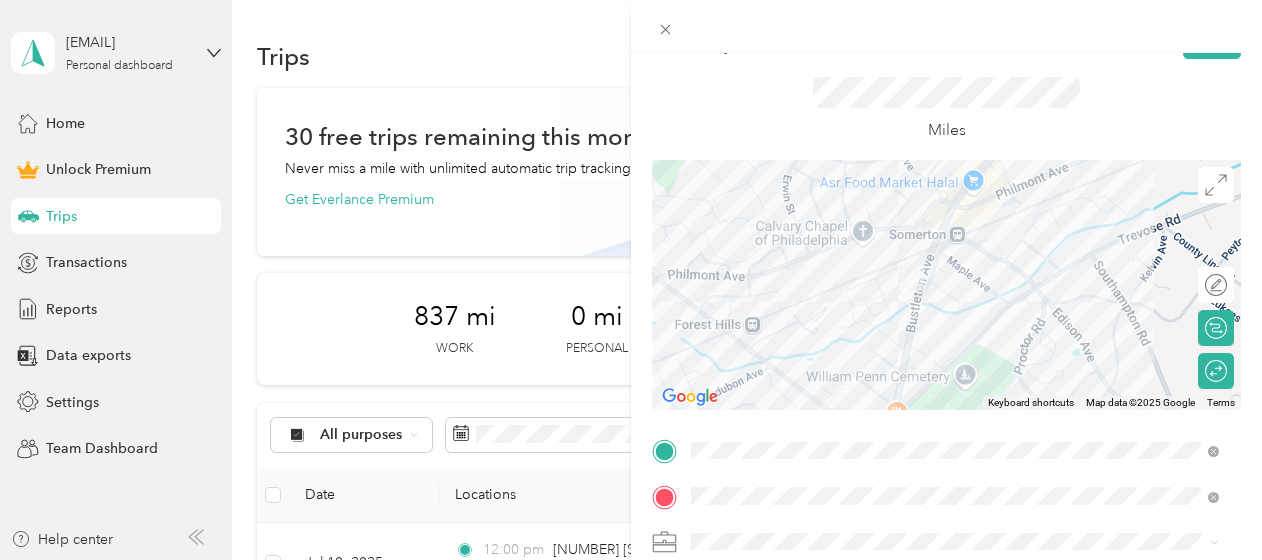scroll, scrollTop: 0, scrollLeft: 0, axis: both 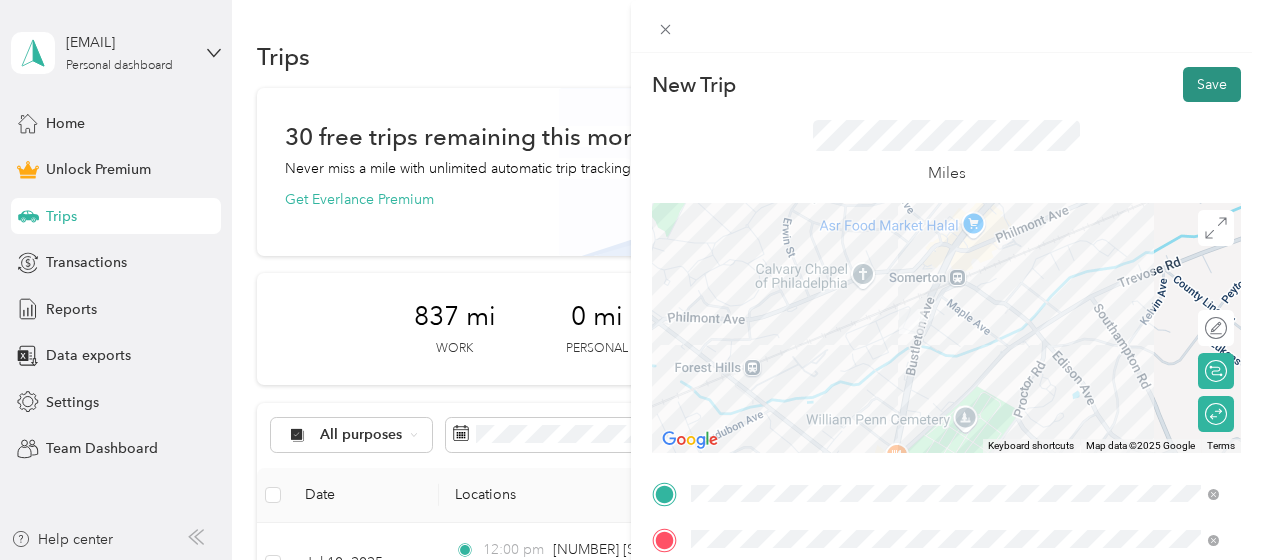 click on "Save" at bounding box center (1212, 84) 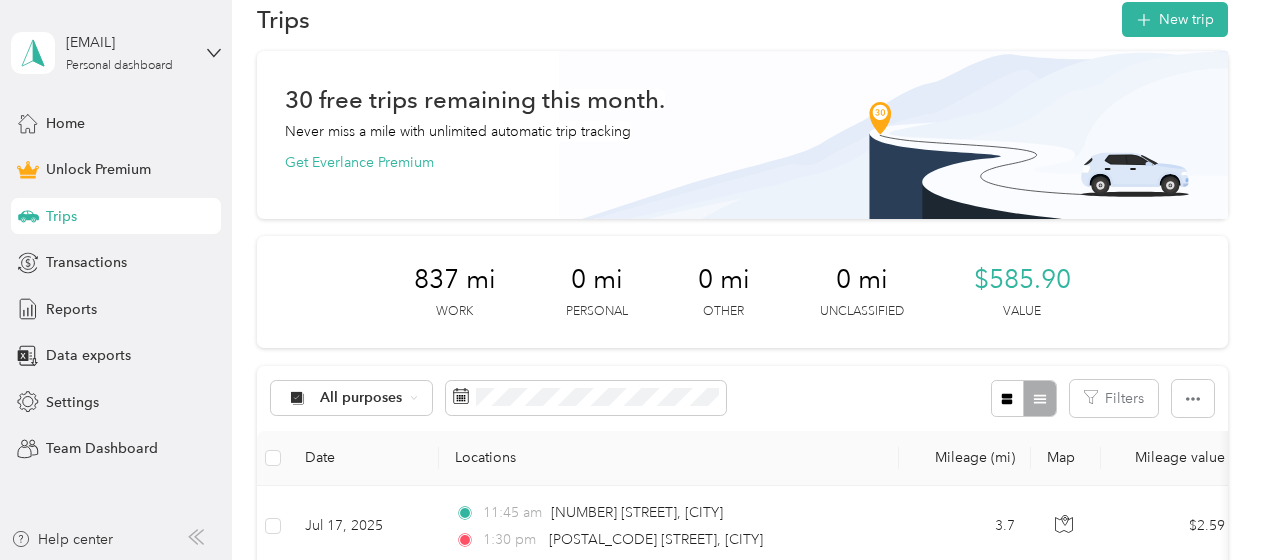 scroll, scrollTop: 0, scrollLeft: 0, axis: both 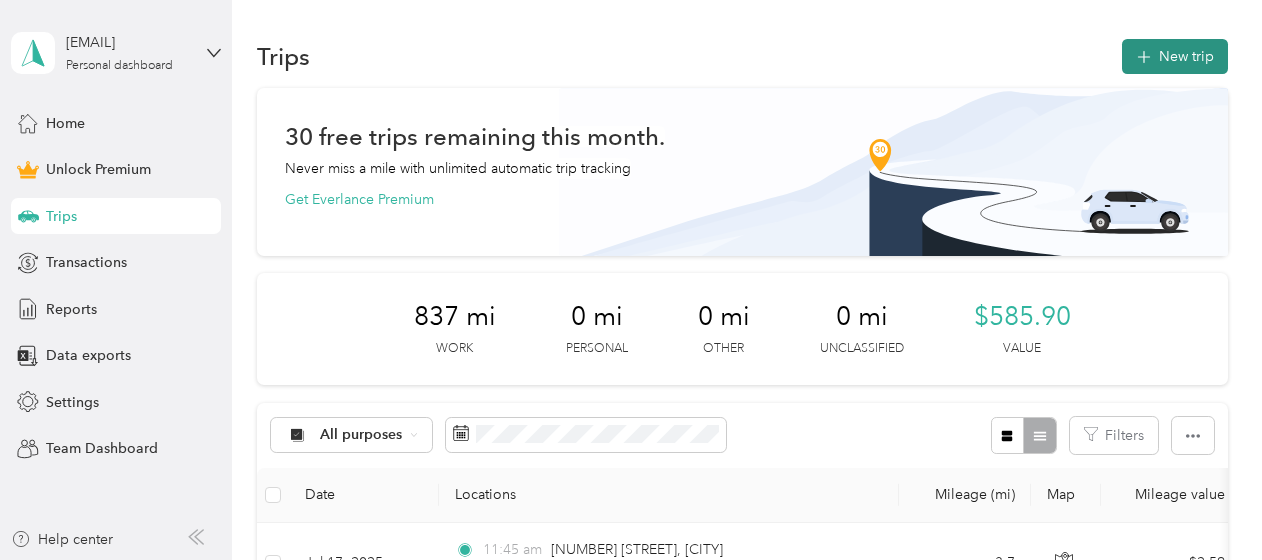 click on "New trip" at bounding box center (1175, 56) 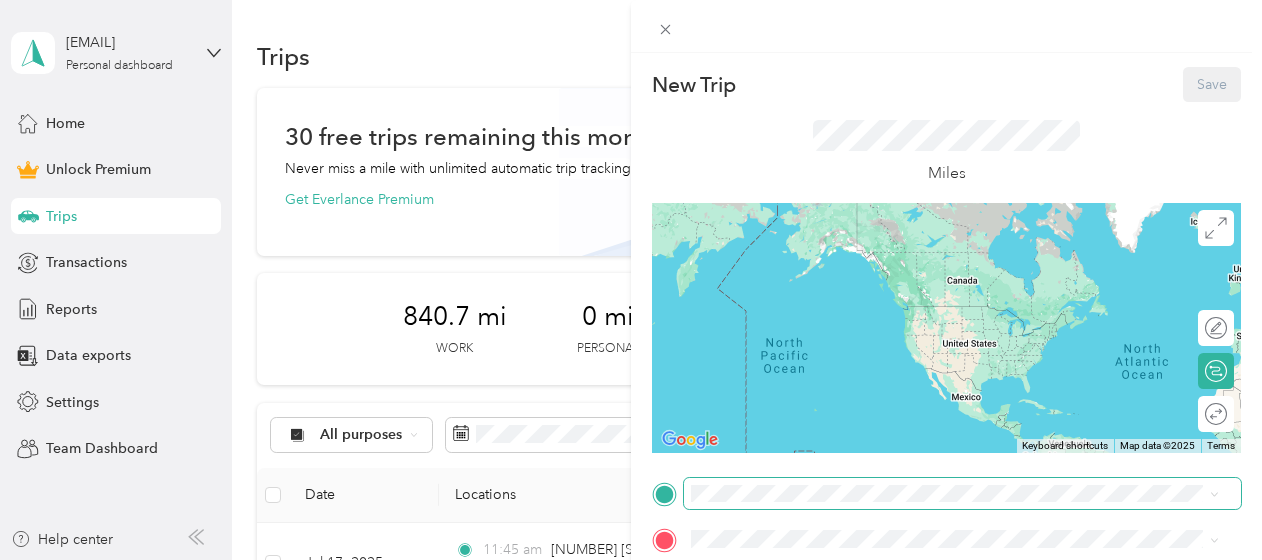 click at bounding box center (962, 494) 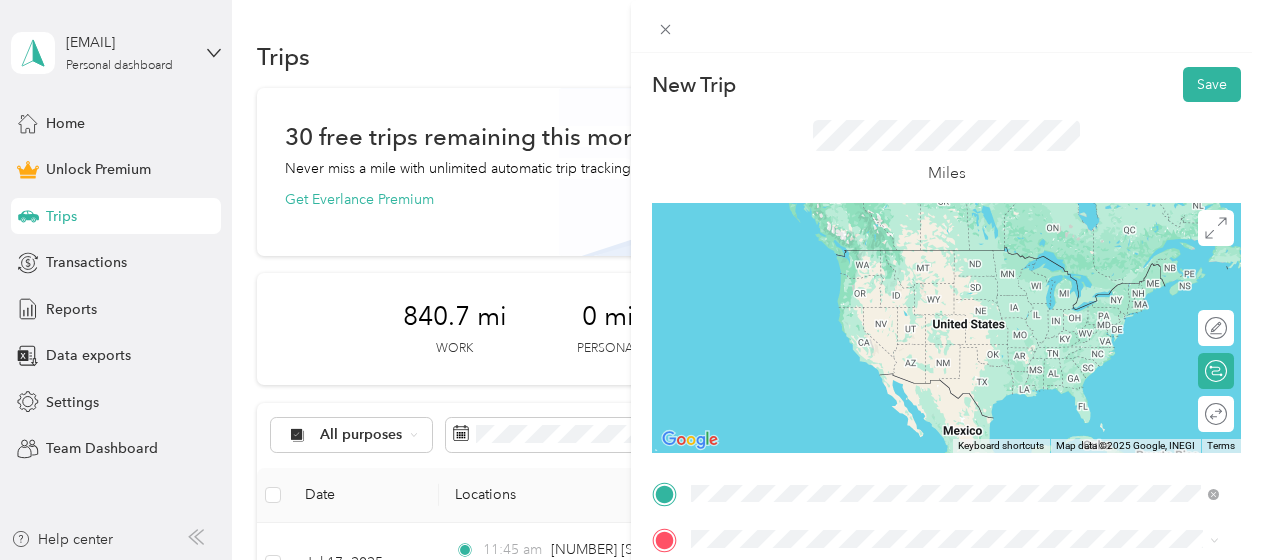 click on "[NUMBER] [STREET]
[CITY], [STATE] [POSTAL_CODE], [COUNTRY]" at bounding box center [873, 258] 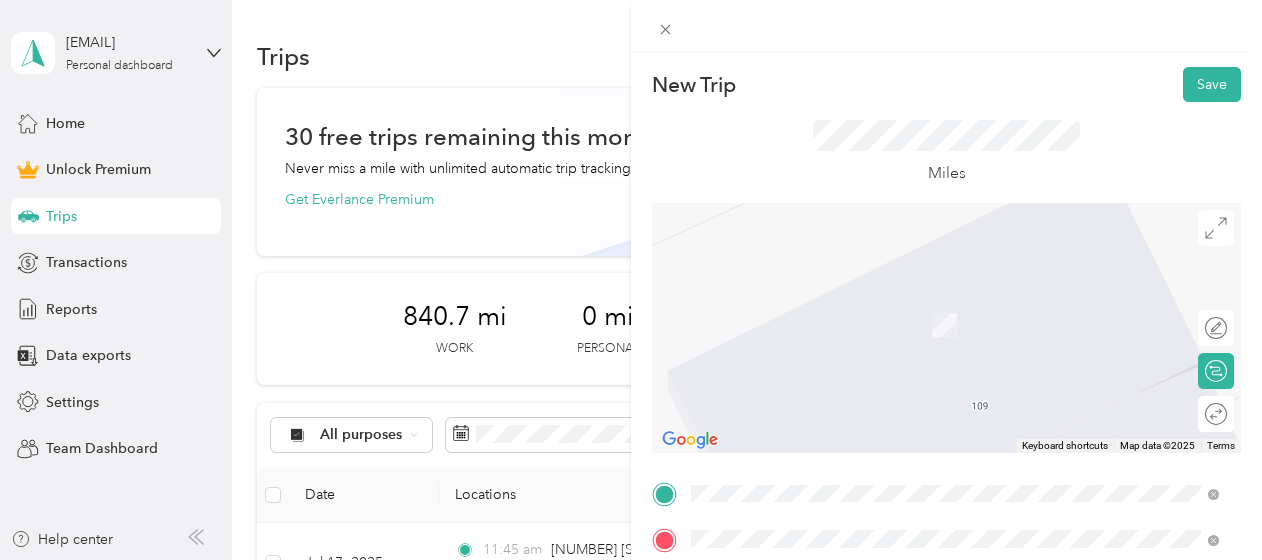 click on "[NUMBER] [STREET]
[CITY], [STATE] [POSTAL_CODE], [COUNTRY]" at bounding box center (873, 304) 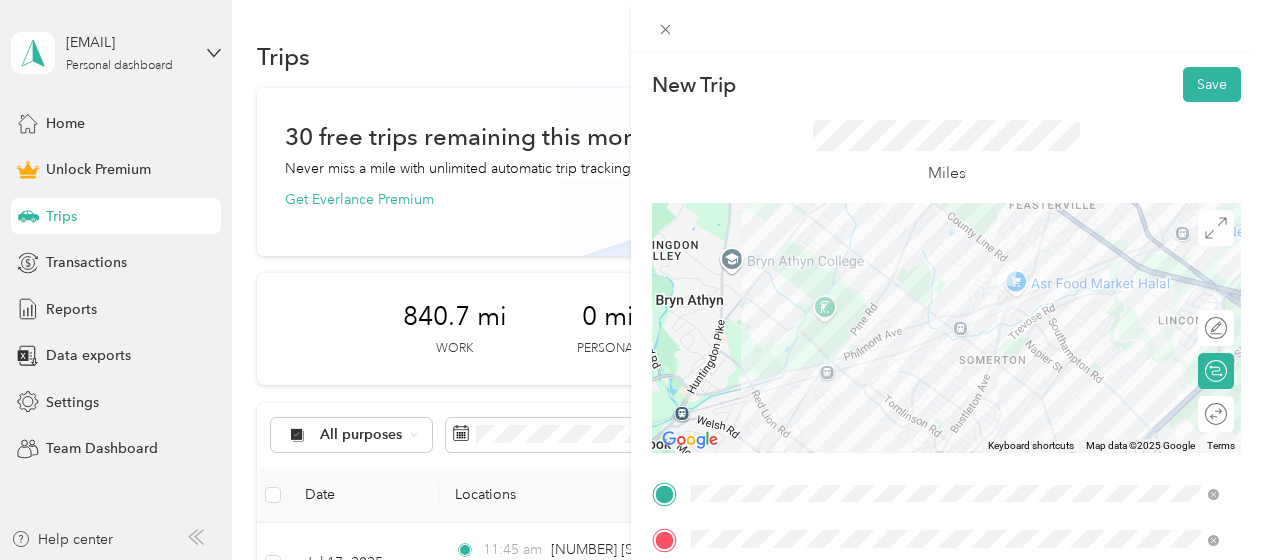 click on "Round trip" at bounding box center (1227, 414) 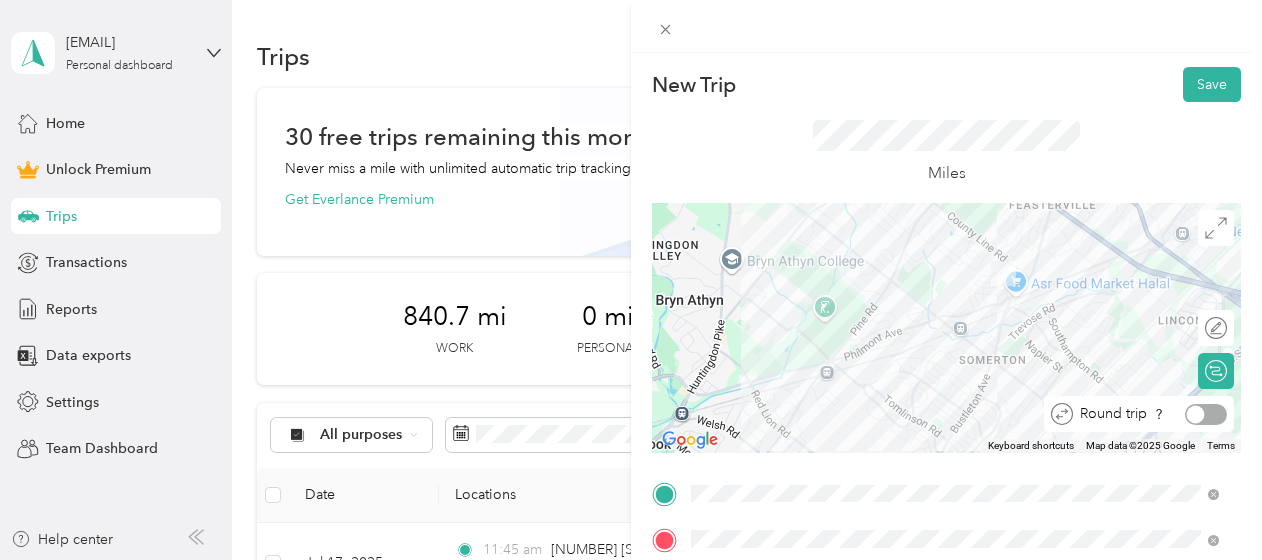 click at bounding box center [1206, 414] 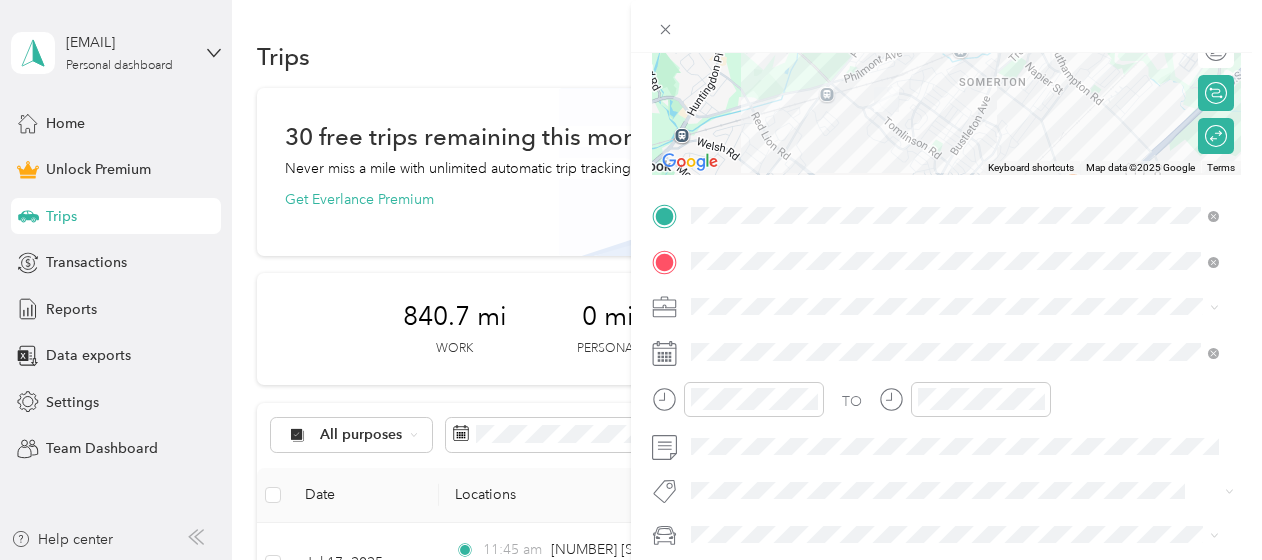 scroll, scrollTop: 287, scrollLeft: 0, axis: vertical 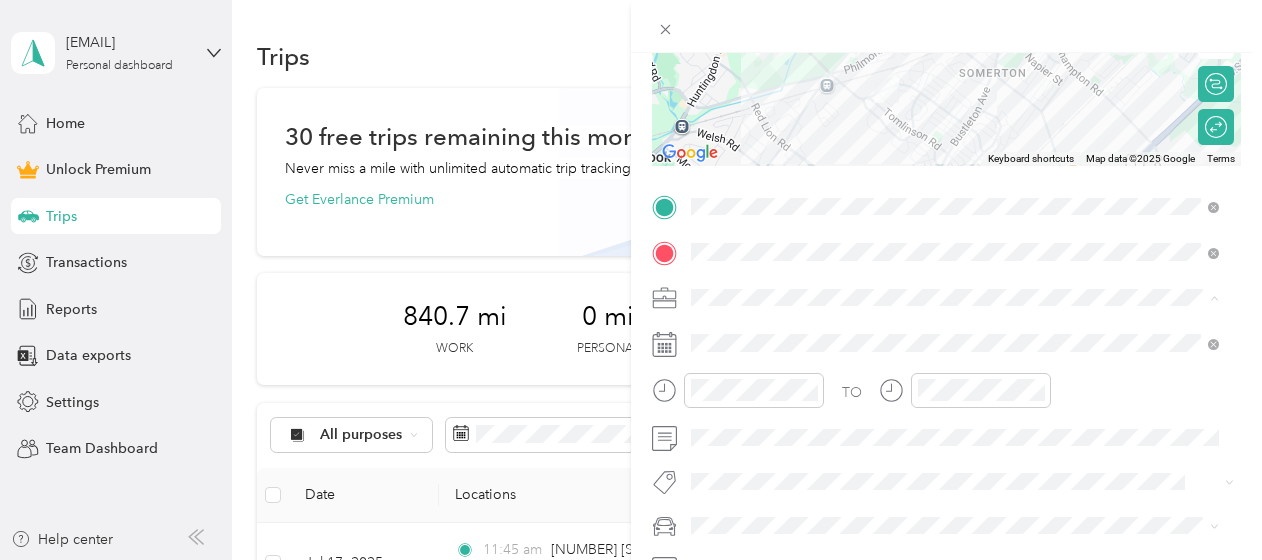 click on "Work" at bounding box center (955, 16) 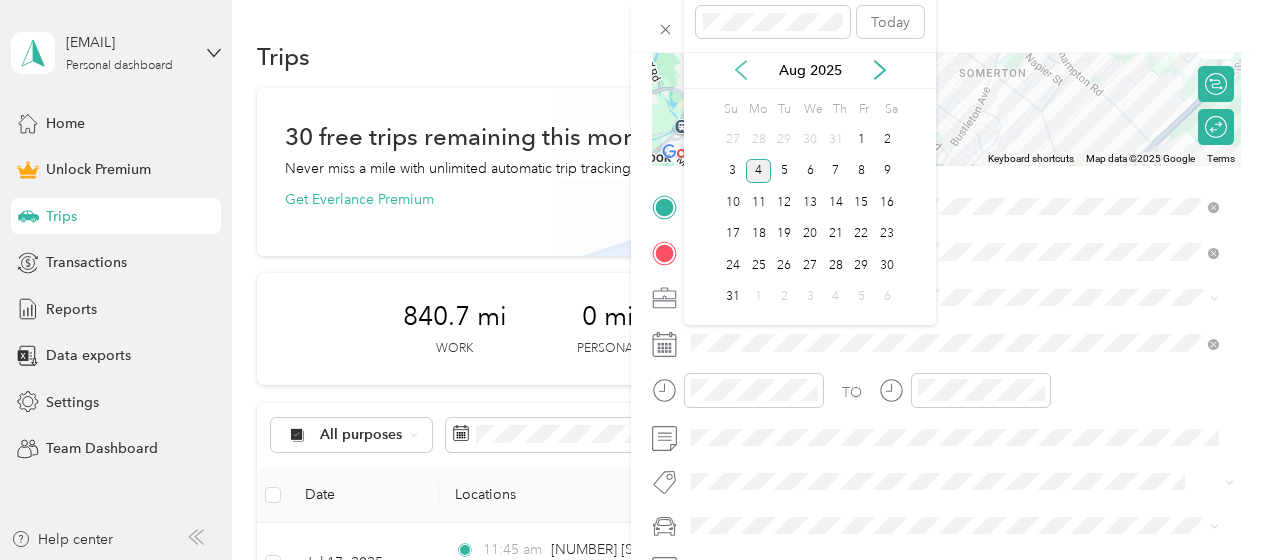 click 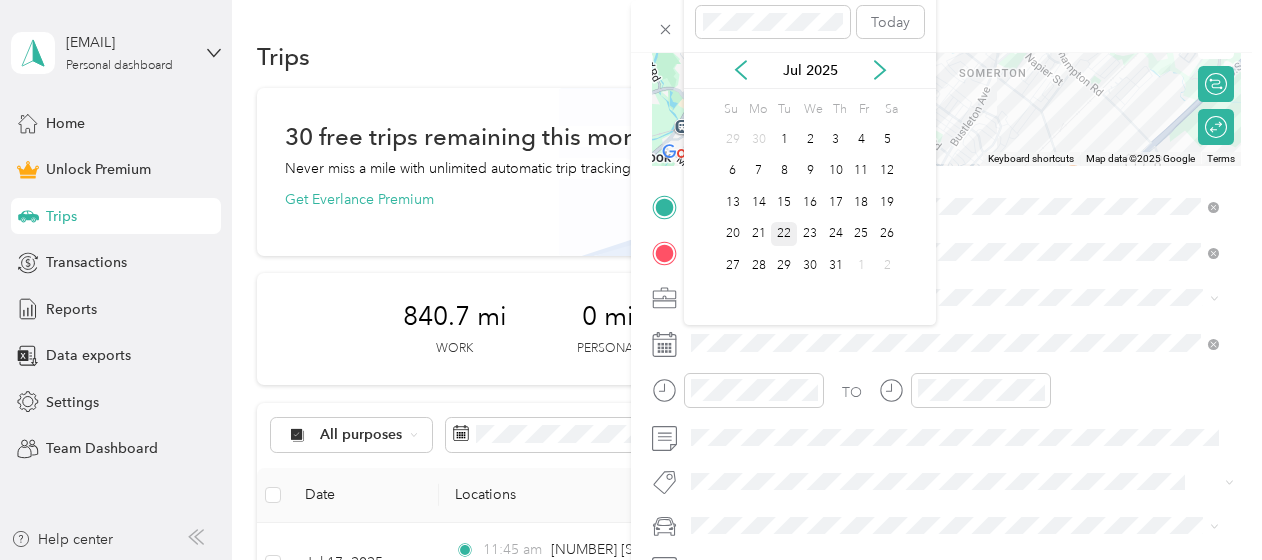 click on "22" at bounding box center (784, 234) 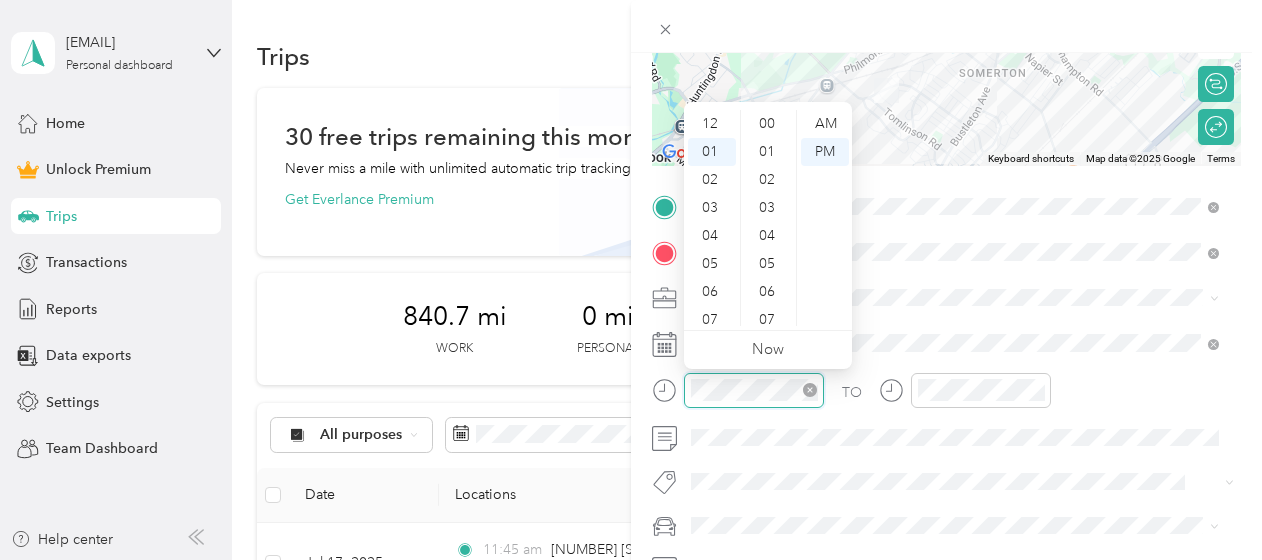 scroll, scrollTop: 28, scrollLeft: 0, axis: vertical 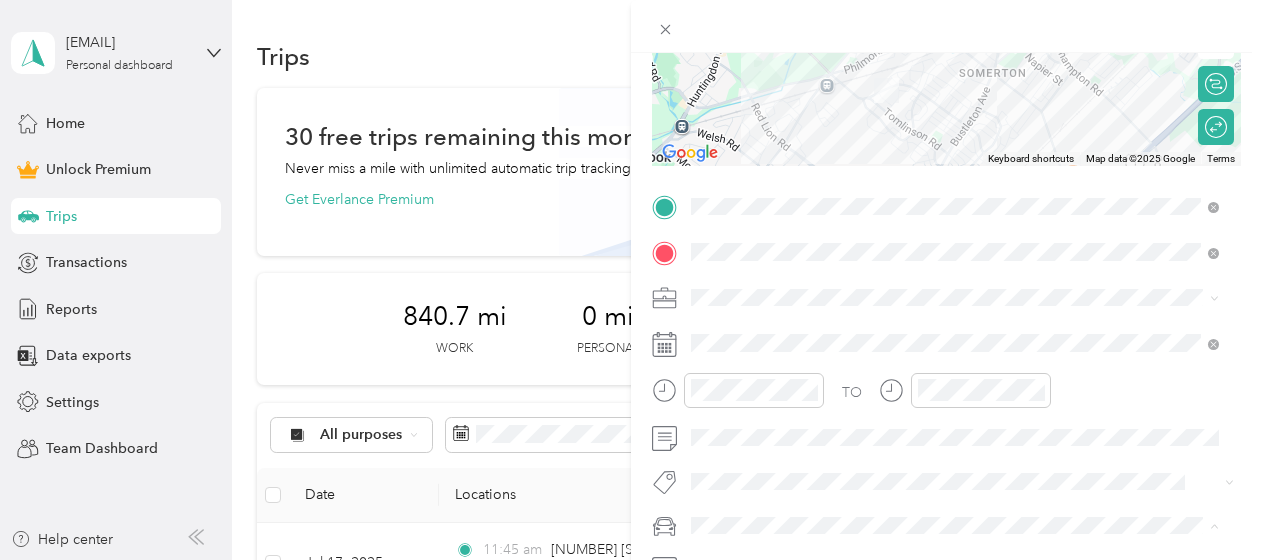 click on "Main SUV" at bounding box center (728, 489) 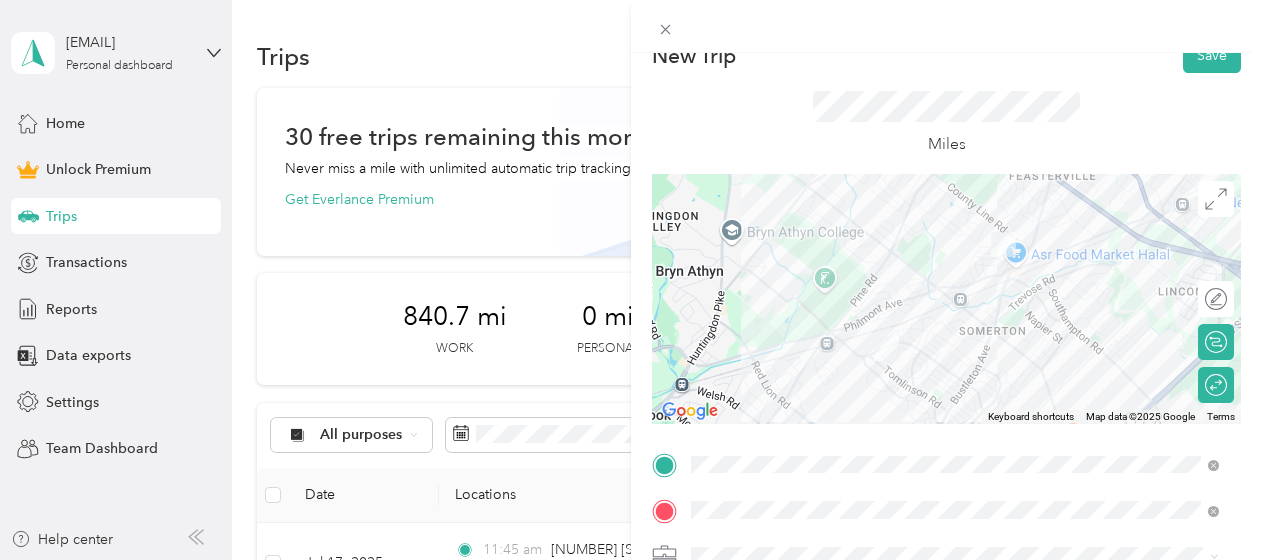 scroll, scrollTop: 0, scrollLeft: 0, axis: both 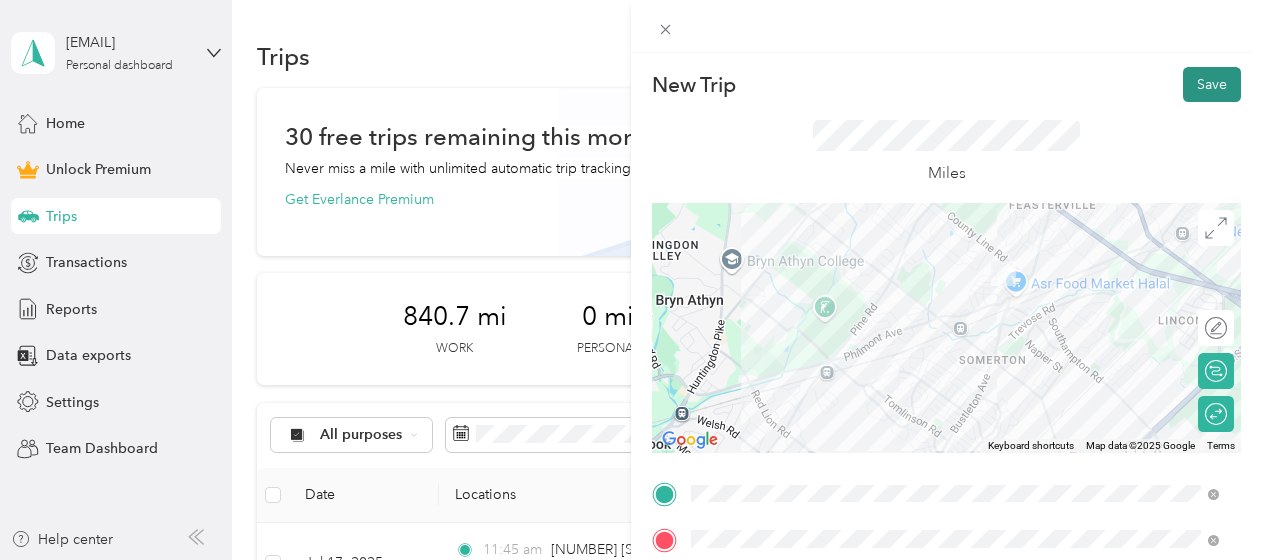 click on "Save" at bounding box center (1212, 84) 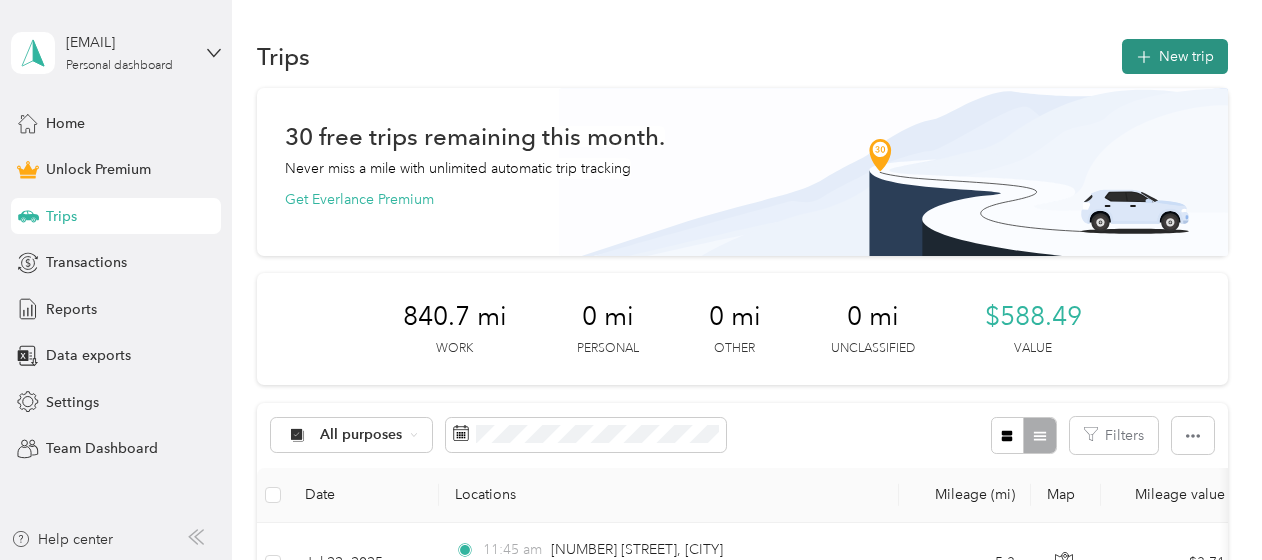 click on "New trip" at bounding box center [1175, 56] 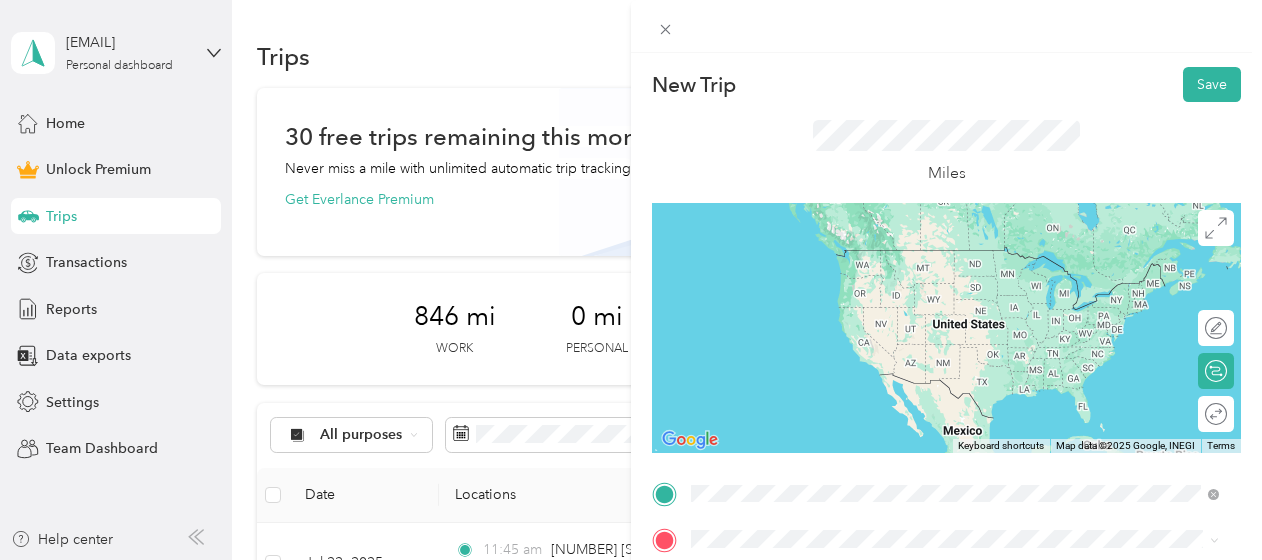 click on "[NUMBER] [STREET]
[CITY], [STATE] [POSTAL_CODE], [COUNTRY]" at bounding box center [873, 258] 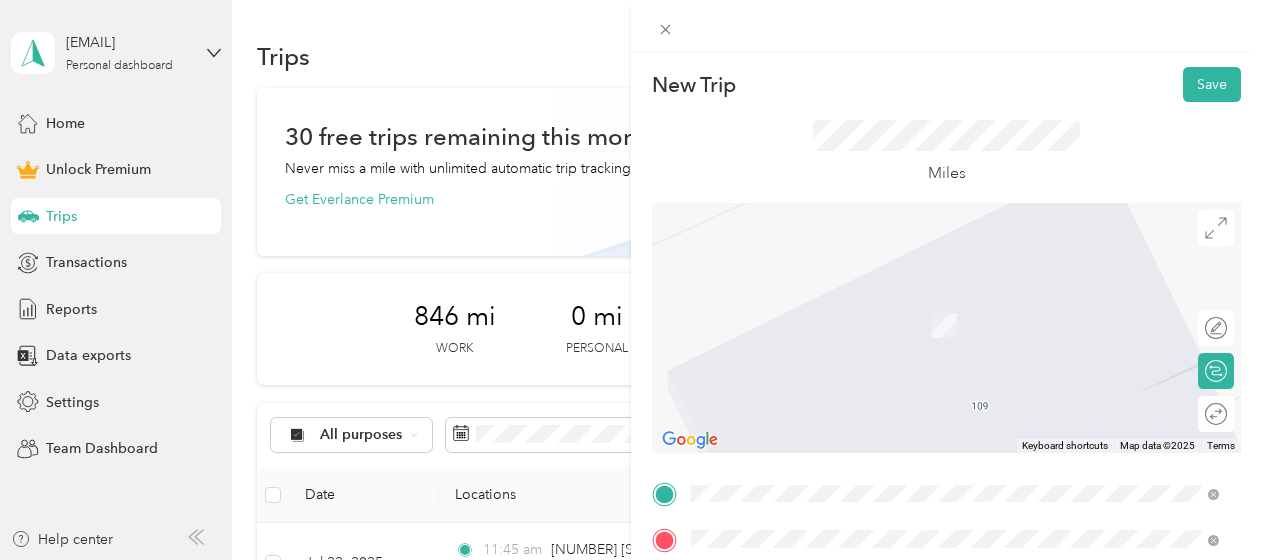 click on "[NUMBER] [STREET]
[CITY], [STATE] [POSTAL_CODE], [COUNTRY]" at bounding box center [873, 304] 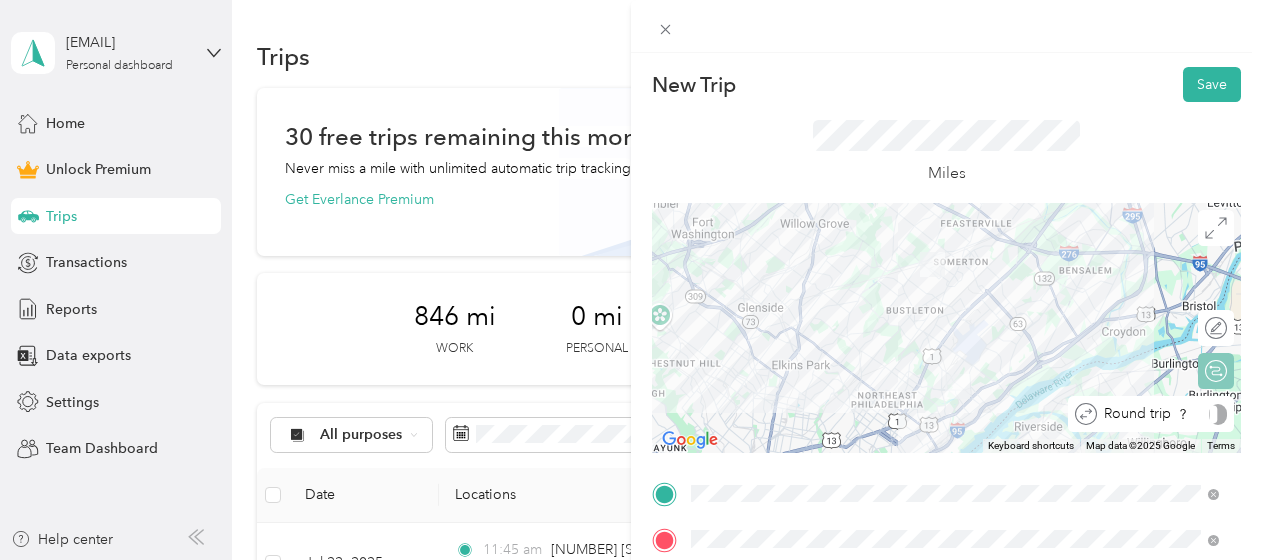 click at bounding box center (1218, 414) 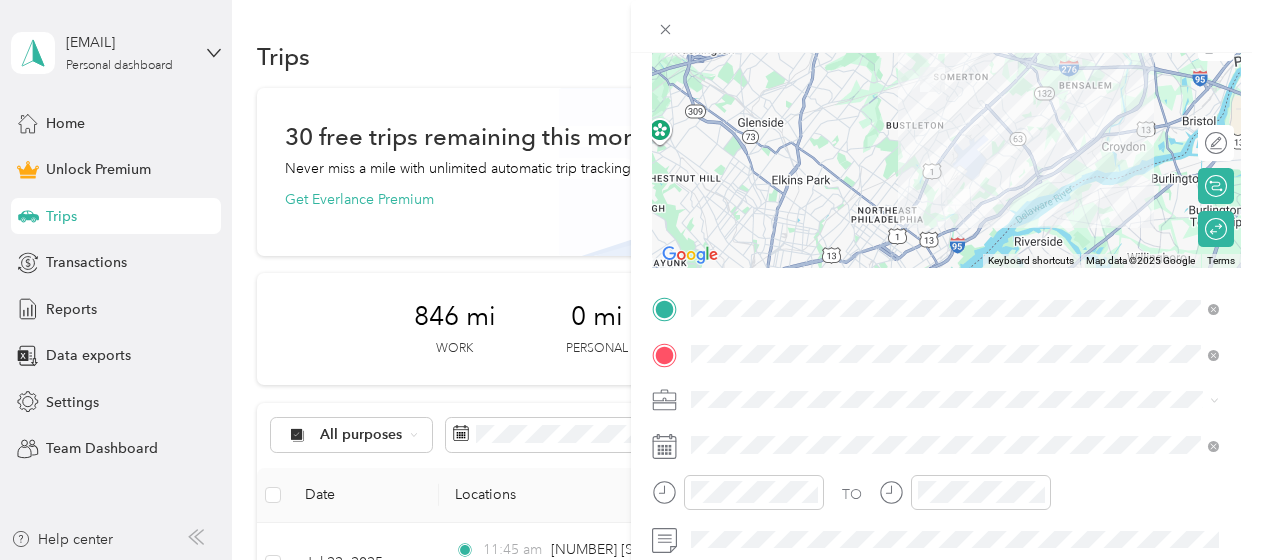 scroll, scrollTop: 269, scrollLeft: 0, axis: vertical 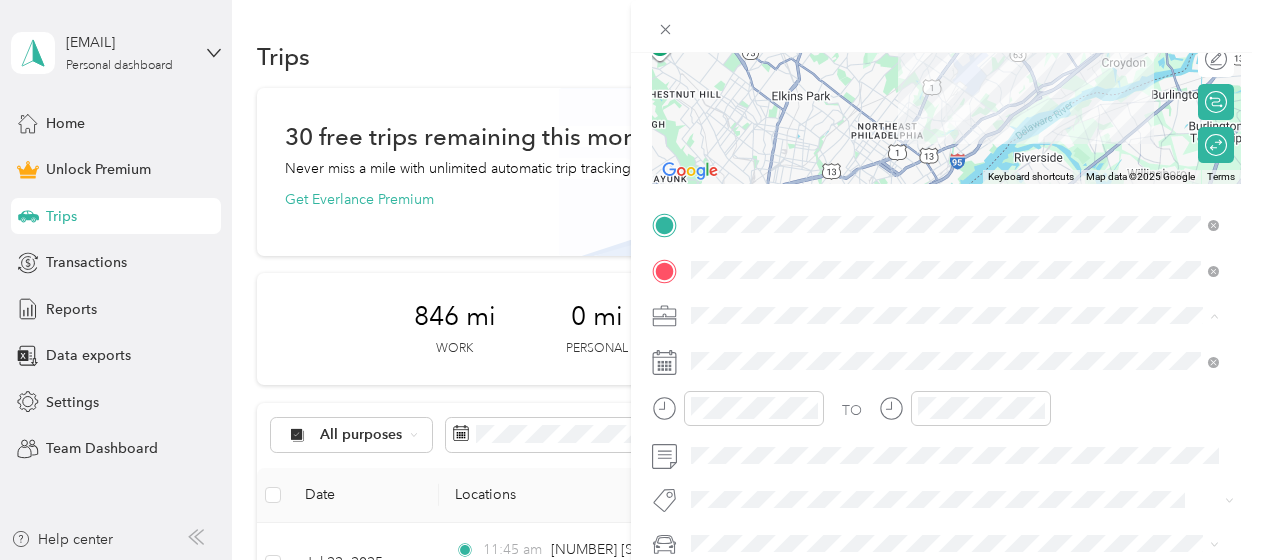 click on "Work" at bounding box center (955, 34) 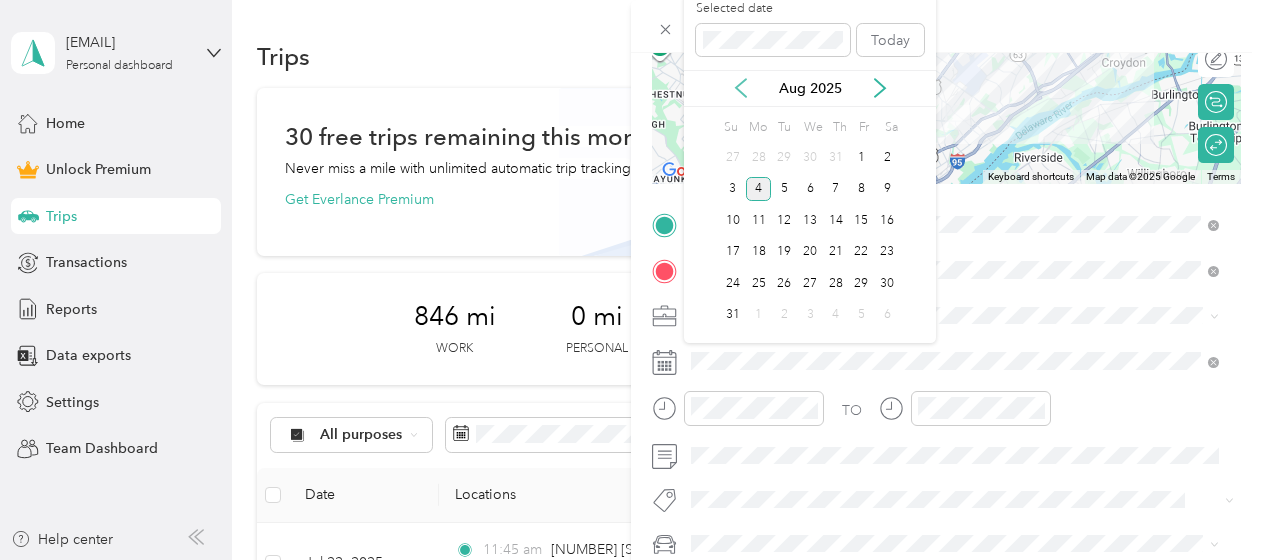 click 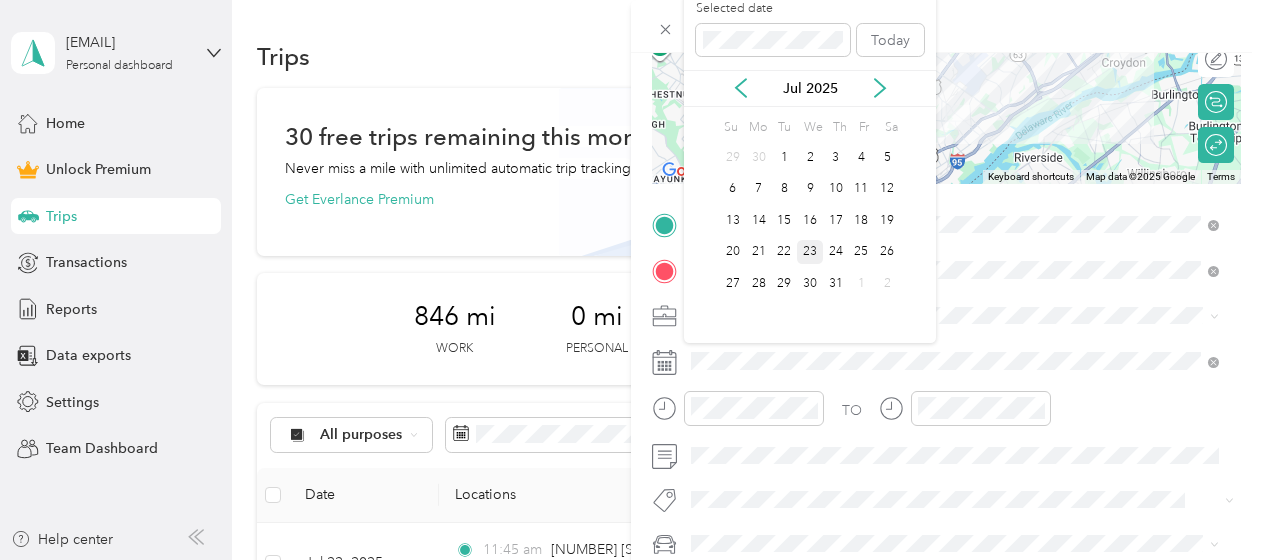 click on "23" at bounding box center [810, 252] 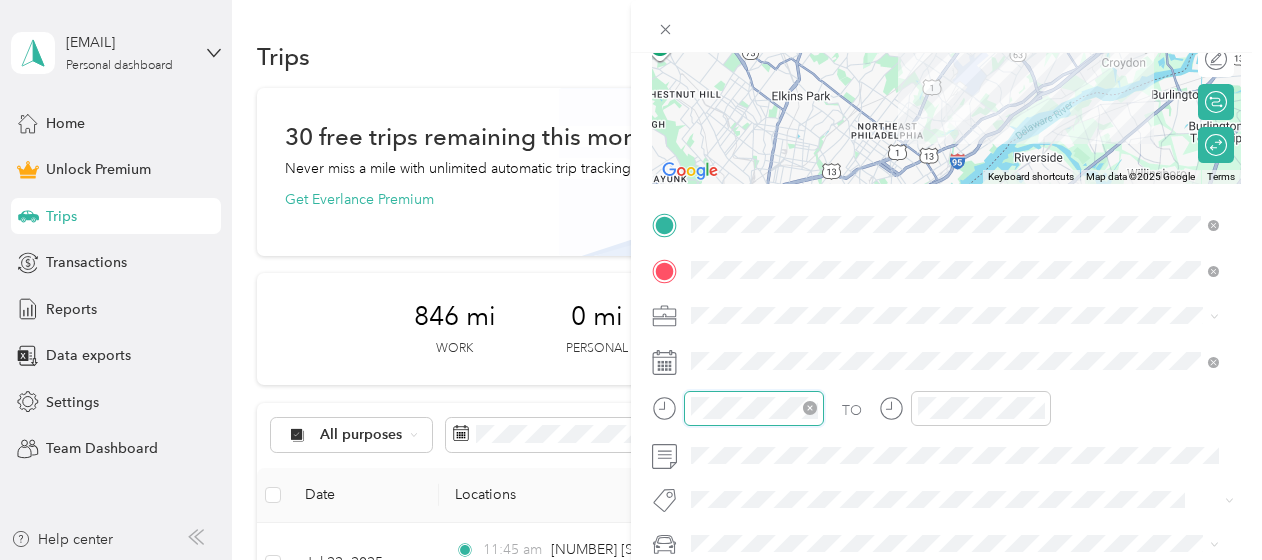 scroll, scrollTop: 26, scrollLeft: 0, axis: vertical 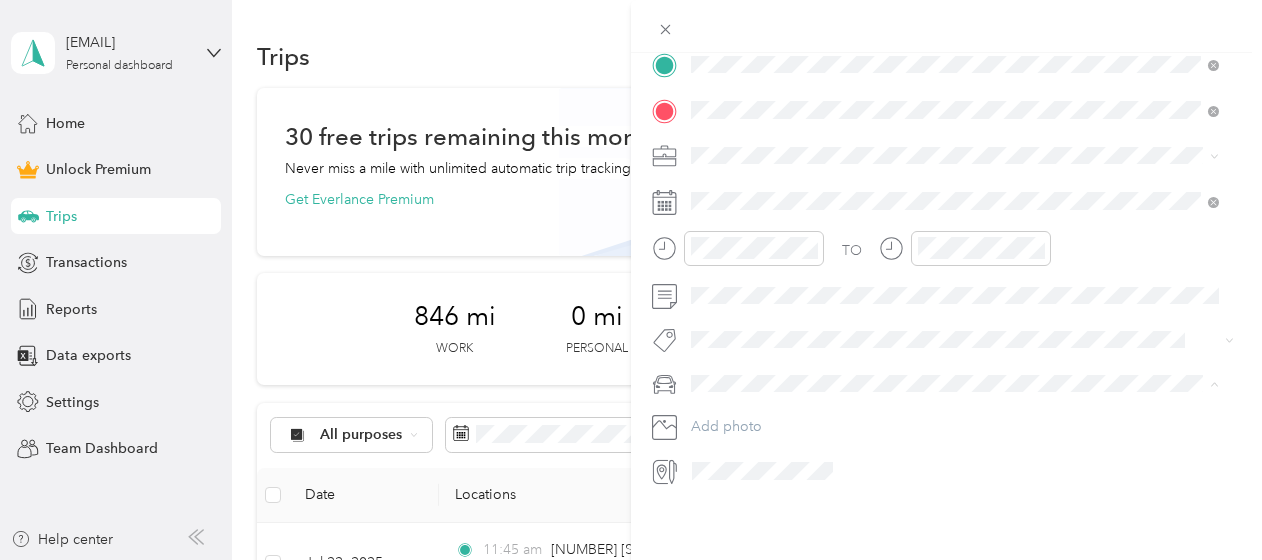 click on "Main SUV" at bounding box center (955, 403) 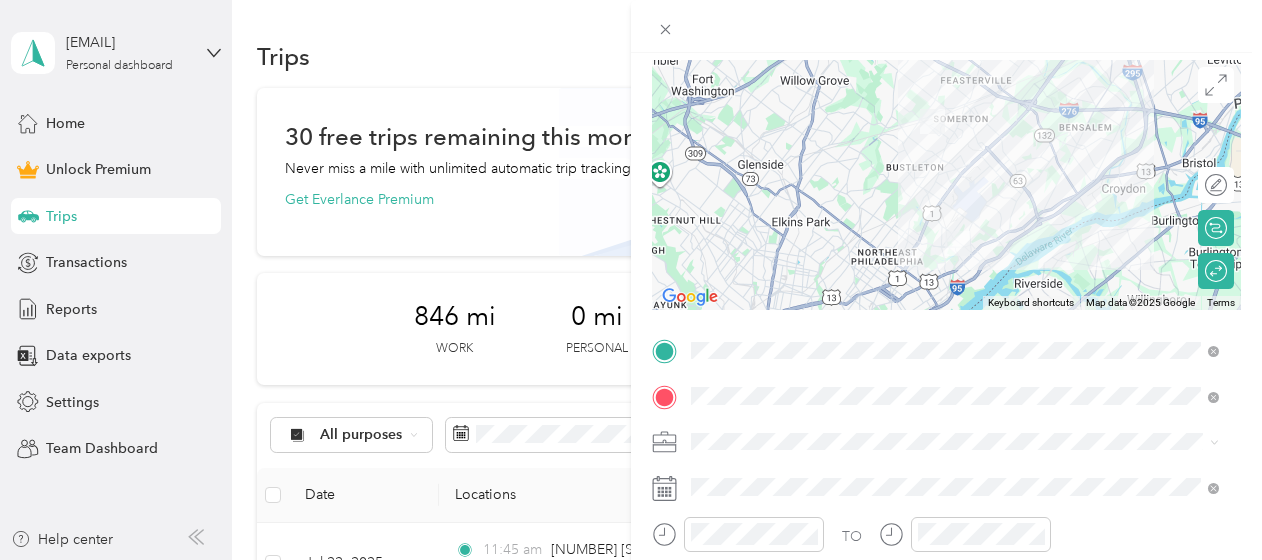 scroll, scrollTop: 0, scrollLeft: 0, axis: both 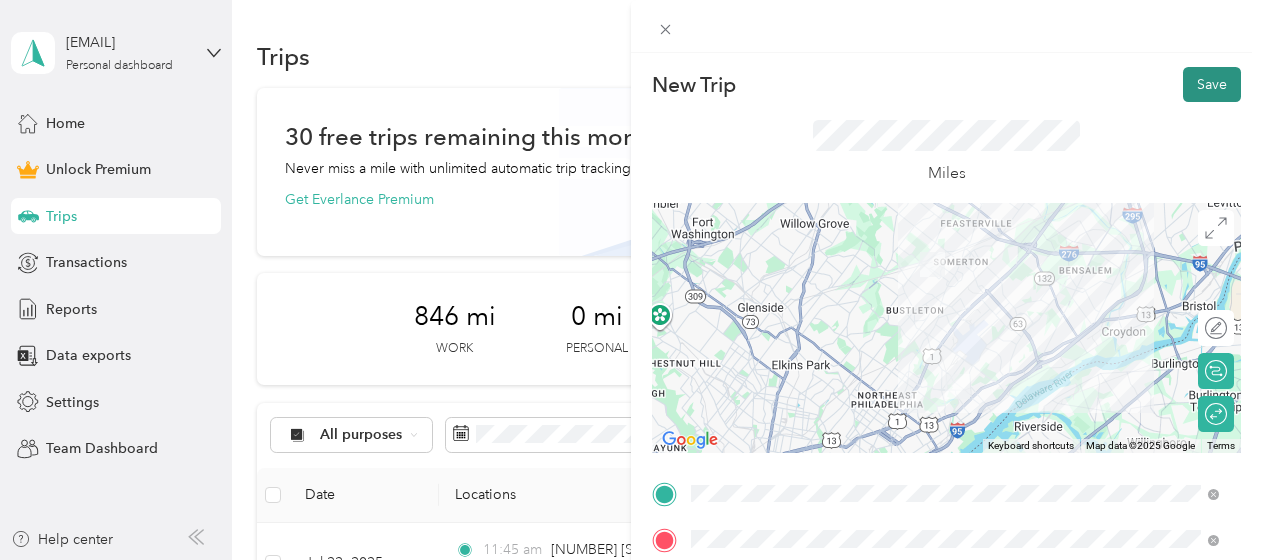 click on "Save" at bounding box center (1212, 84) 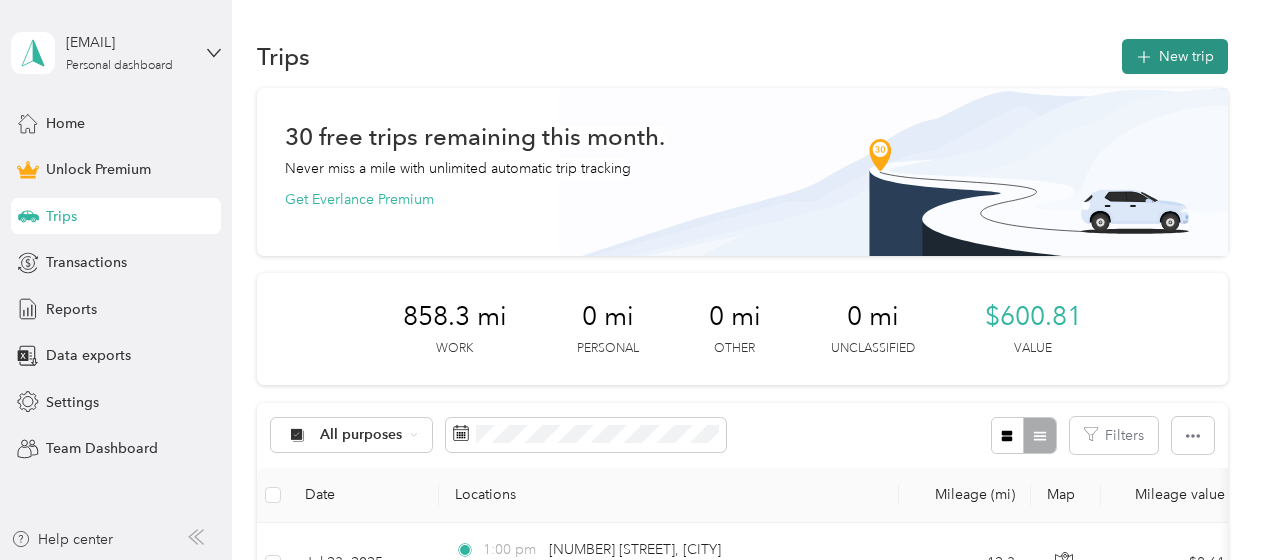 click on "New trip" at bounding box center (1175, 56) 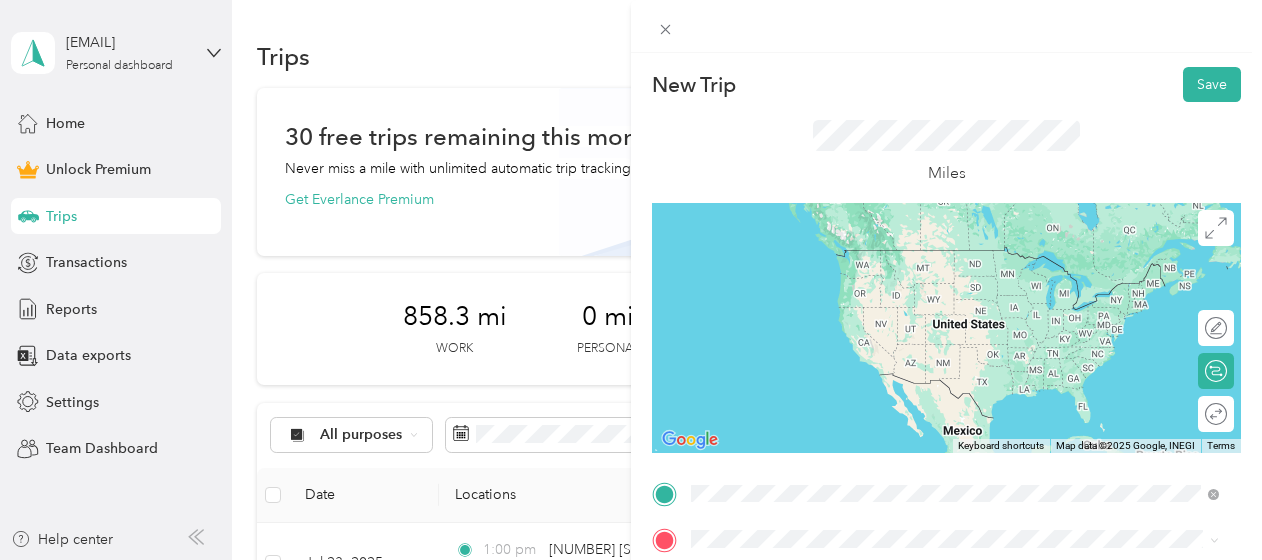 click on "[NUMBER] [STREET]
[CITY], [STATE] [POSTAL_CODE], [COUNTRY]" at bounding box center [873, 258] 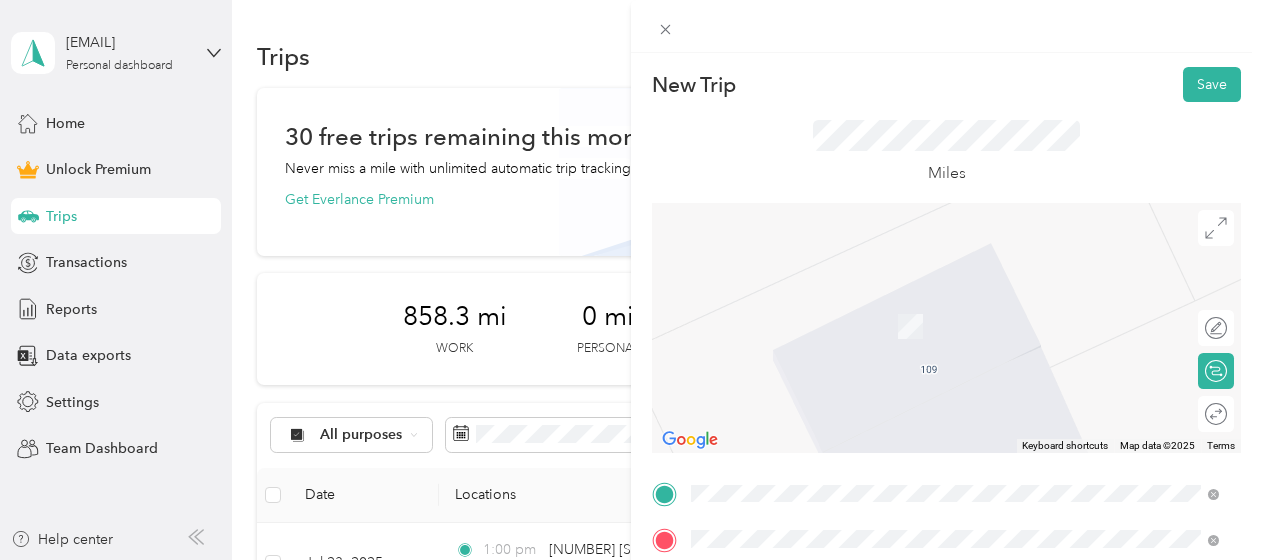 click on "[NUMBER] [STREET]
[CITY], [STATE] [POSTAL_CODE], [COUNTRY]" at bounding box center (873, 493) 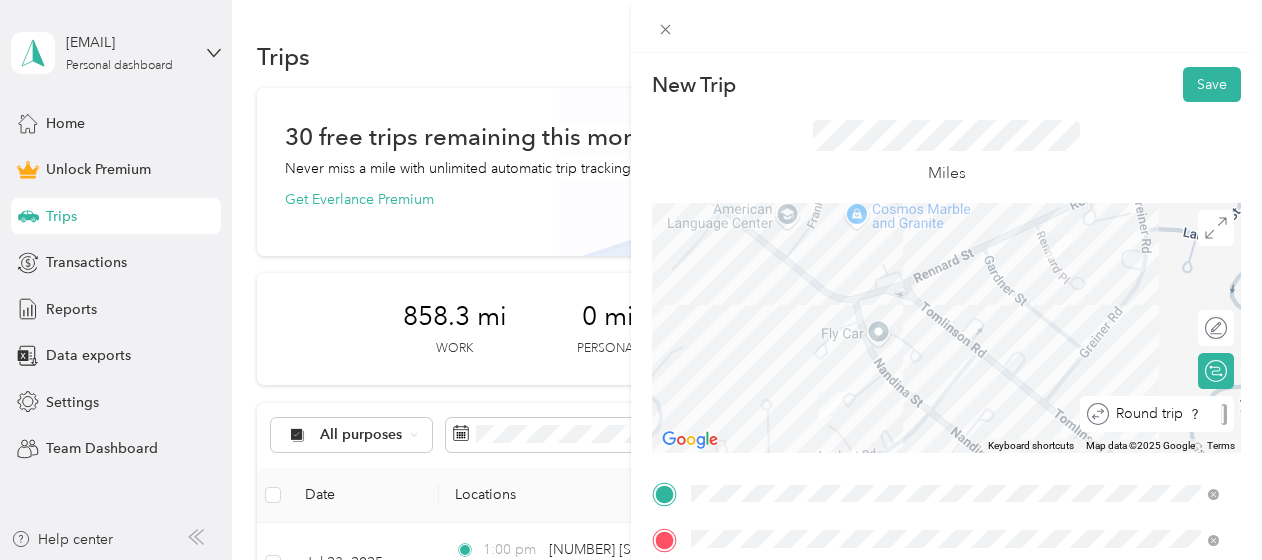 click at bounding box center (1224, 414) 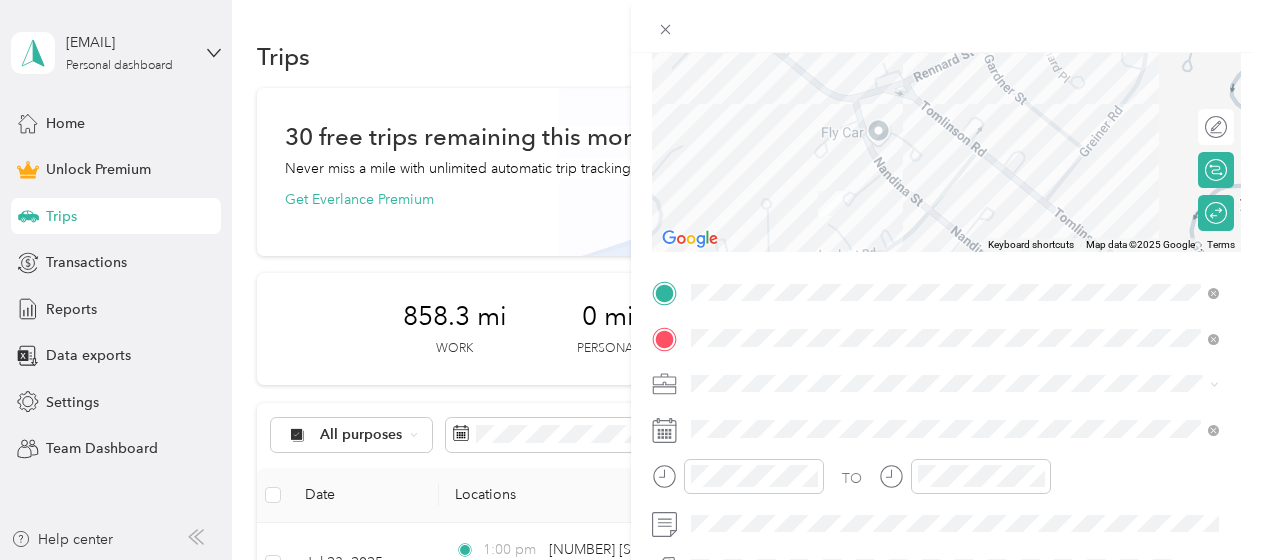 scroll, scrollTop: 209, scrollLeft: 0, axis: vertical 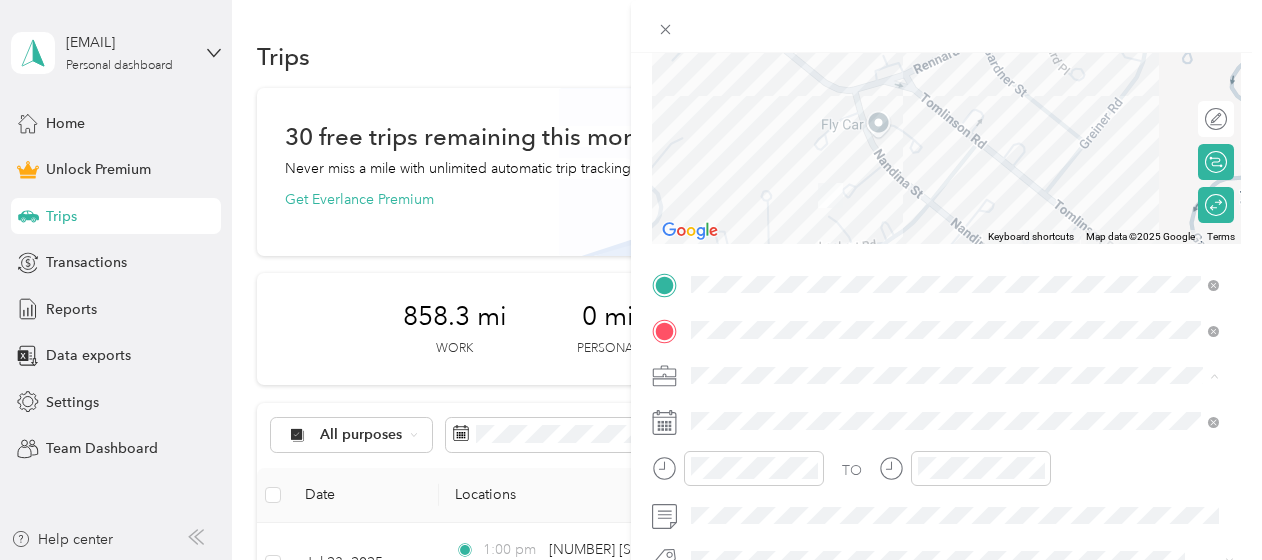 click on "Work" at bounding box center (955, 94) 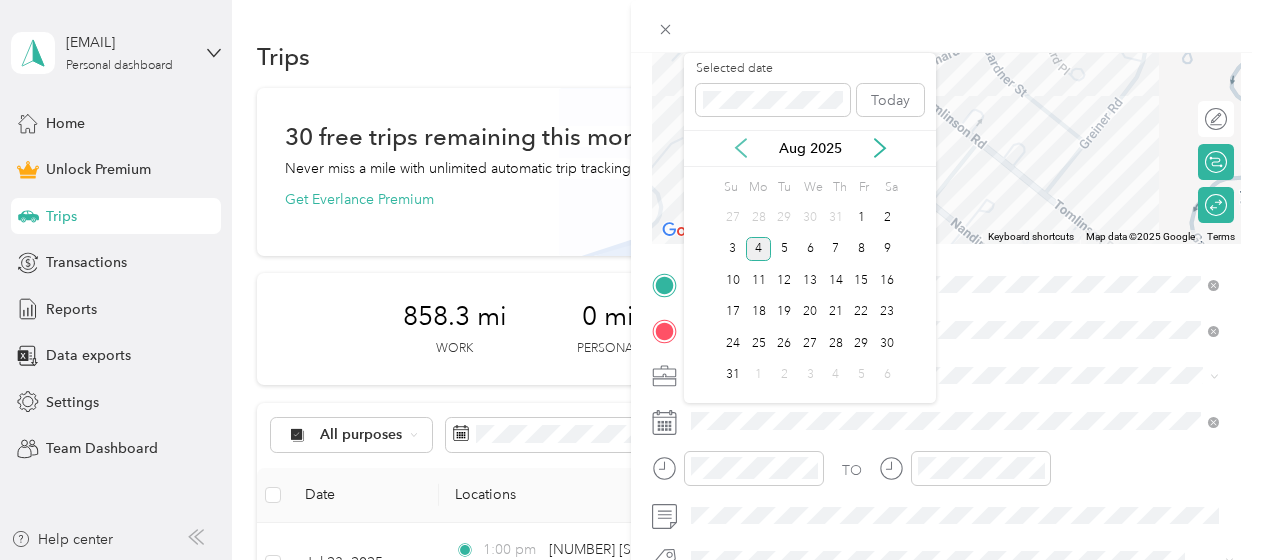 click 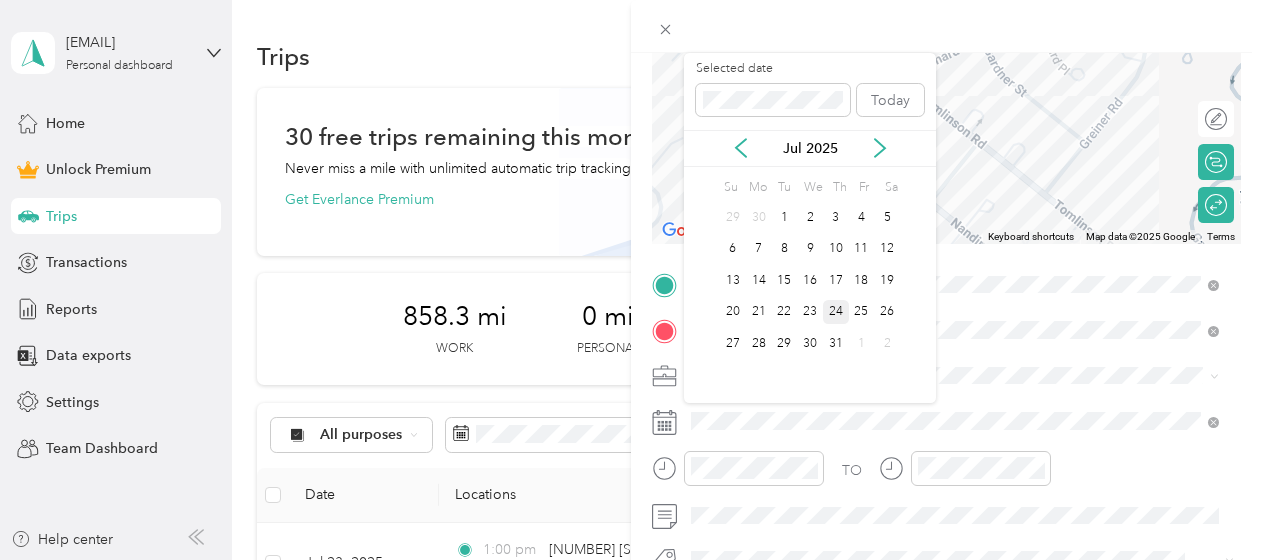 click on "24" at bounding box center (836, 312) 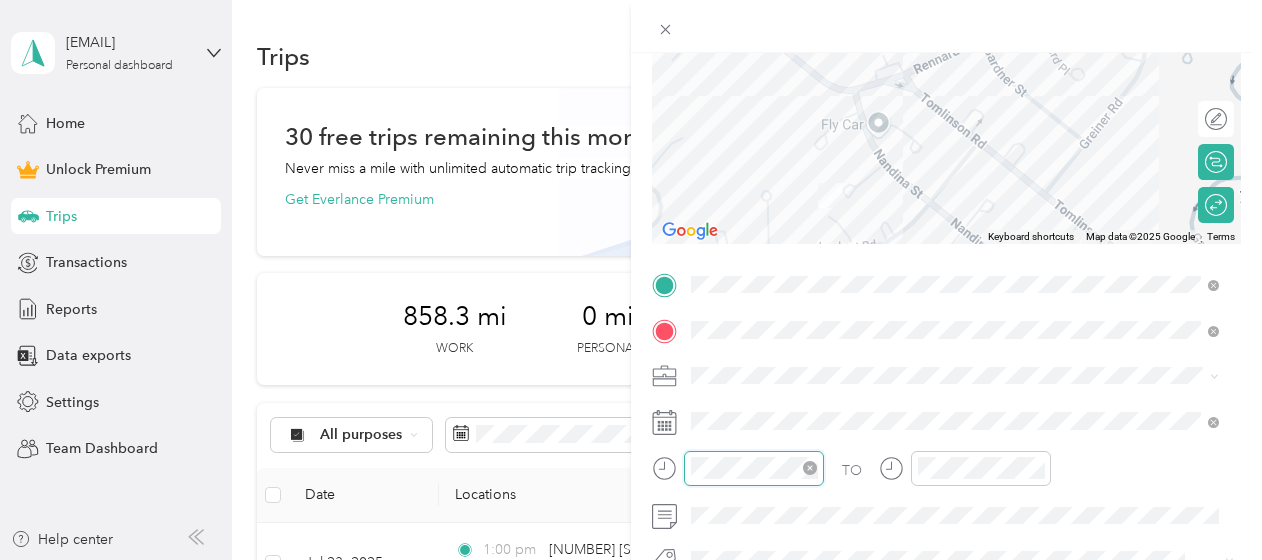 scroll, scrollTop: 28, scrollLeft: 0, axis: vertical 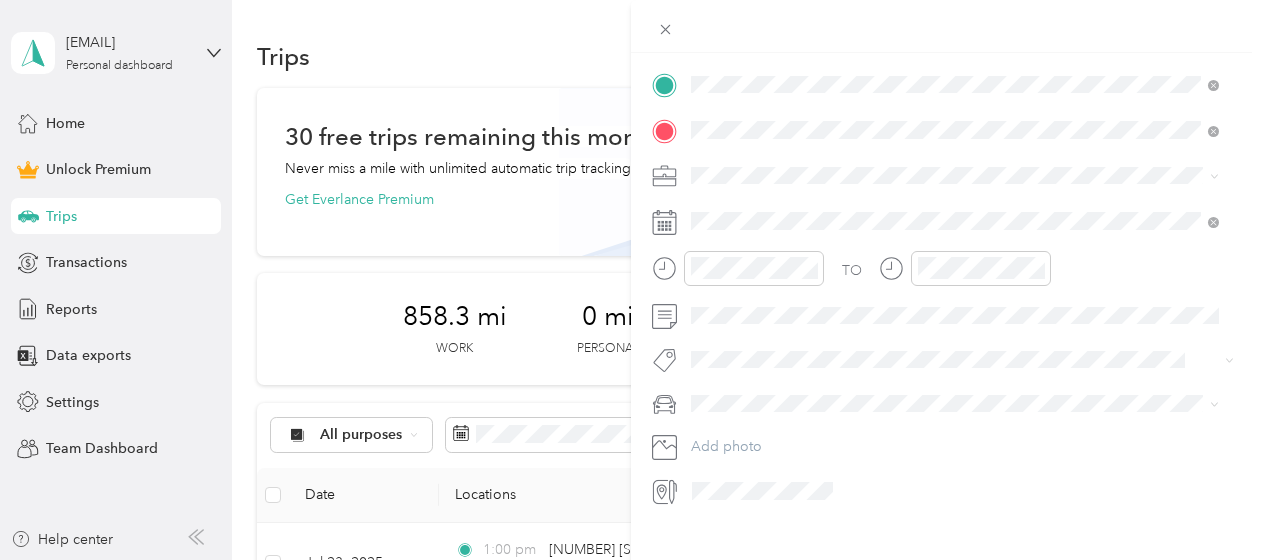click on "Main SUV" at bounding box center (955, 437) 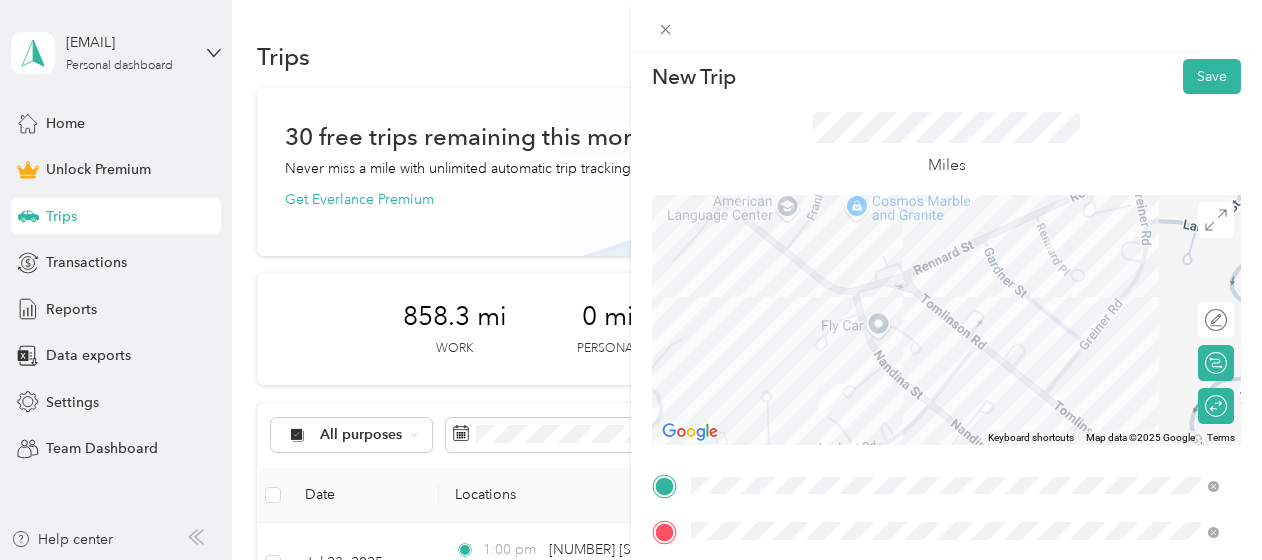 scroll, scrollTop: 0, scrollLeft: 0, axis: both 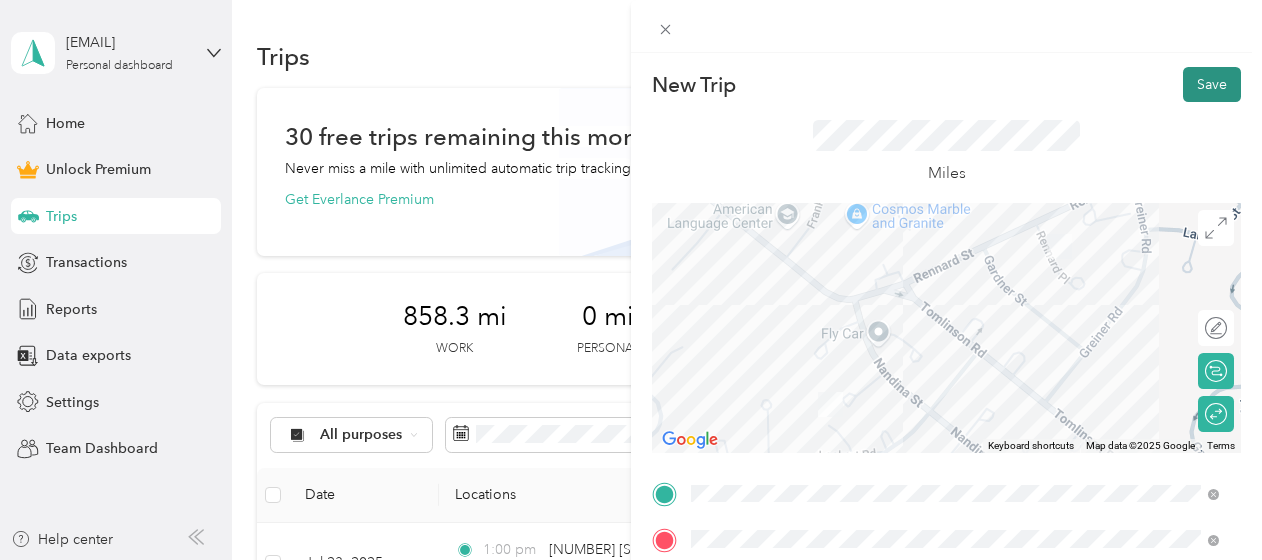 click on "Save" at bounding box center (1212, 84) 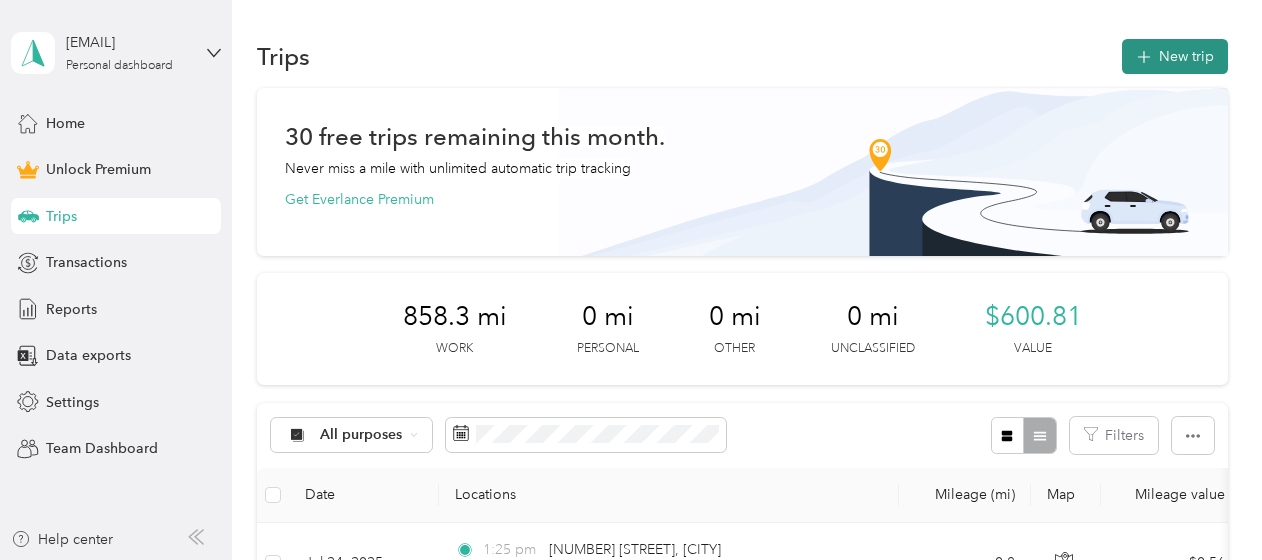 click 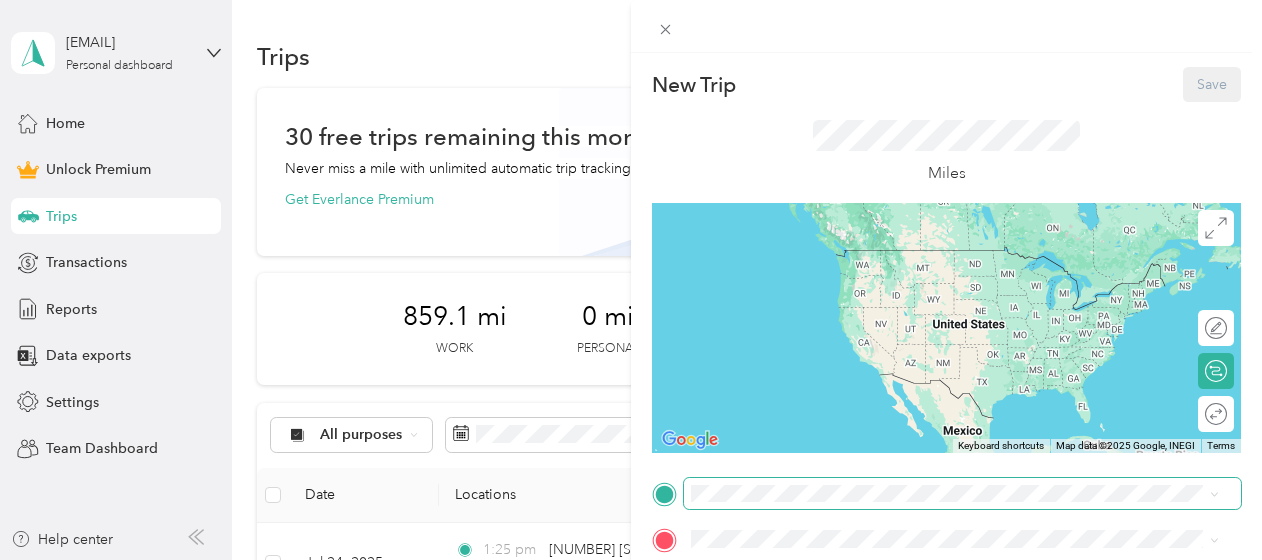 click at bounding box center [962, 494] 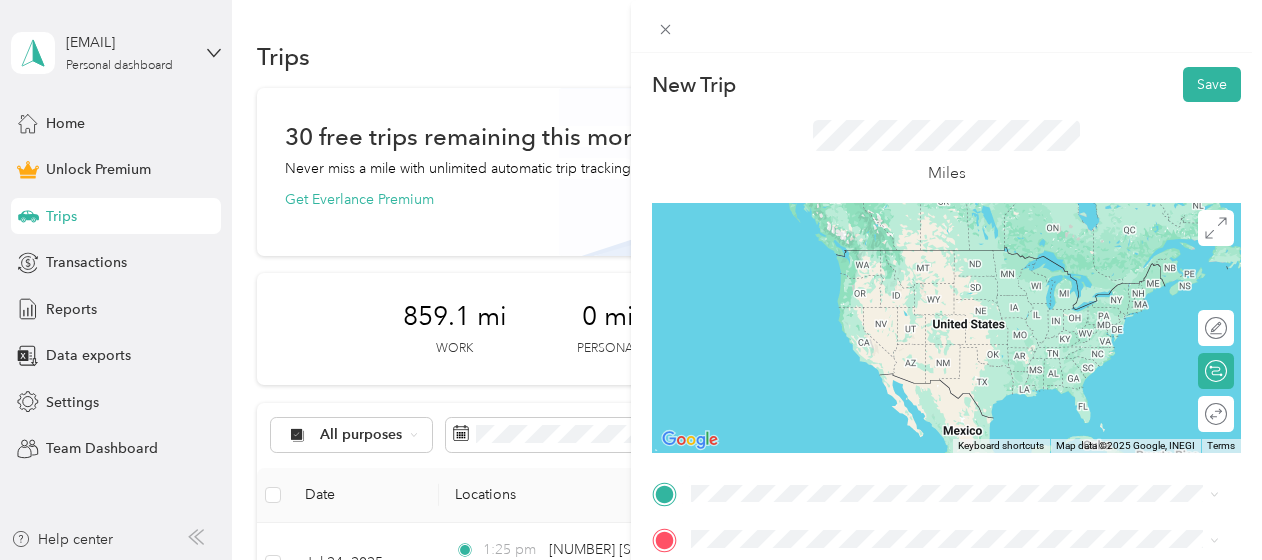 click on "[NUMBER] [STREET]
[CITY], [STATE] [POSTAL_CODE], [COUNTRY]" at bounding box center [955, 258] 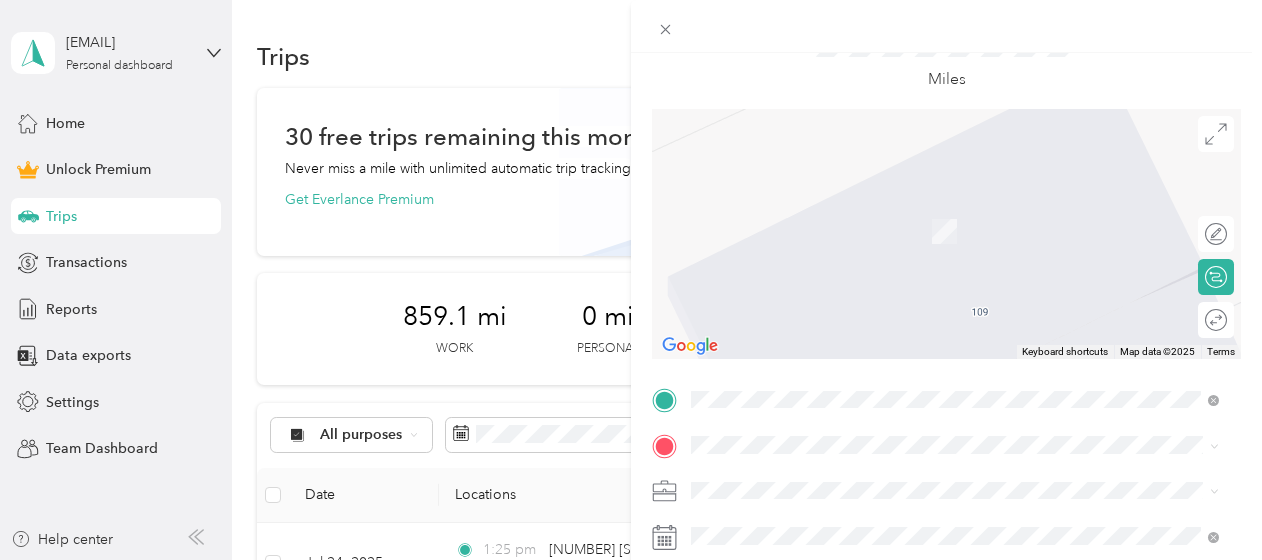 scroll, scrollTop: 200, scrollLeft: 0, axis: vertical 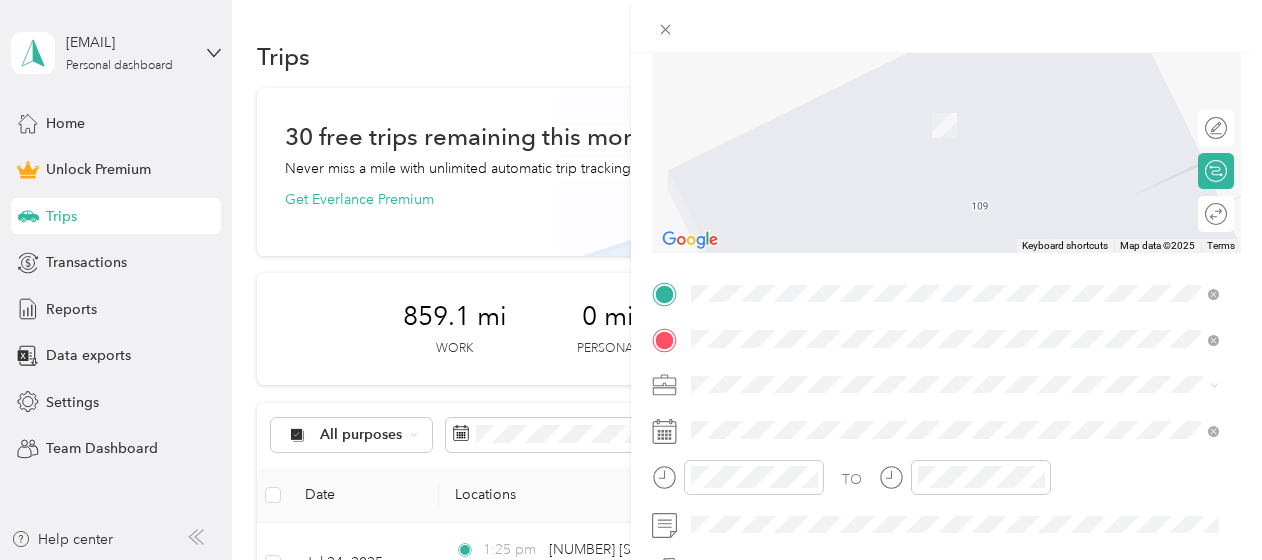 click on "[NUMBER] [STREET]
[CITY], [STATE] [POSTAL_CODE], [COUNTRY]" at bounding box center (873, 104) 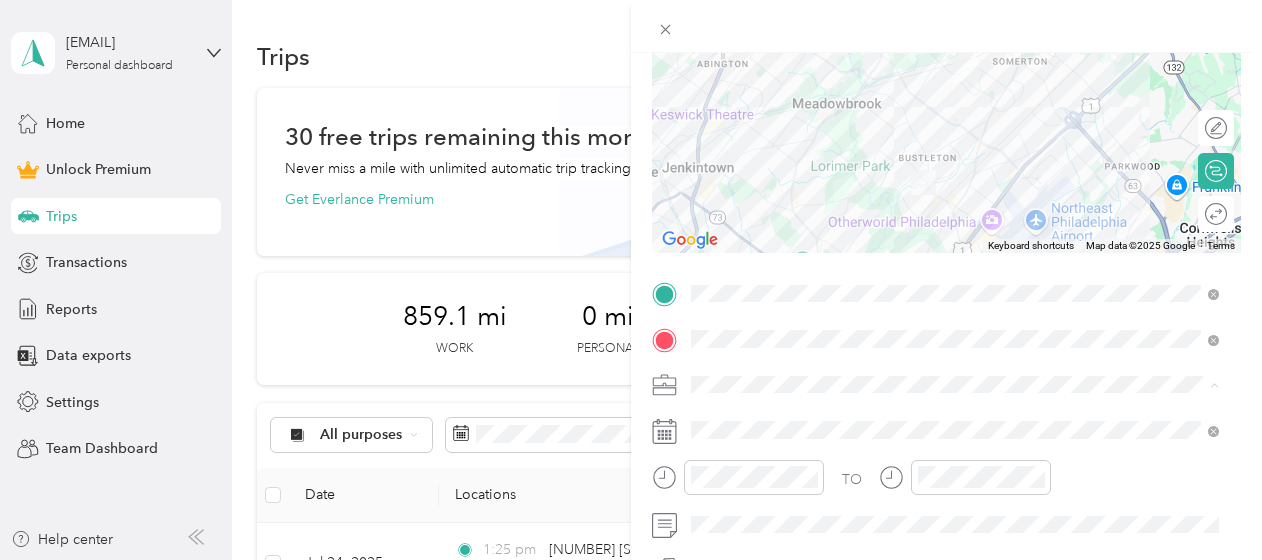 click on "Work" at bounding box center [715, 104] 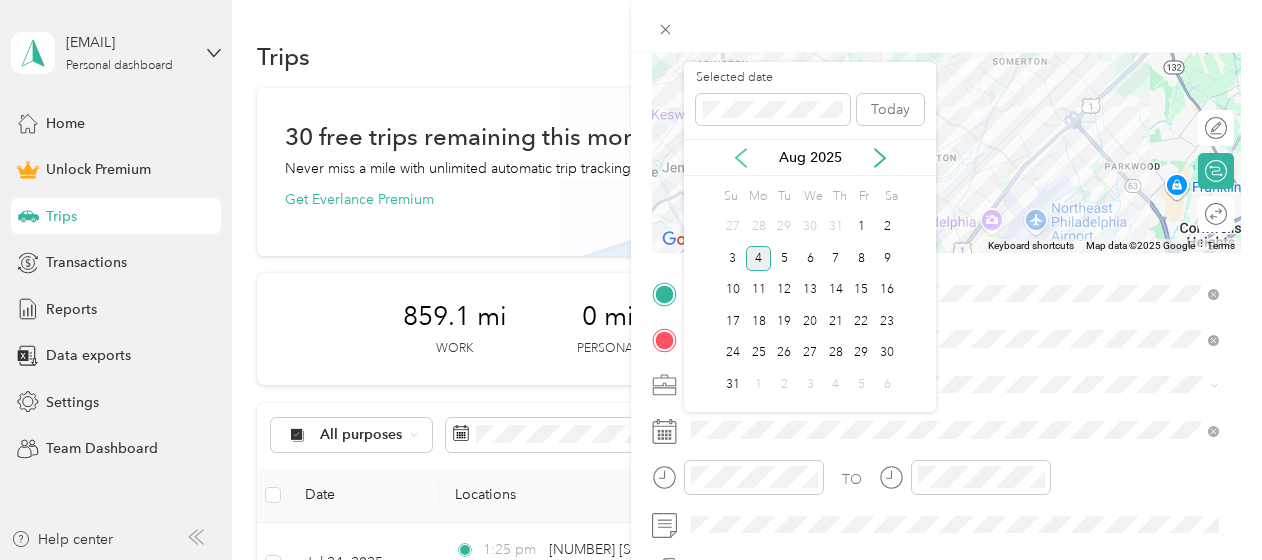 click 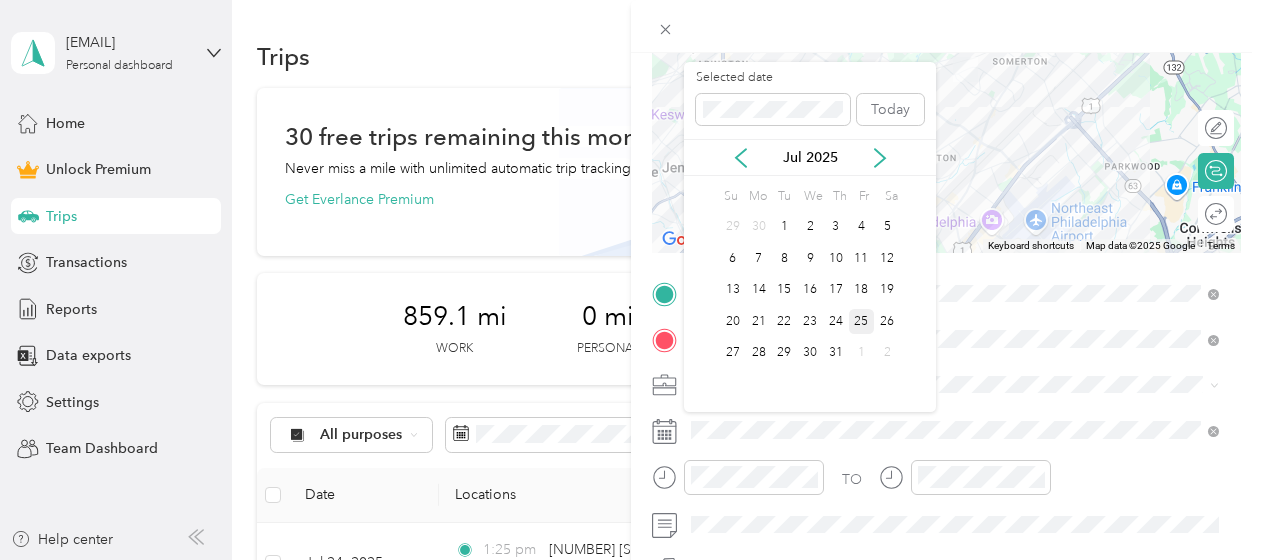 click on "25" at bounding box center [862, 321] 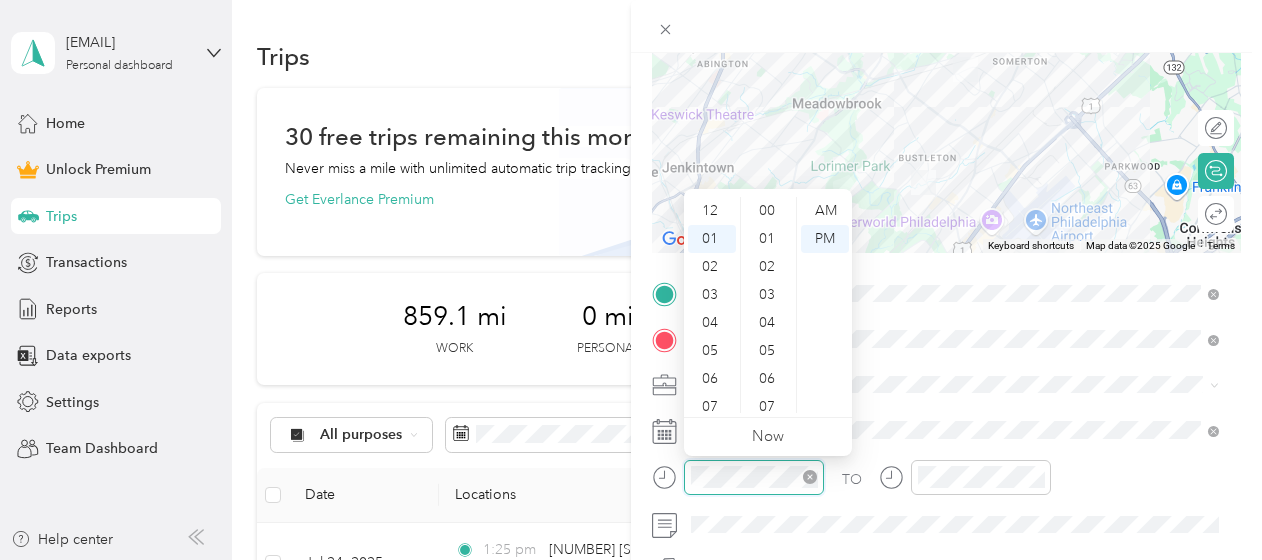scroll, scrollTop: 28, scrollLeft: 0, axis: vertical 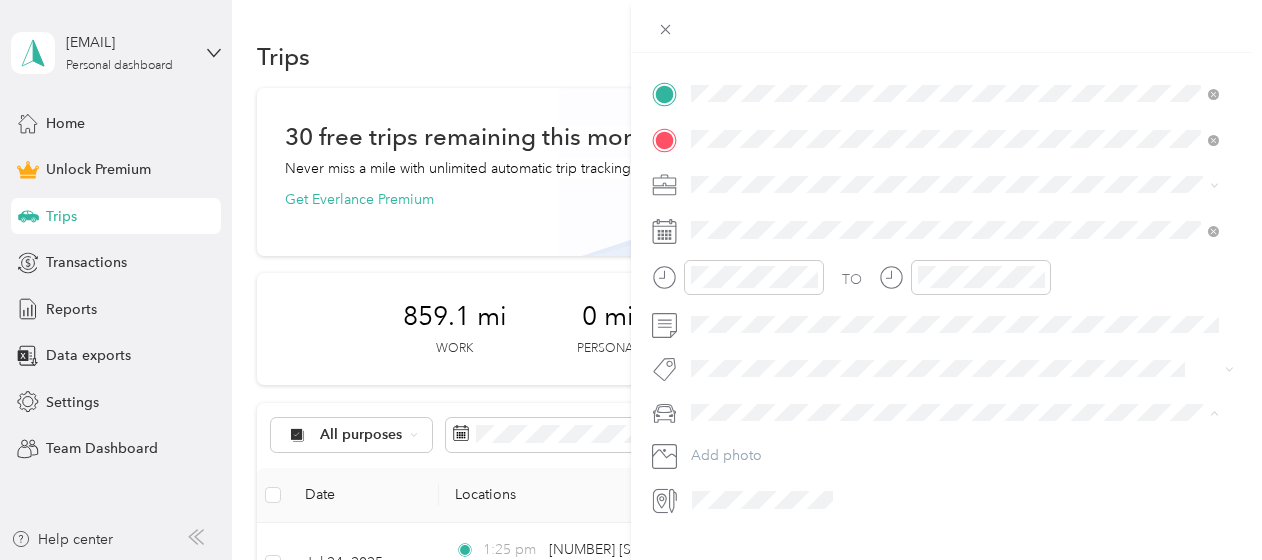 click on "Main SUV" at bounding box center (728, 446) 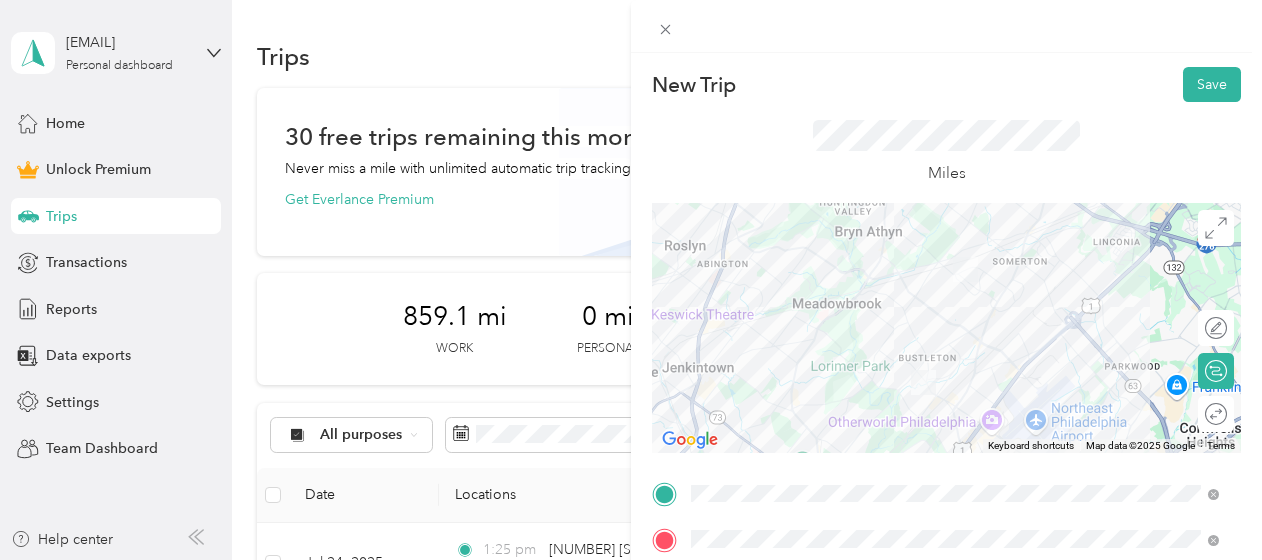 scroll, scrollTop: 0, scrollLeft: 0, axis: both 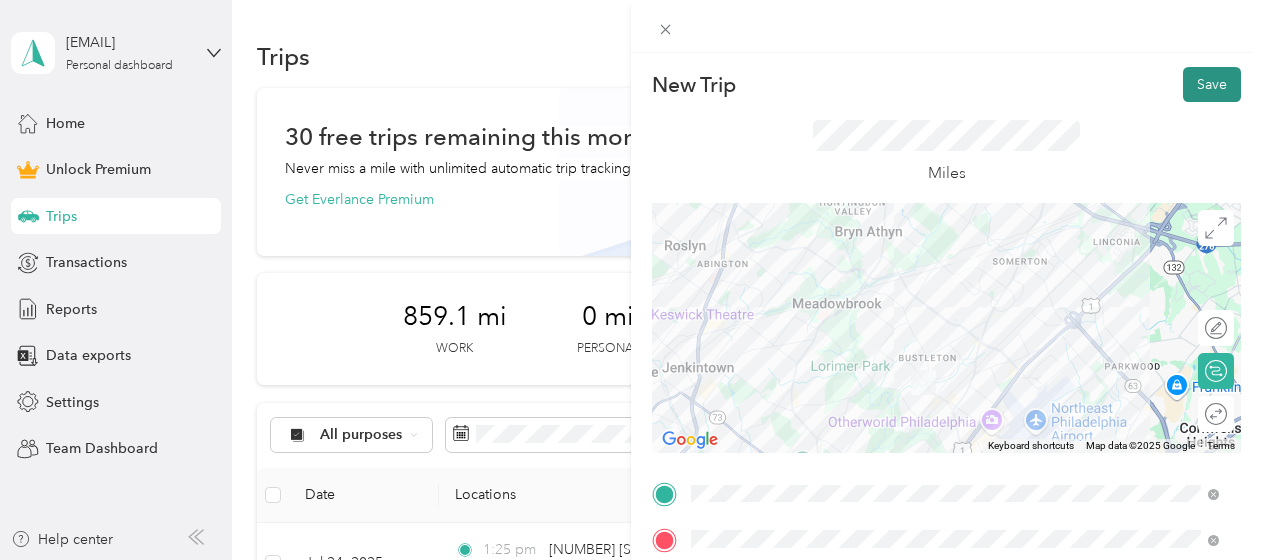 click on "Save" at bounding box center (1212, 84) 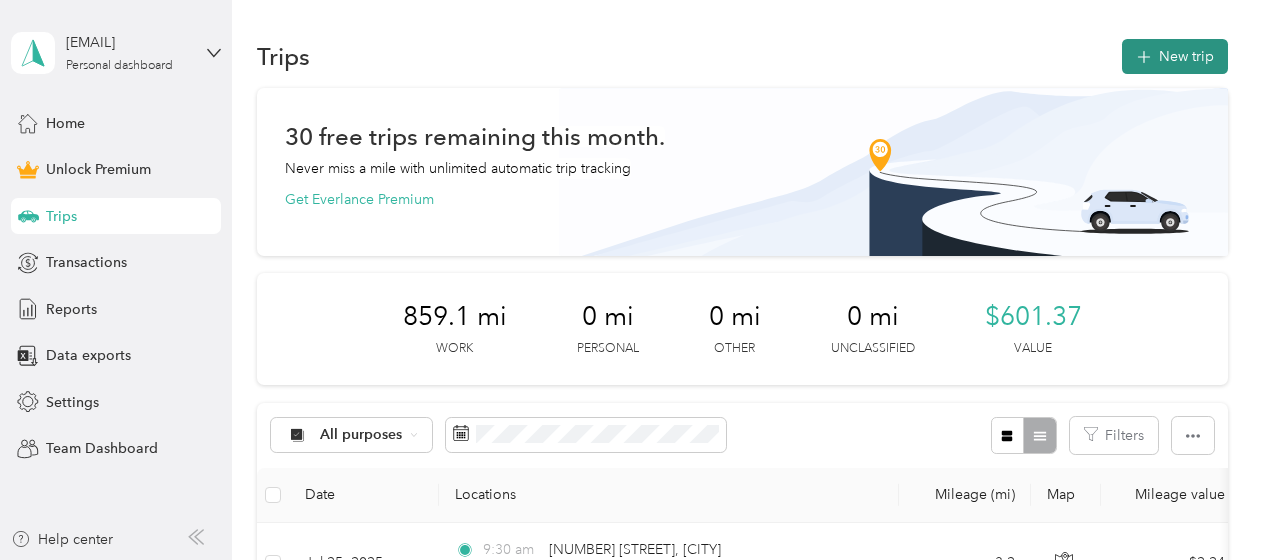 click on "New trip" at bounding box center (1175, 56) 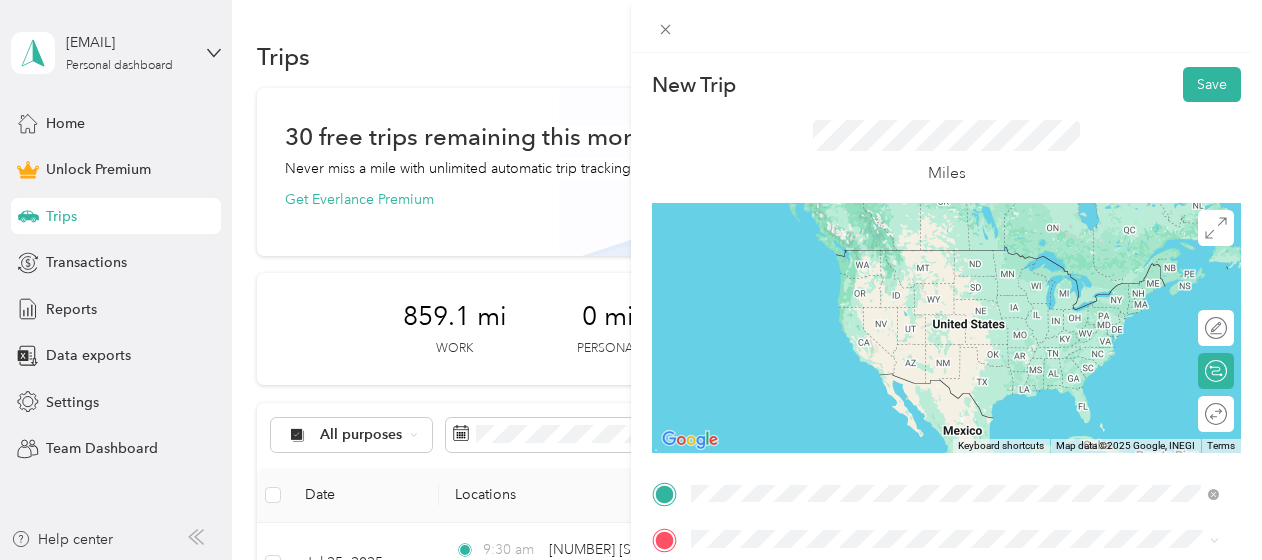 click on "[NUMBER] [STREET]
[CITY], [STATE] [POSTAL_CODE], [COUNTRY]" at bounding box center [873, 258] 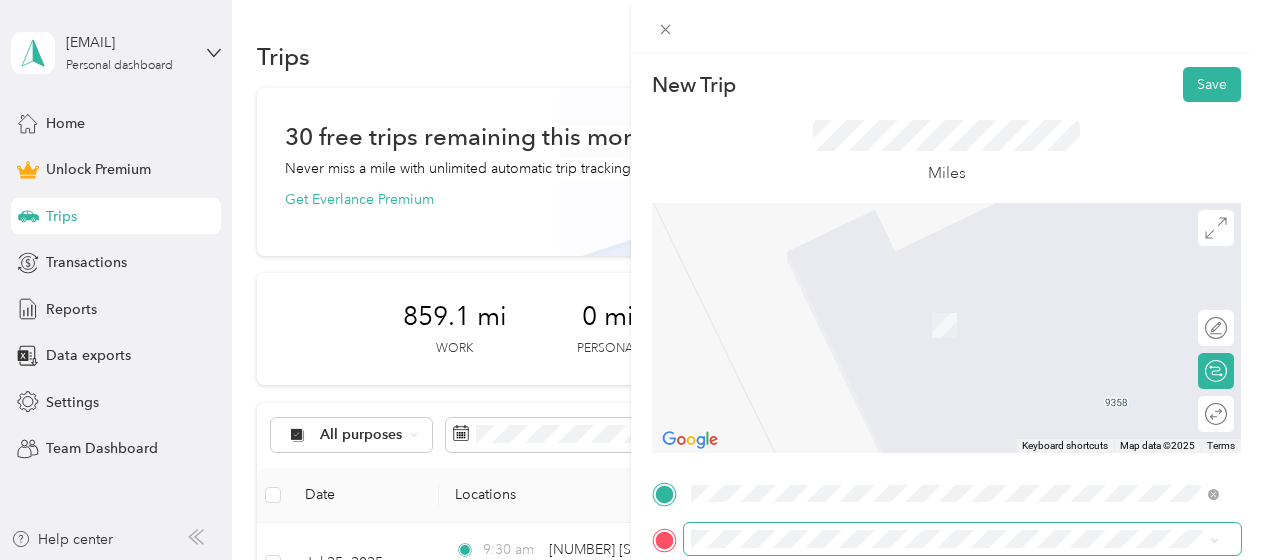 scroll, scrollTop: 200, scrollLeft: 0, axis: vertical 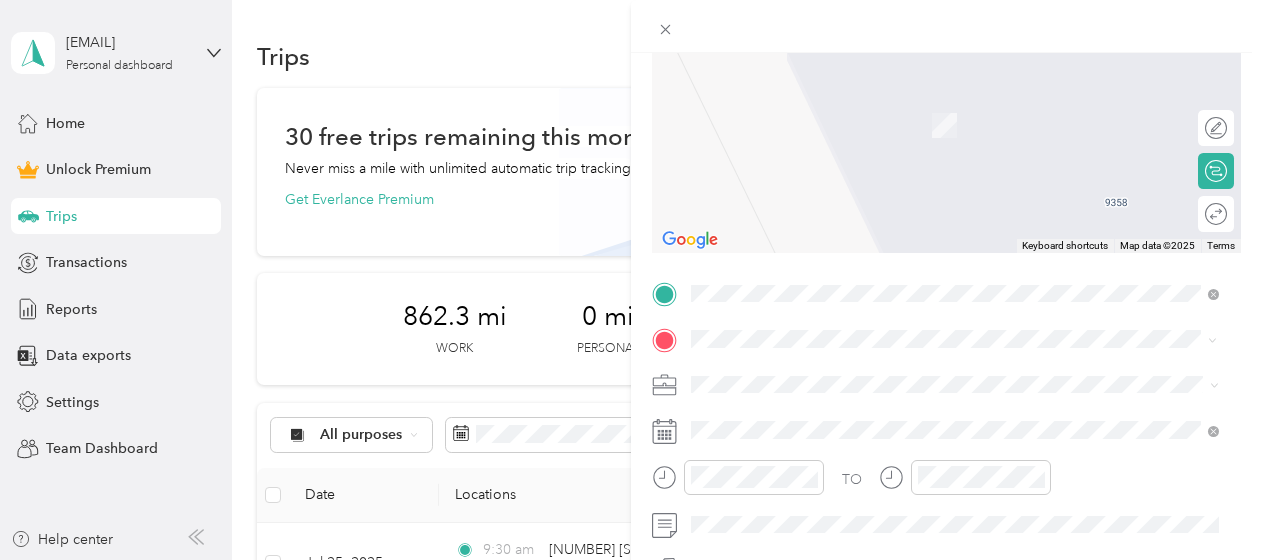 click on "[NUMBER] [STREET]
[CITY], [STATE] [POSTAL_CODE], [COUNTRY]" at bounding box center (955, 104) 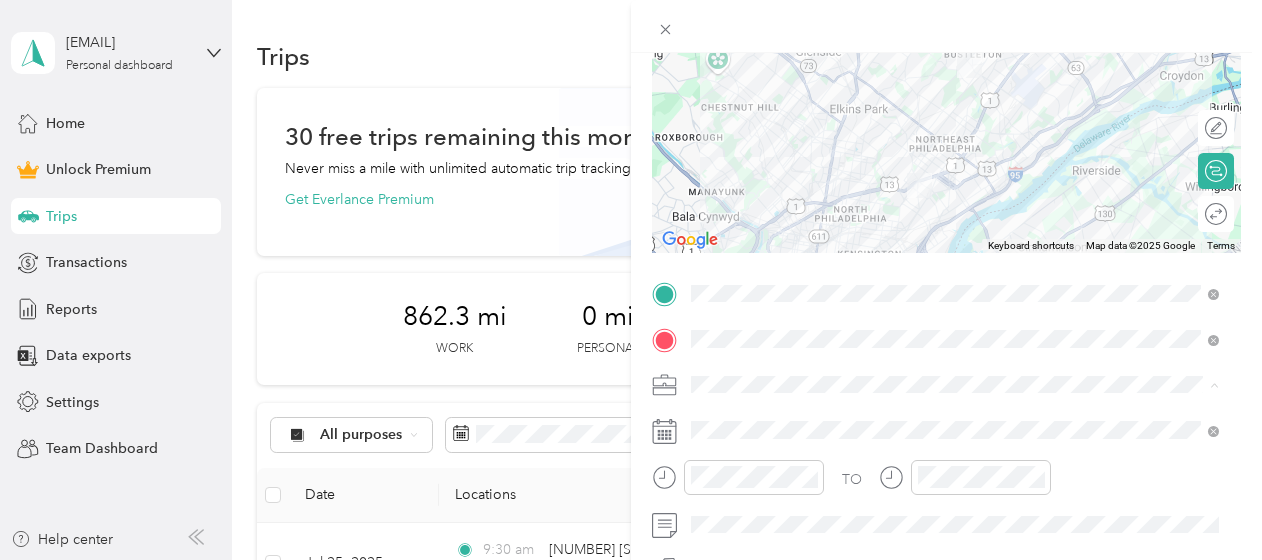 click on "Work" at bounding box center (955, 104) 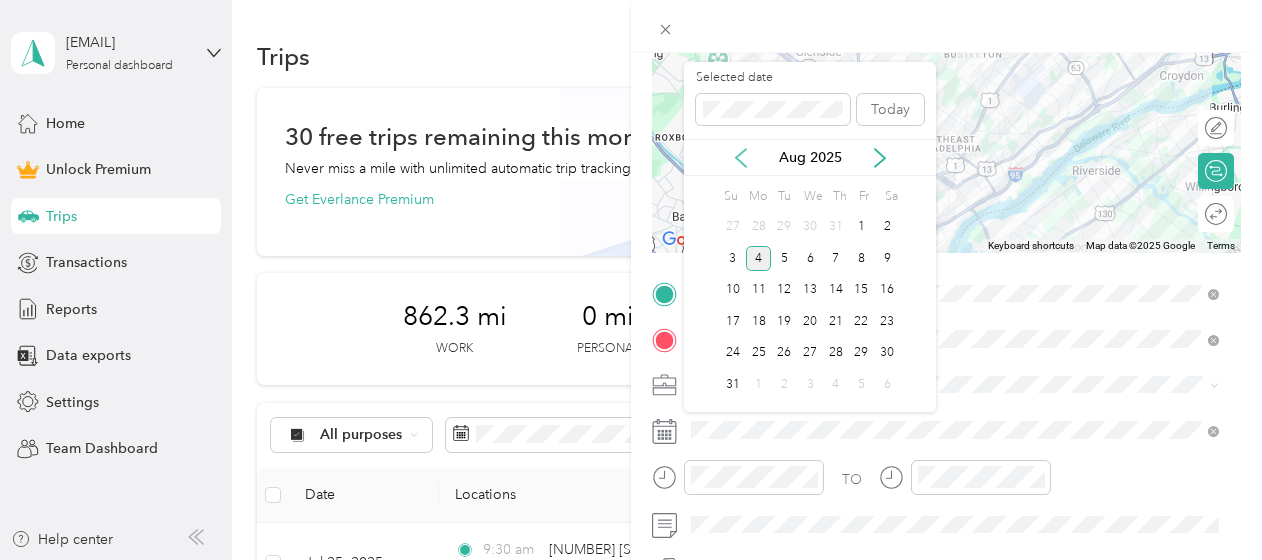 click 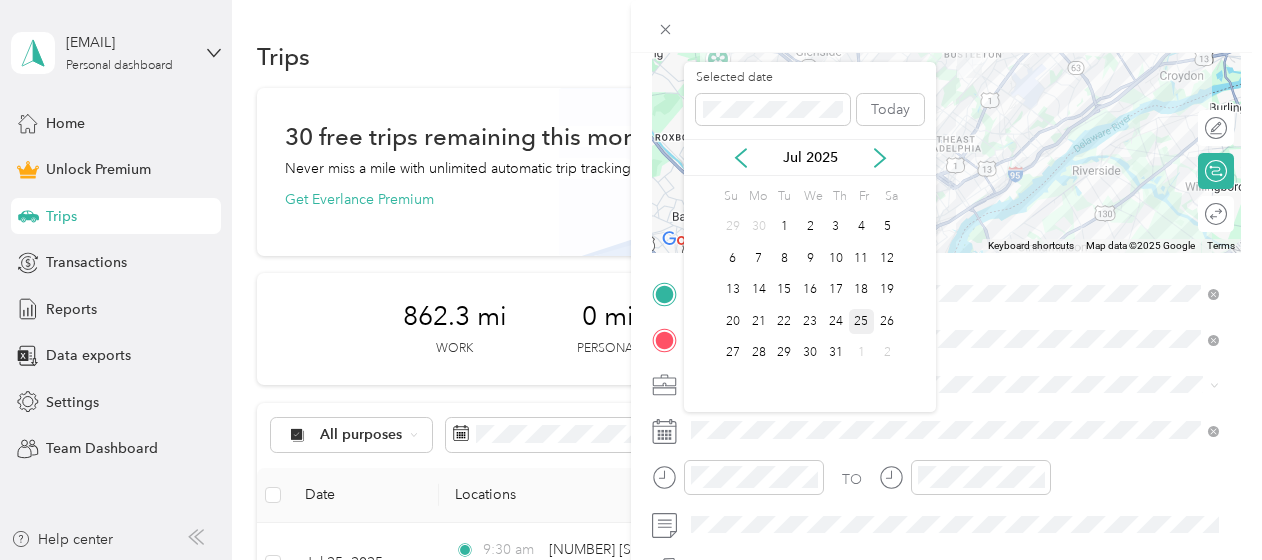 click on "25" at bounding box center (862, 321) 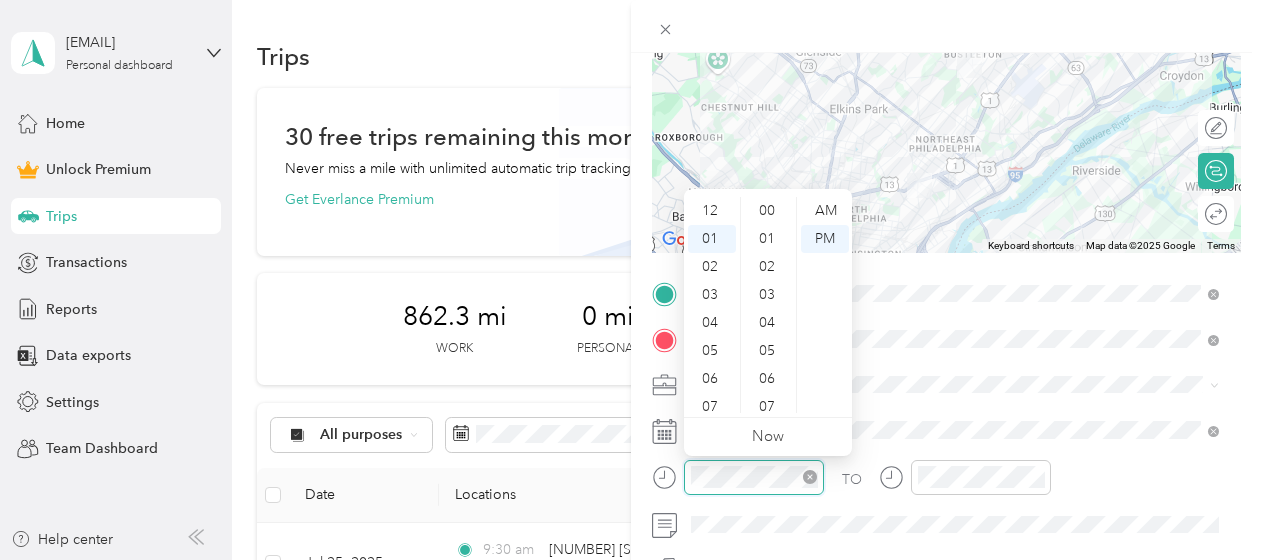 scroll, scrollTop: 28, scrollLeft: 0, axis: vertical 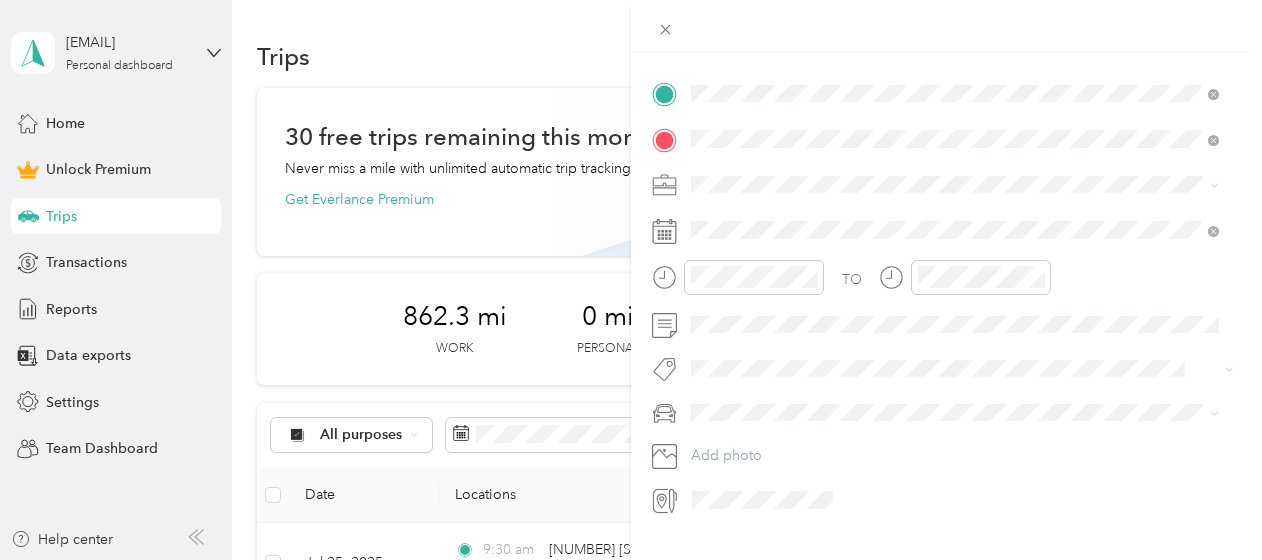 click on "Main SUV" at bounding box center (728, 446) 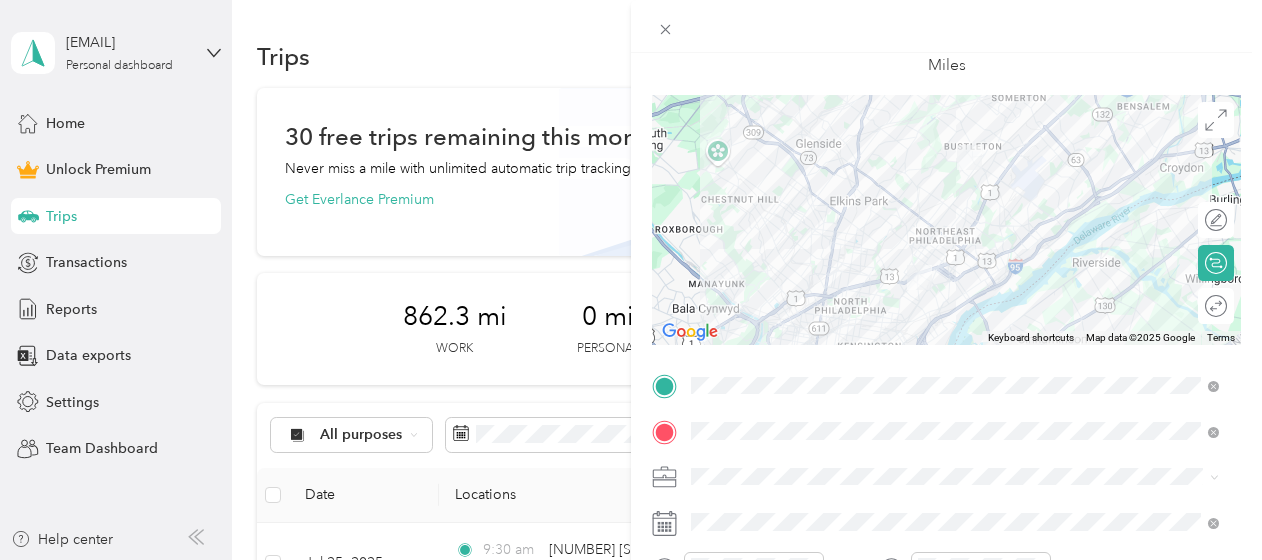 scroll, scrollTop: 0, scrollLeft: 0, axis: both 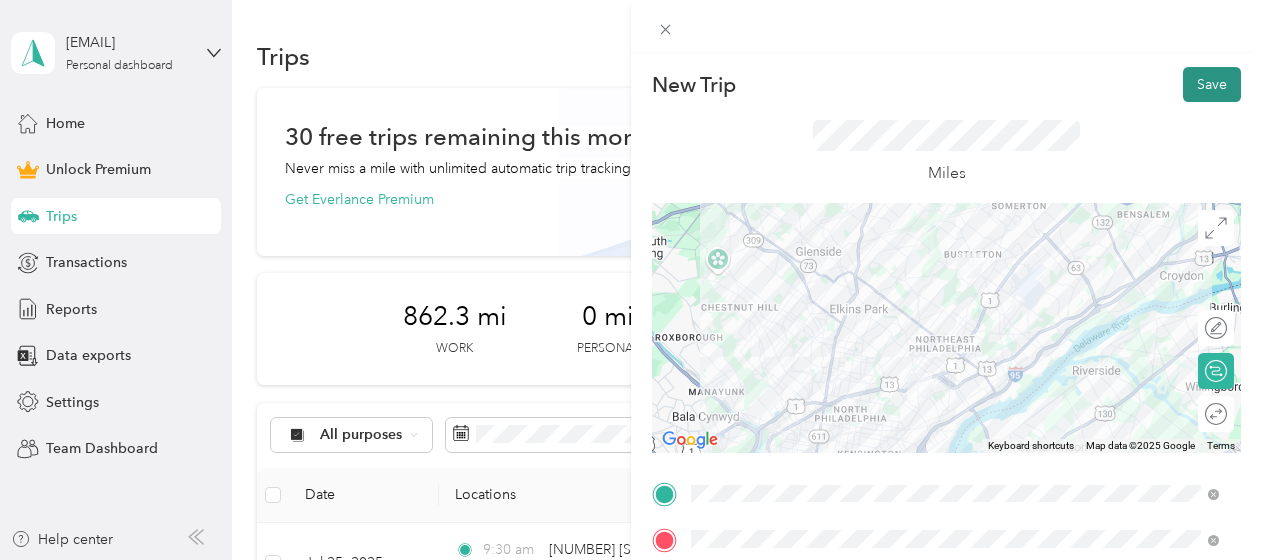 click on "Save" at bounding box center [1212, 84] 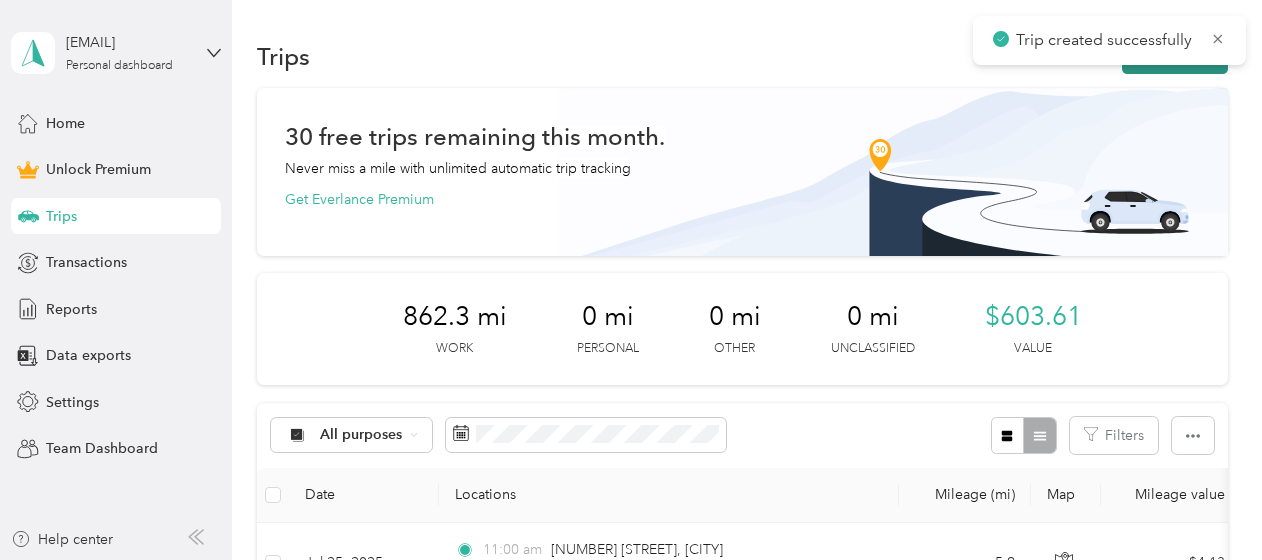 click on "New trip" at bounding box center (1175, 56) 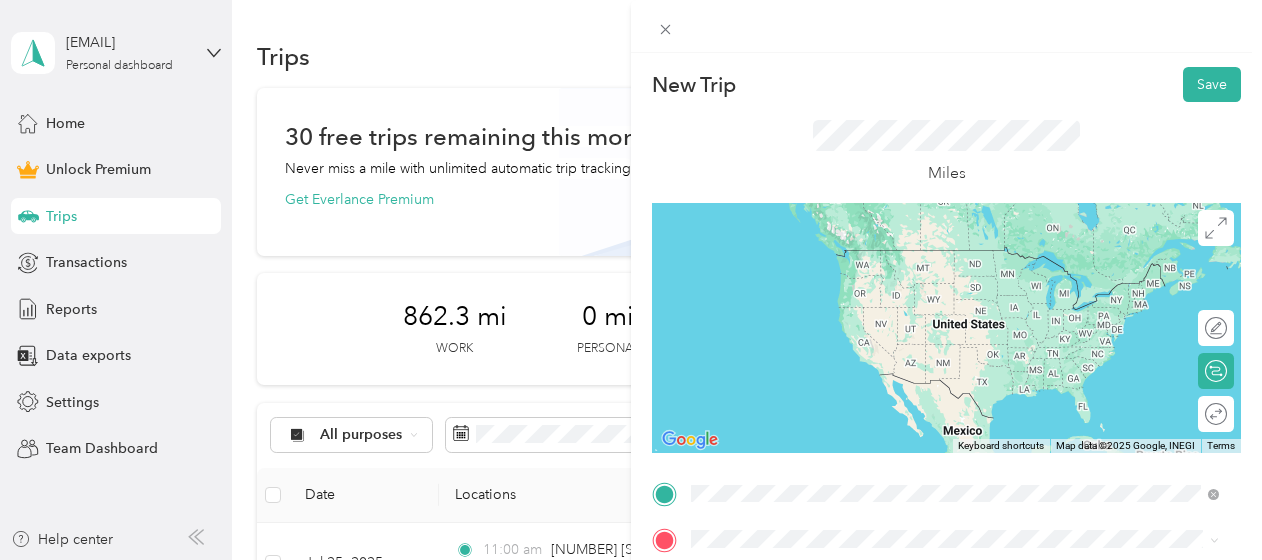 click on "[NUMBER] [STREET]
[CITY], [STATE] [POSTAL_CODE], [COUNTRY]" at bounding box center (873, 258) 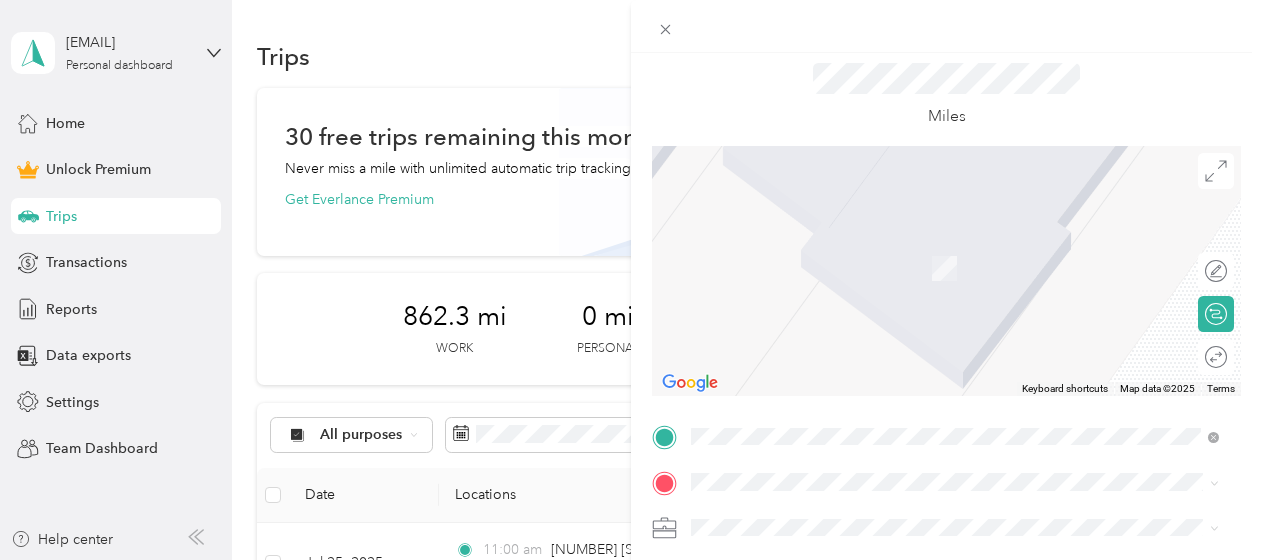 scroll, scrollTop: 100, scrollLeft: 0, axis: vertical 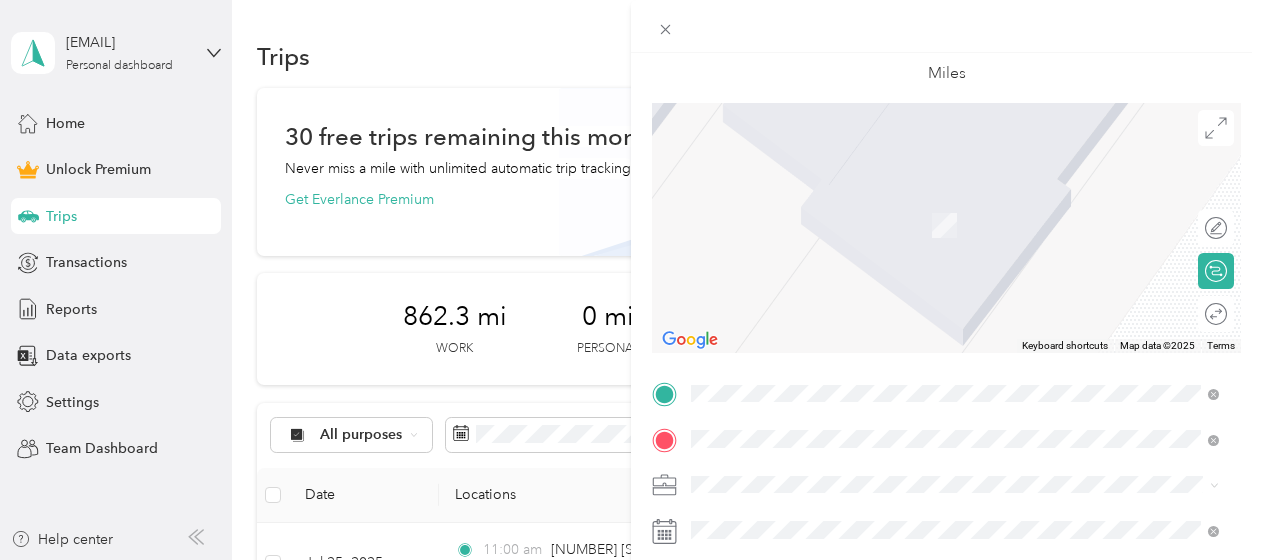 click on "[NUMBER] [STREET]
[CITY], [STATE] [POSTAL_CODE], [COUNTRY]" at bounding box center (955, 204) 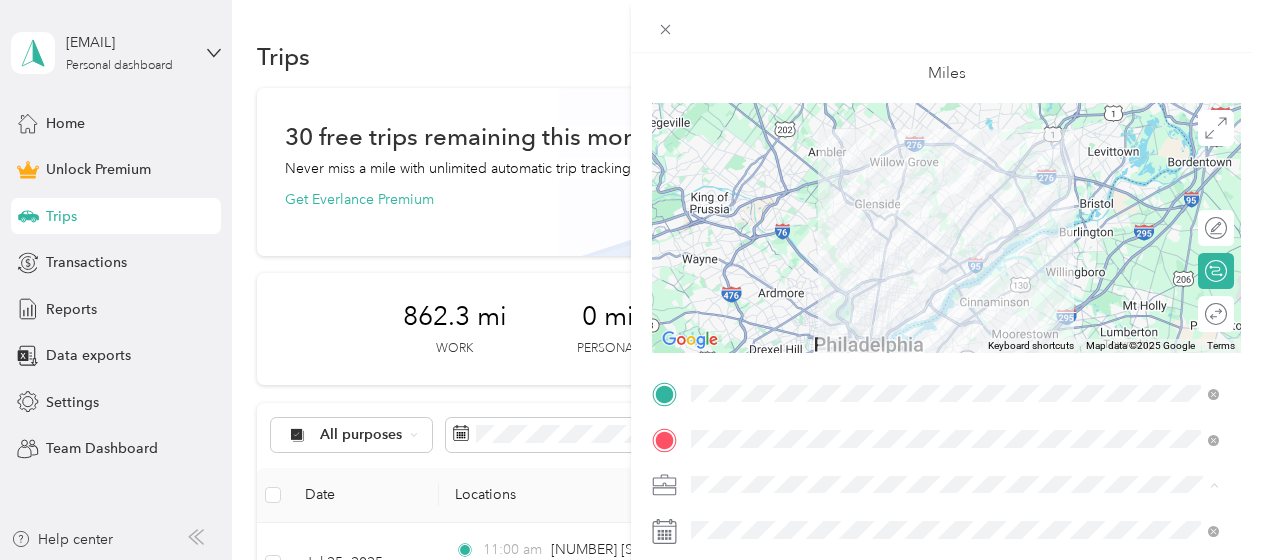 click on "Work" at bounding box center [955, 204] 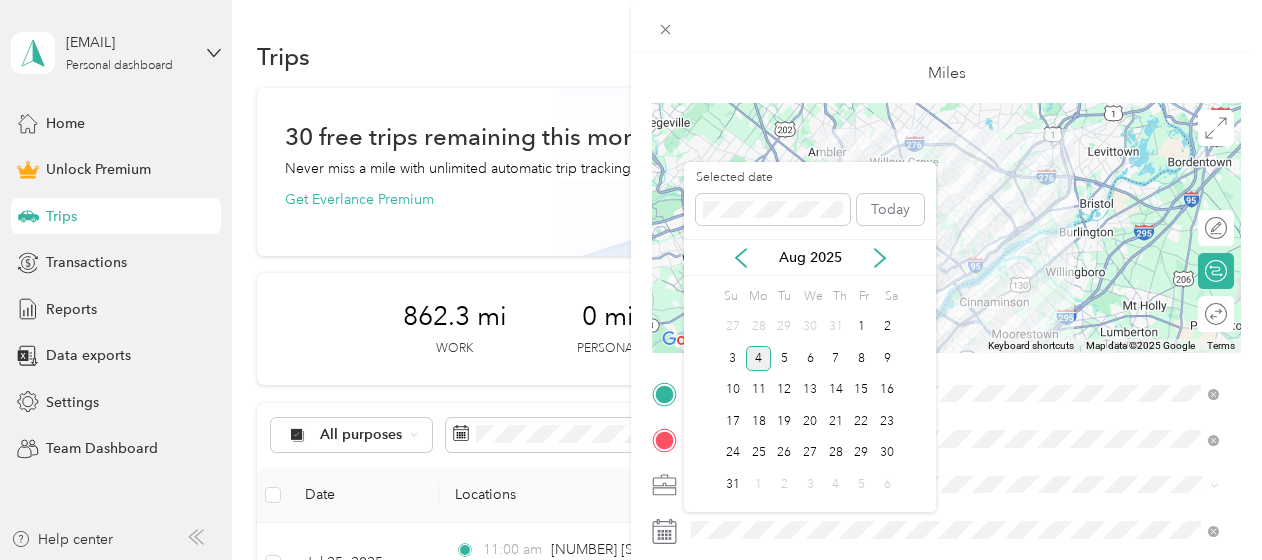 click on "Aug 2025" at bounding box center [810, 257] 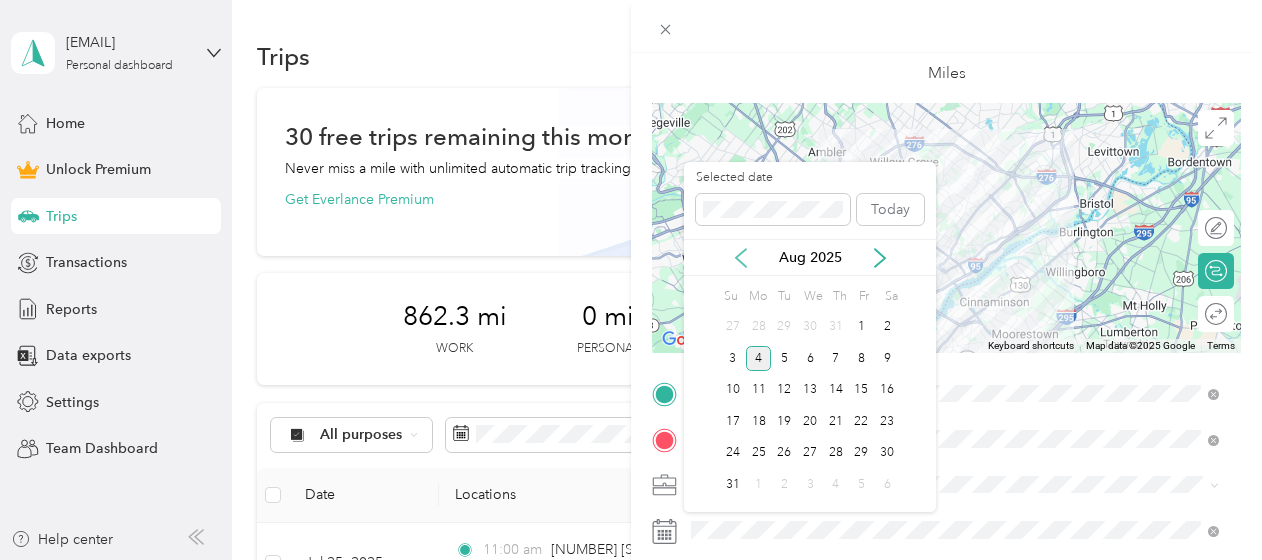 click 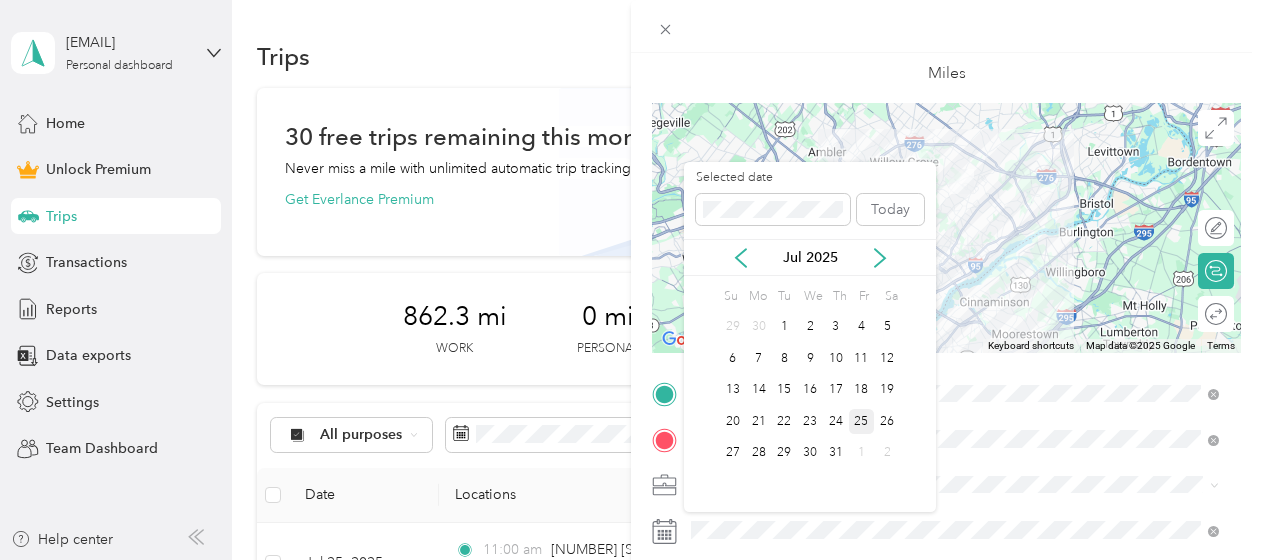 click on "25" at bounding box center [862, 421] 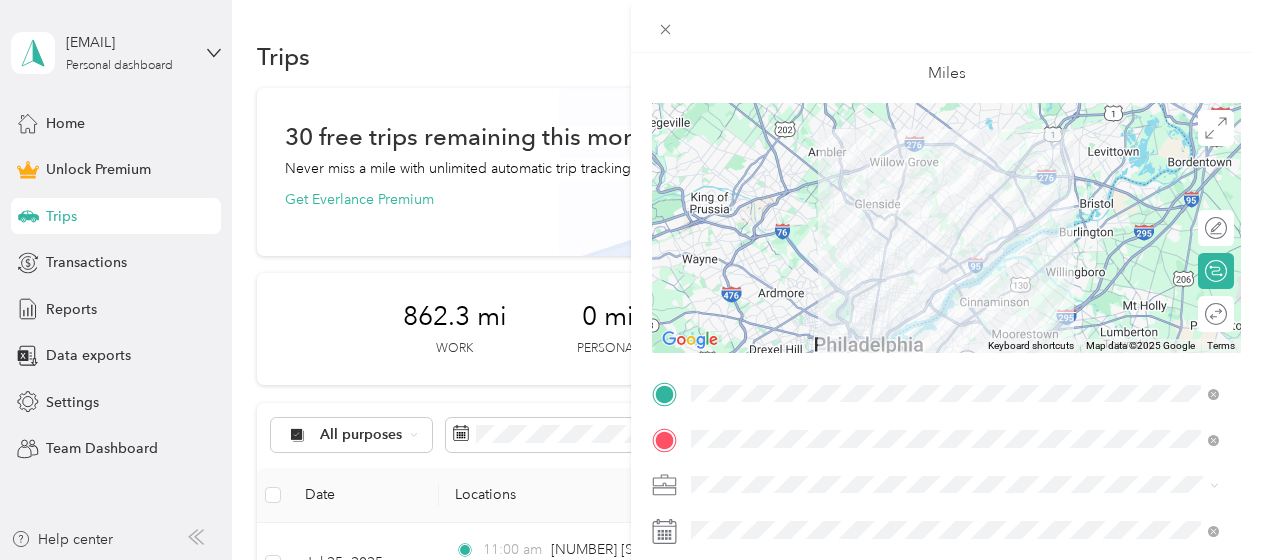 scroll, scrollTop: 300, scrollLeft: 0, axis: vertical 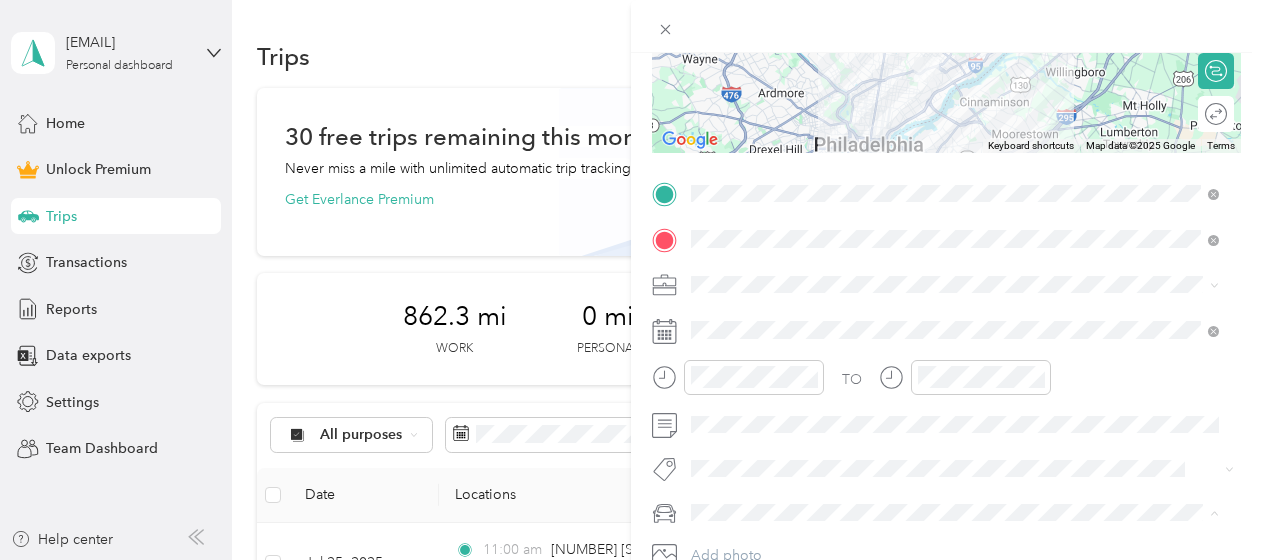 click on "Main SUV" at bounding box center [728, 476] 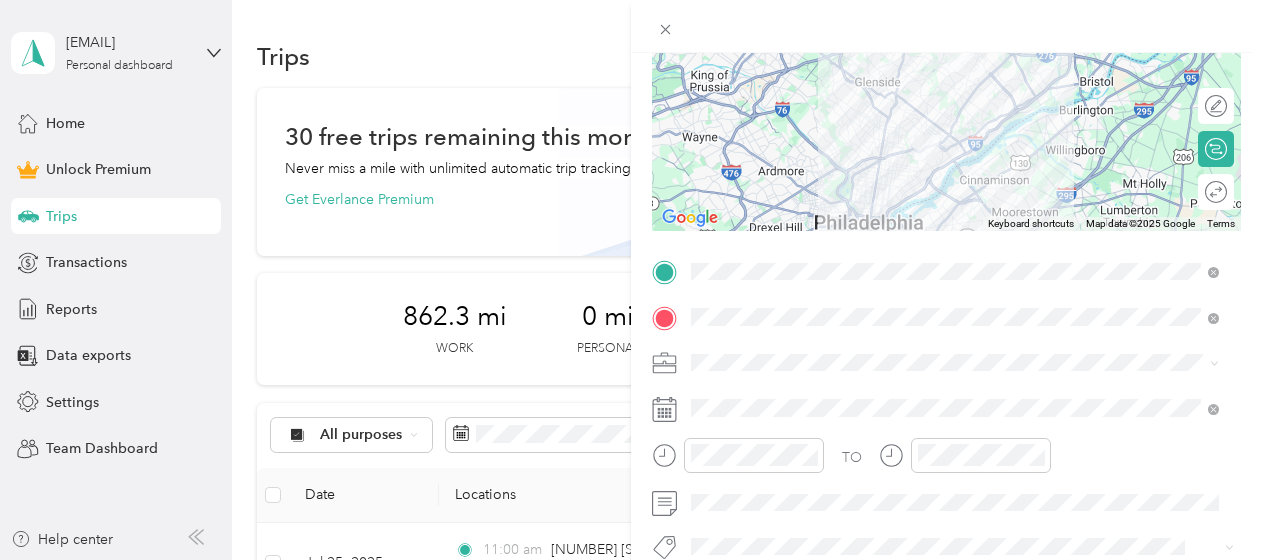 scroll, scrollTop: 0, scrollLeft: 0, axis: both 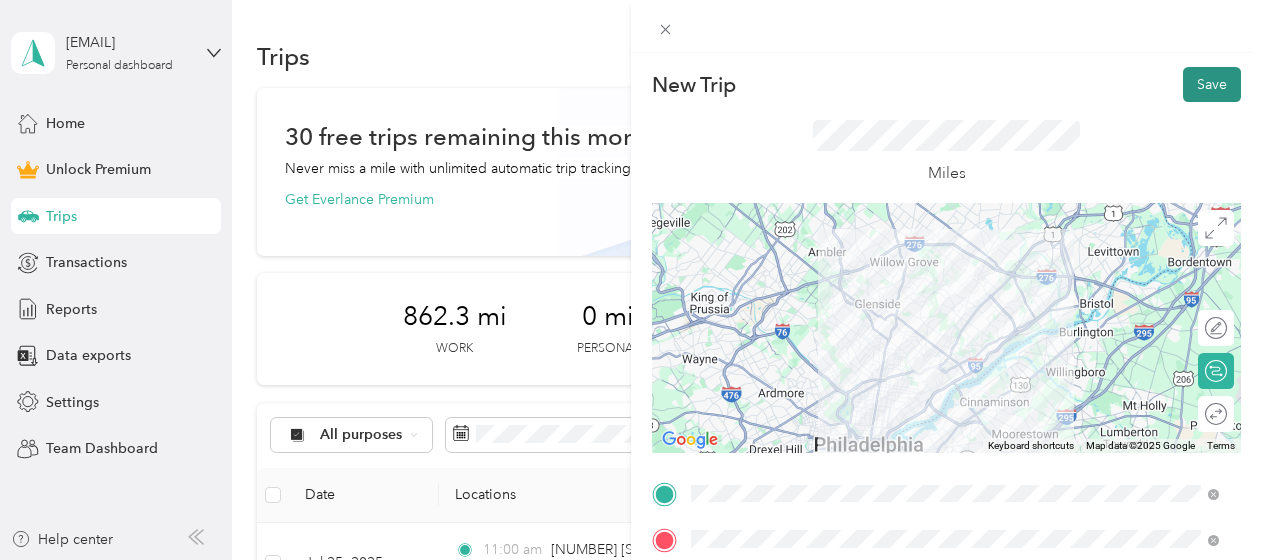 click on "Save" at bounding box center [1212, 84] 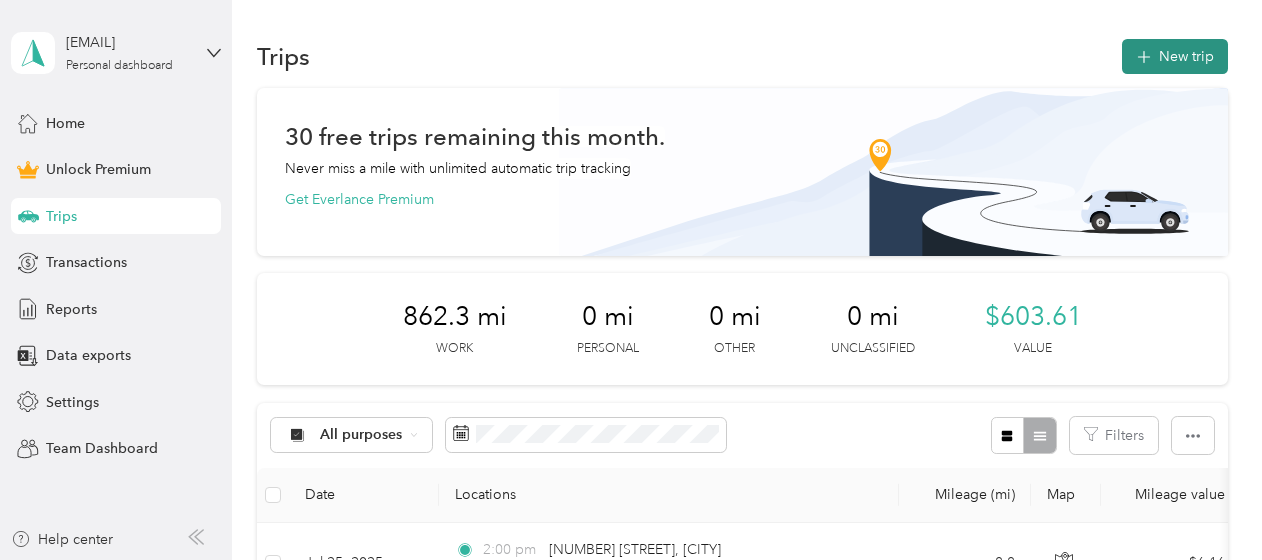 click on "New trip" at bounding box center (1175, 56) 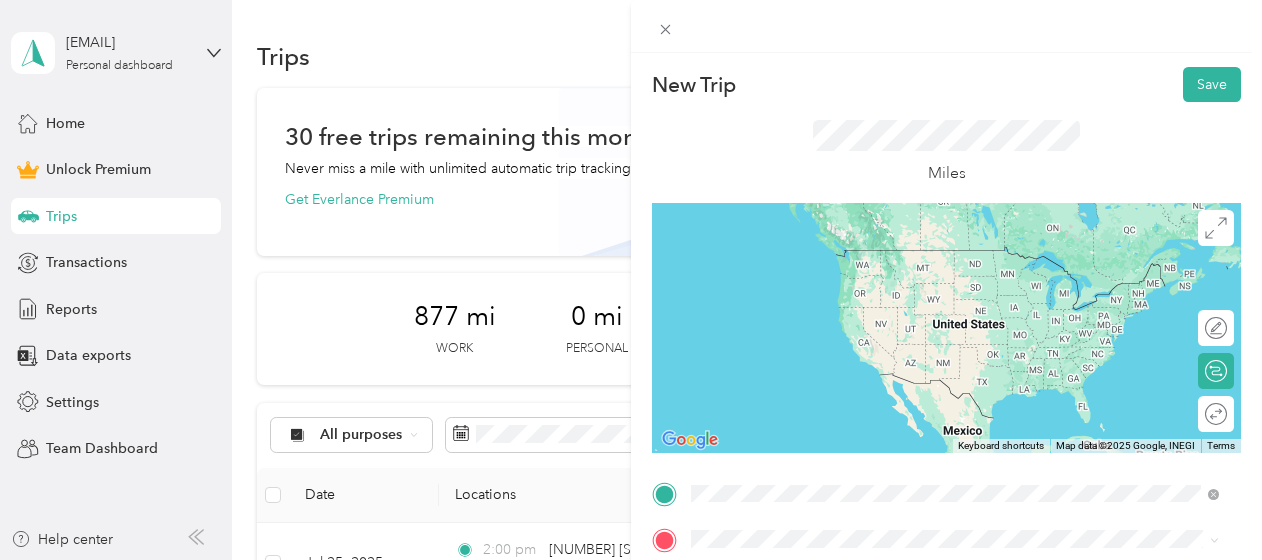 click on "[NUMBER] [STREET]
[CITY], [STATE] [POSTAL_CODE], [COUNTRY]" at bounding box center (873, 258) 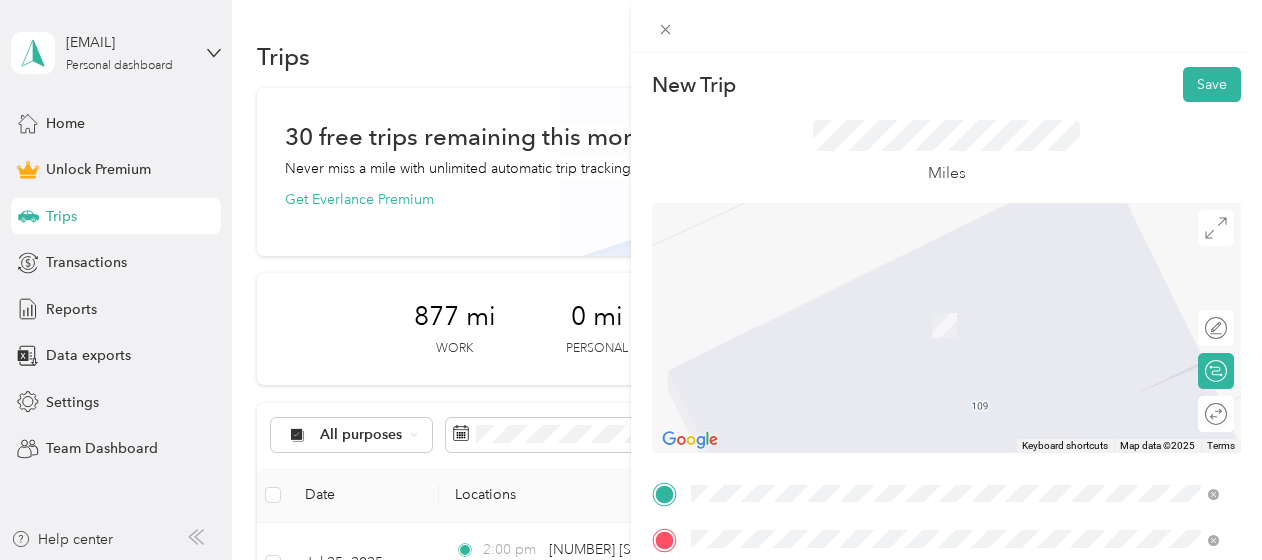 click on "[NUMBER] [STREET]
[CITY], [STATE] [POSTAL_CODE], [COUNTRY]" at bounding box center [873, 304] 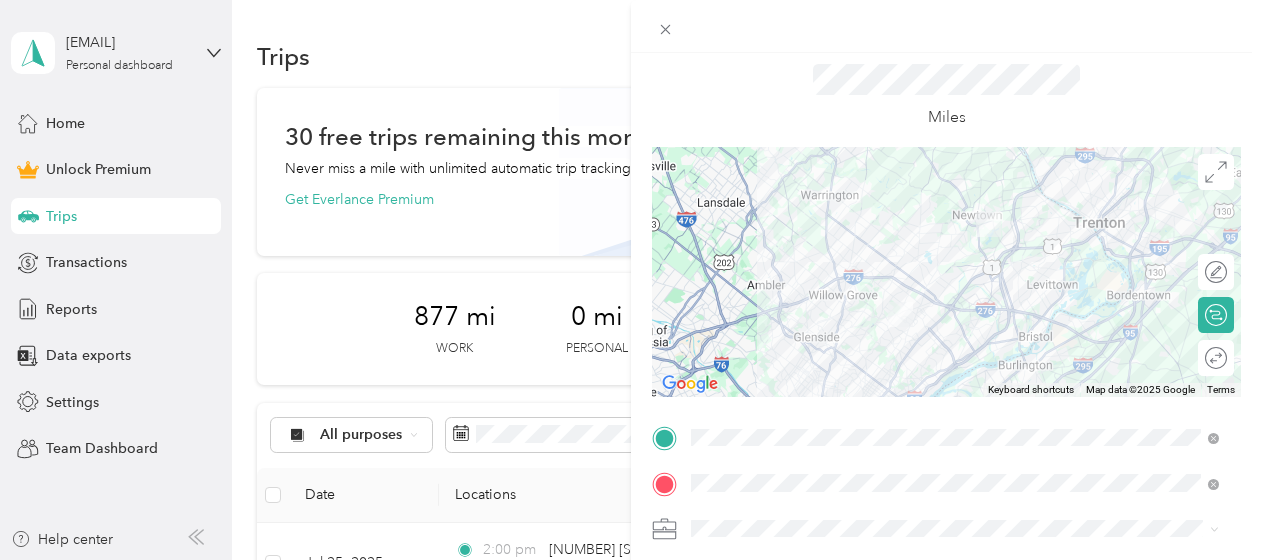 scroll, scrollTop: 100, scrollLeft: 0, axis: vertical 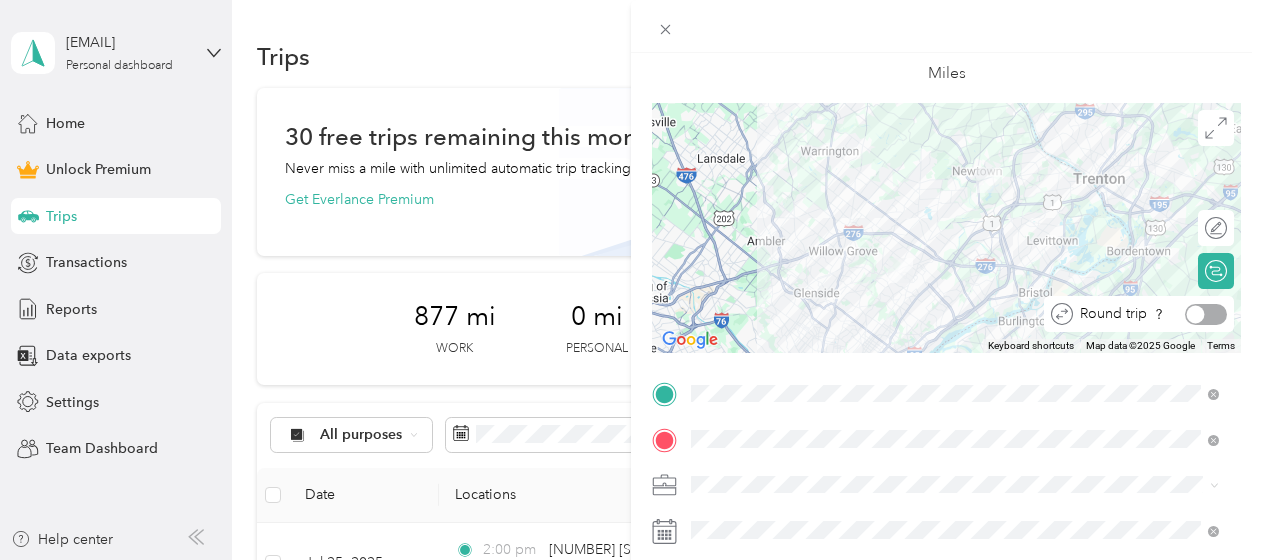 click at bounding box center [1206, 314] 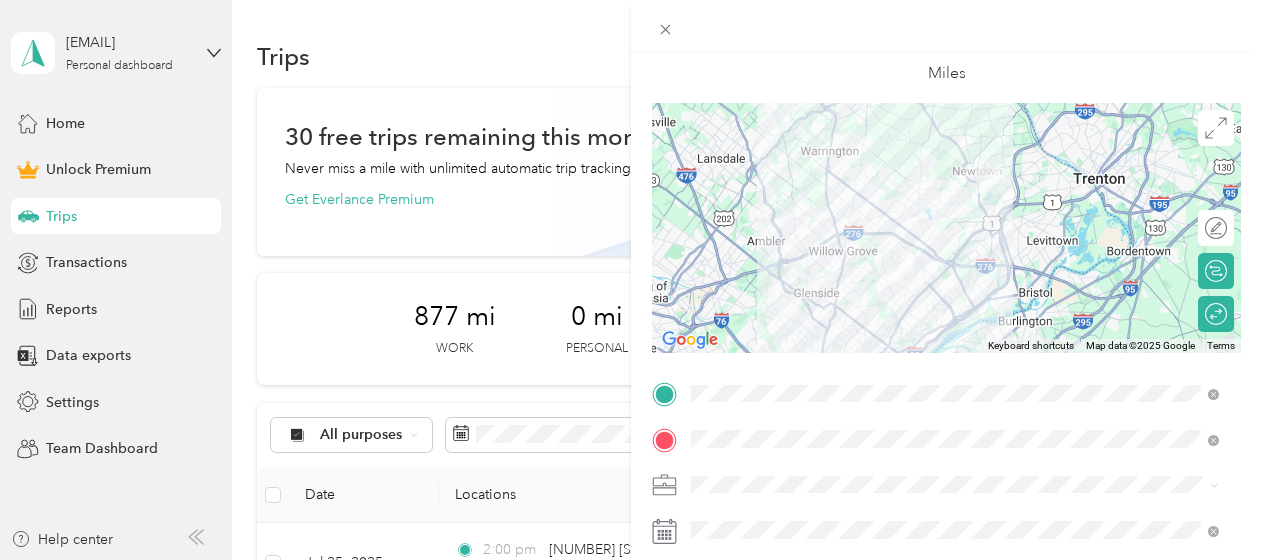 scroll, scrollTop: 200, scrollLeft: 0, axis: vertical 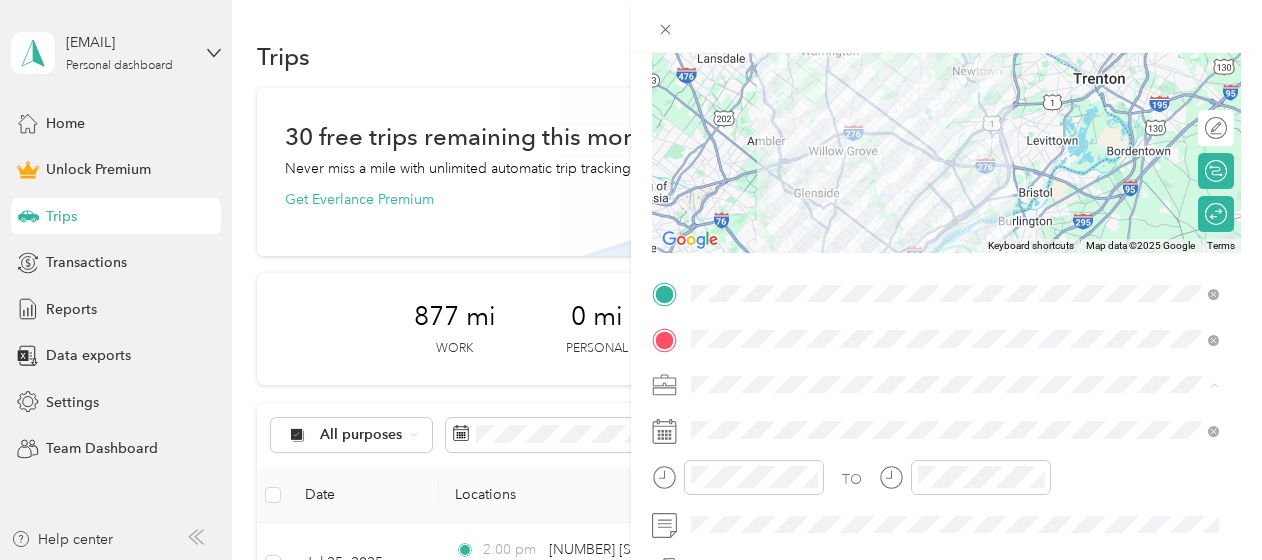 click on "Work" at bounding box center (955, 104) 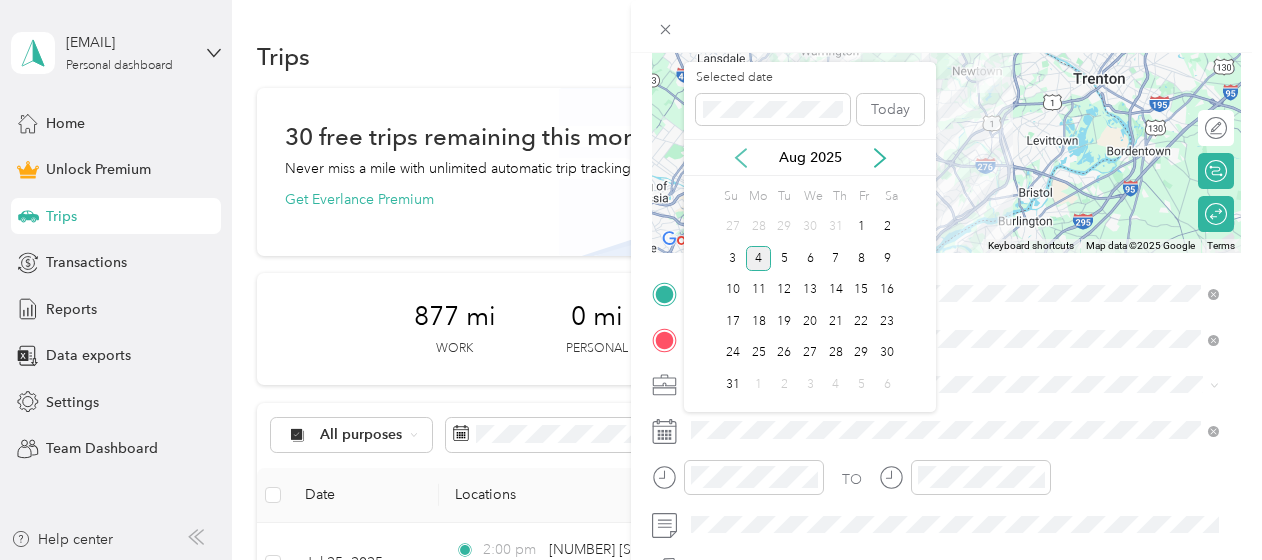 click 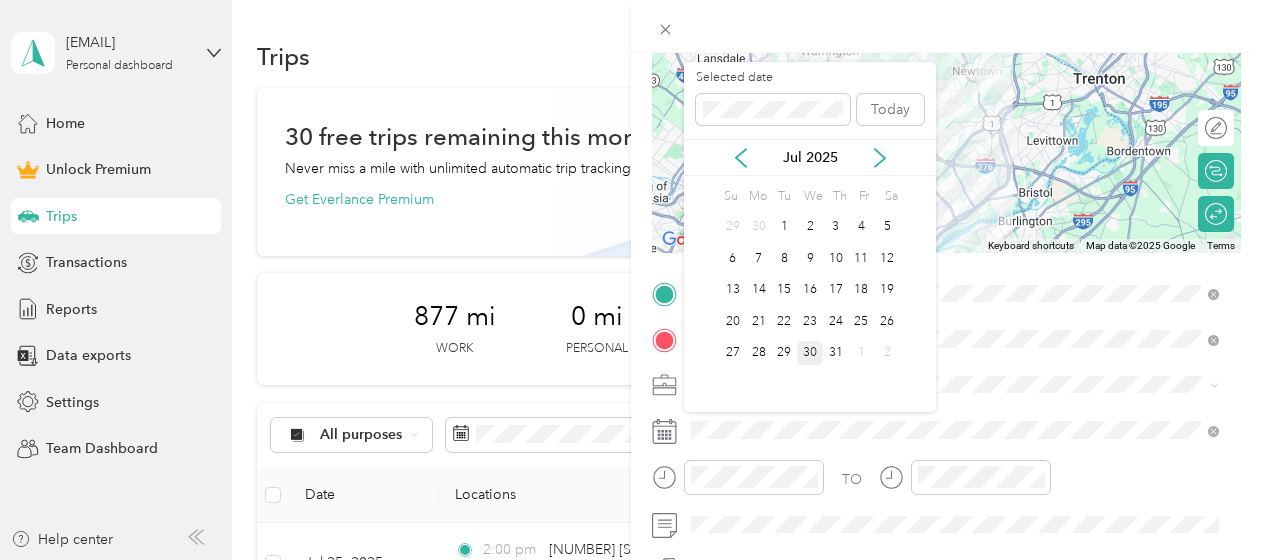 click on "30" at bounding box center [810, 353] 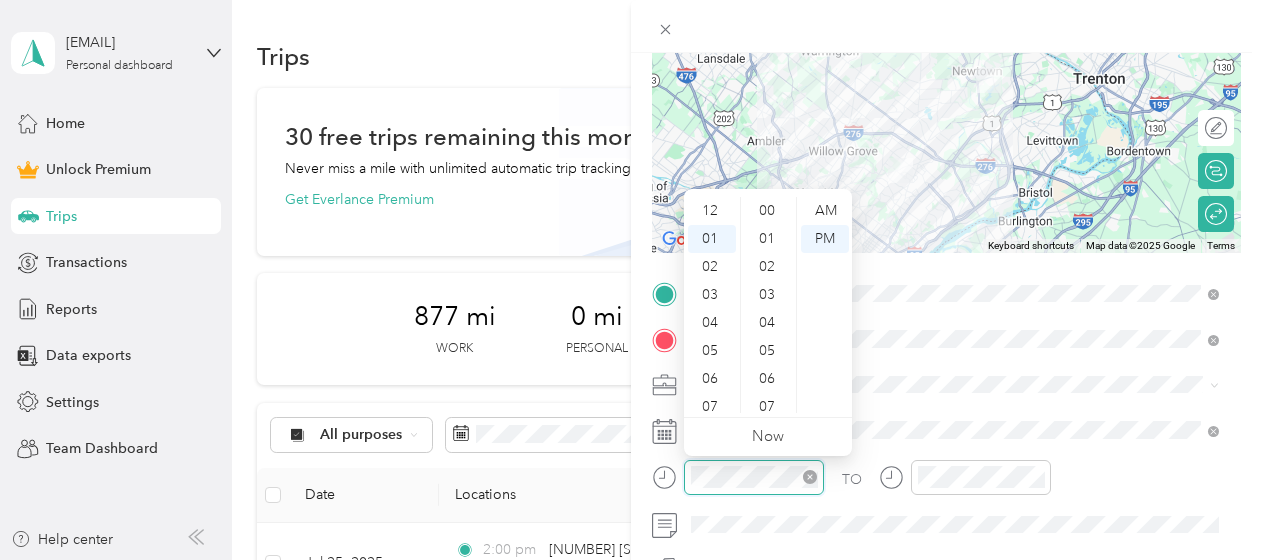 scroll, scrollTop: 1260, scrollLeft: 0, axis: vertical 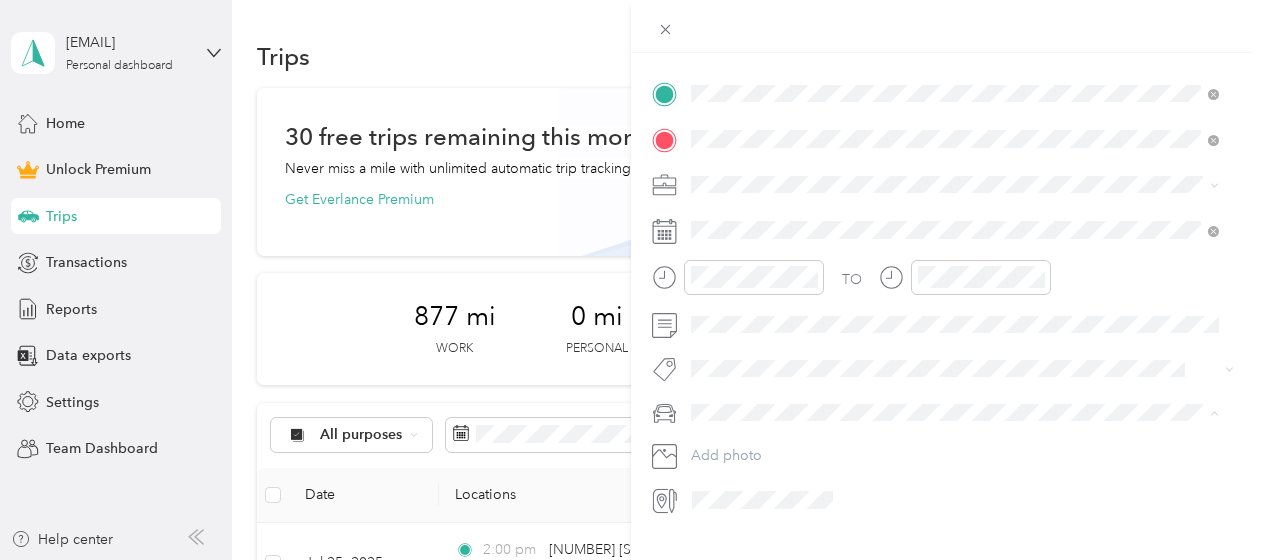click on "Main SUV" at bounding box center (955, 446) 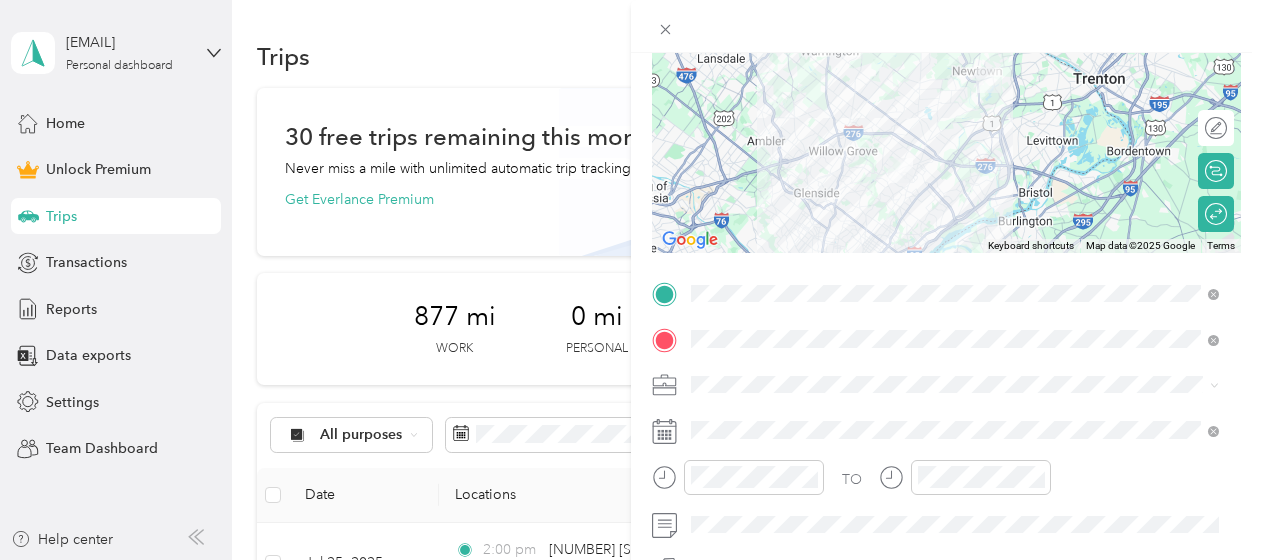 scroll, scrollTop: 0, scrollLeft: 0, axis: both 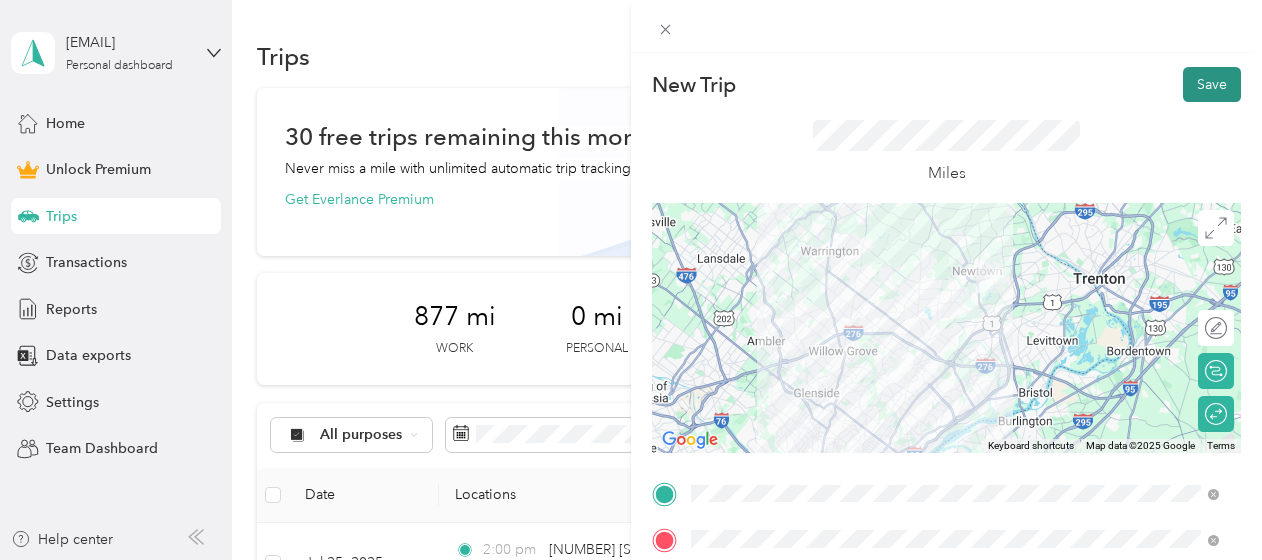 click on "Save" at bounding box center (1212, 84) 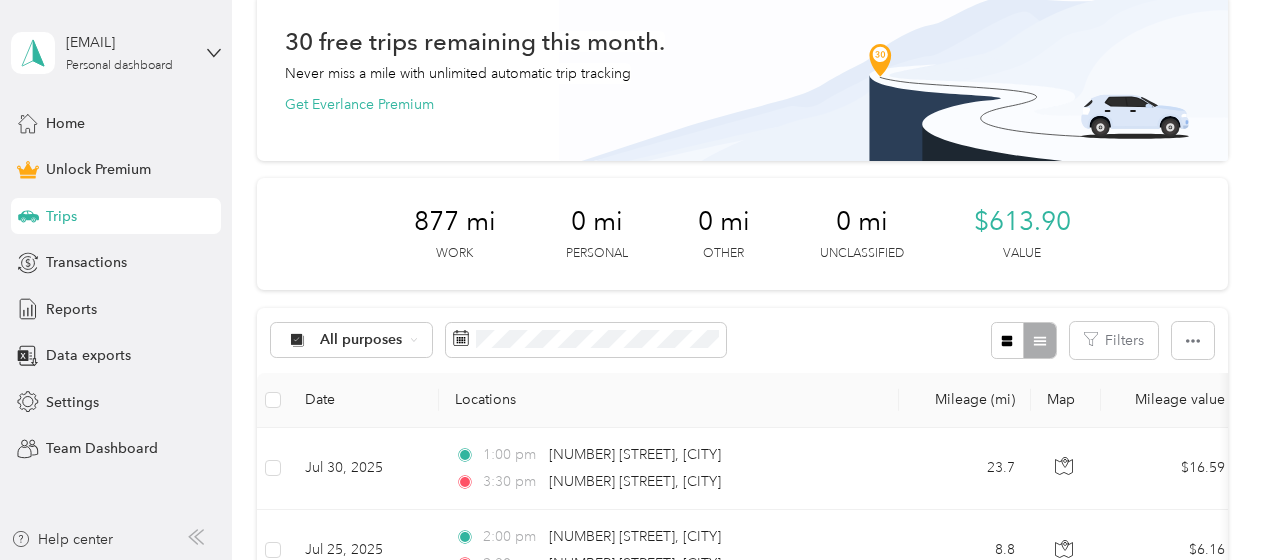 scroll, scrollTop: 200, scrollLeft: 0, axis: vertical 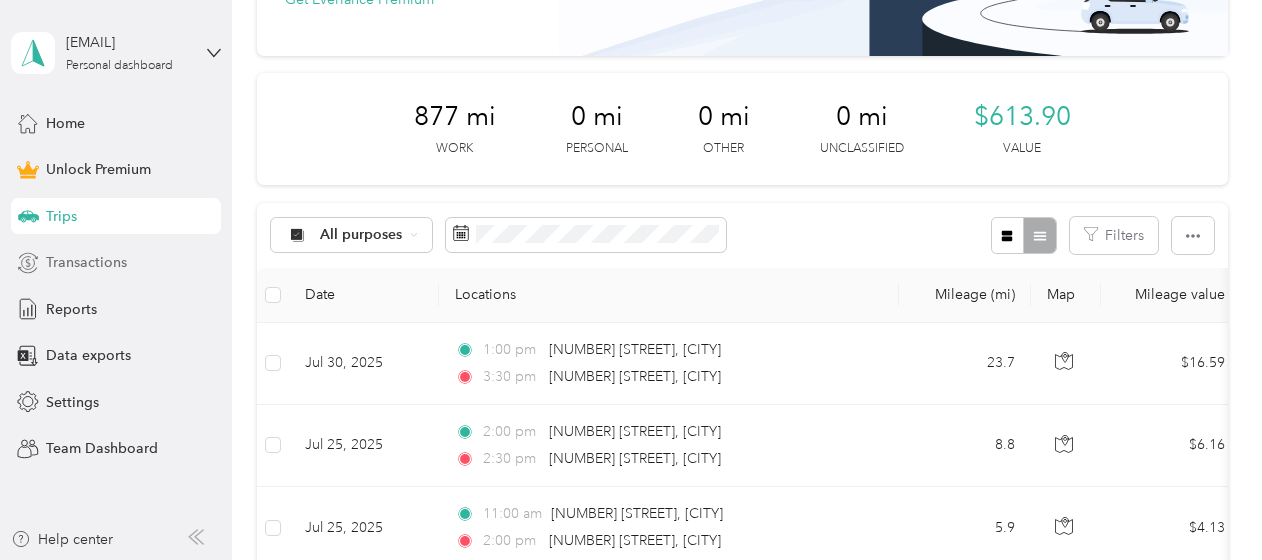 click on "Transactions" at bounding box center (86, 262) 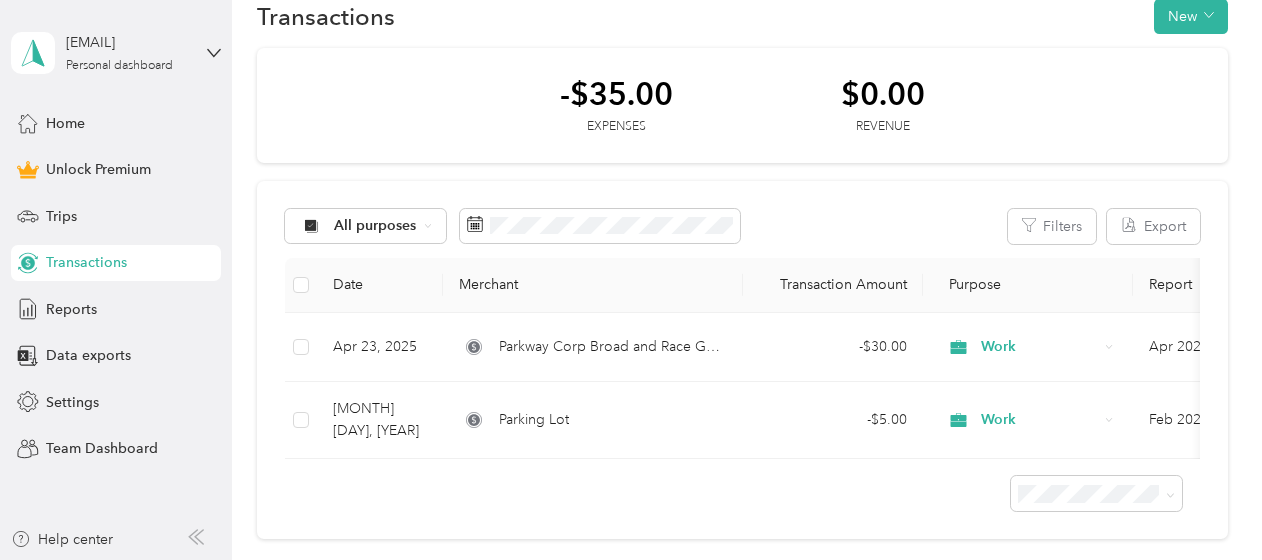 scroll, scrollTop: 0, scrollLeft: 0, axis: both 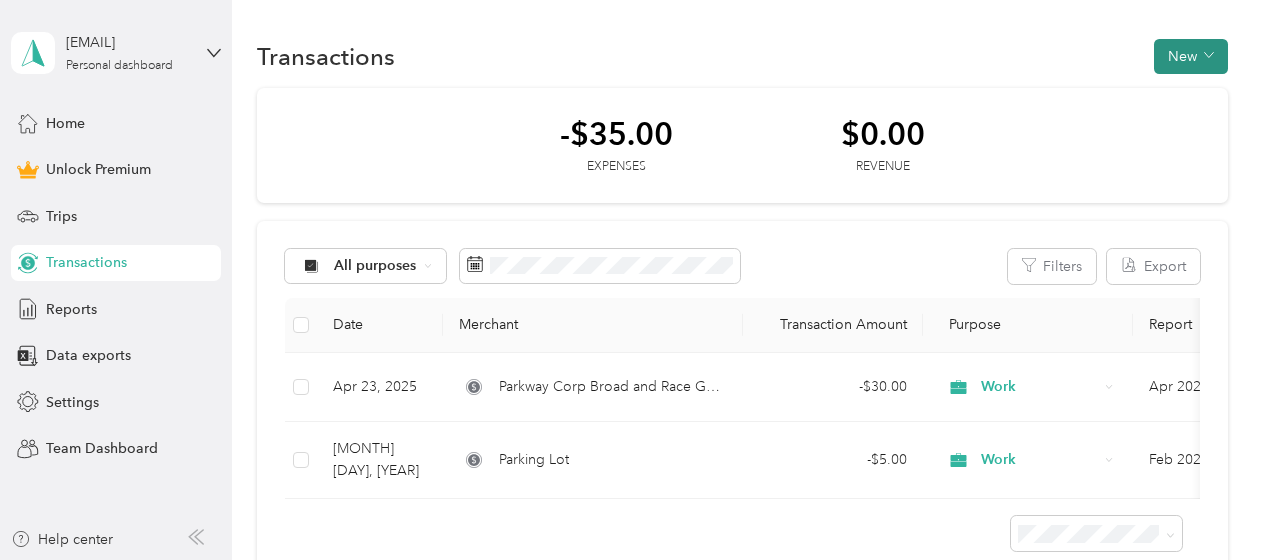 click on "New" at bounding box center [1191, 56] 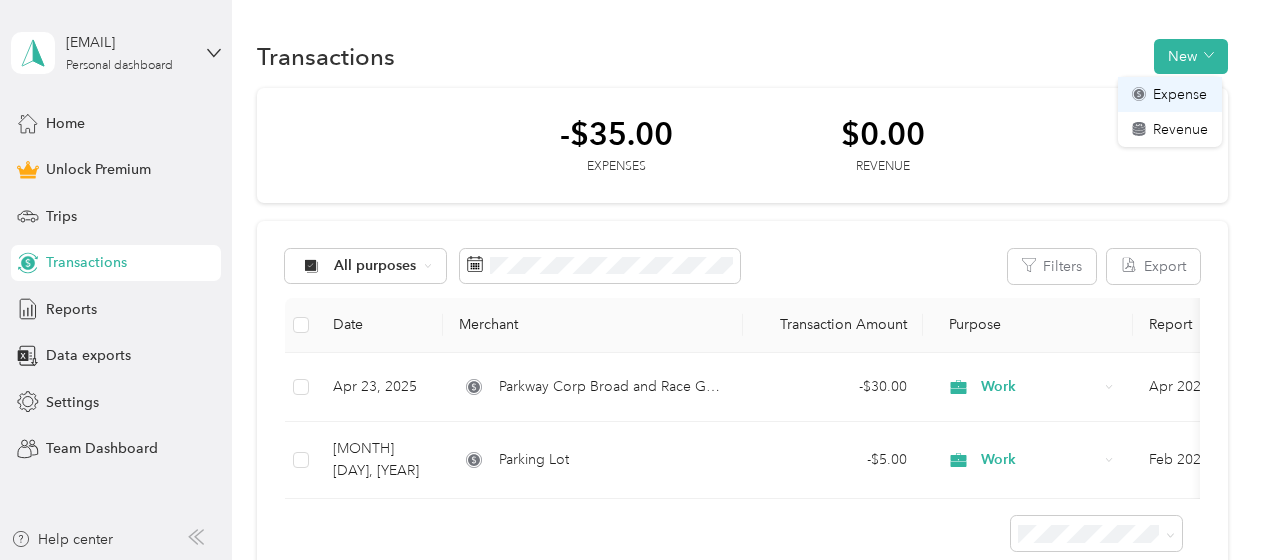 click on "Expense" at bounding box center [1180, 94] 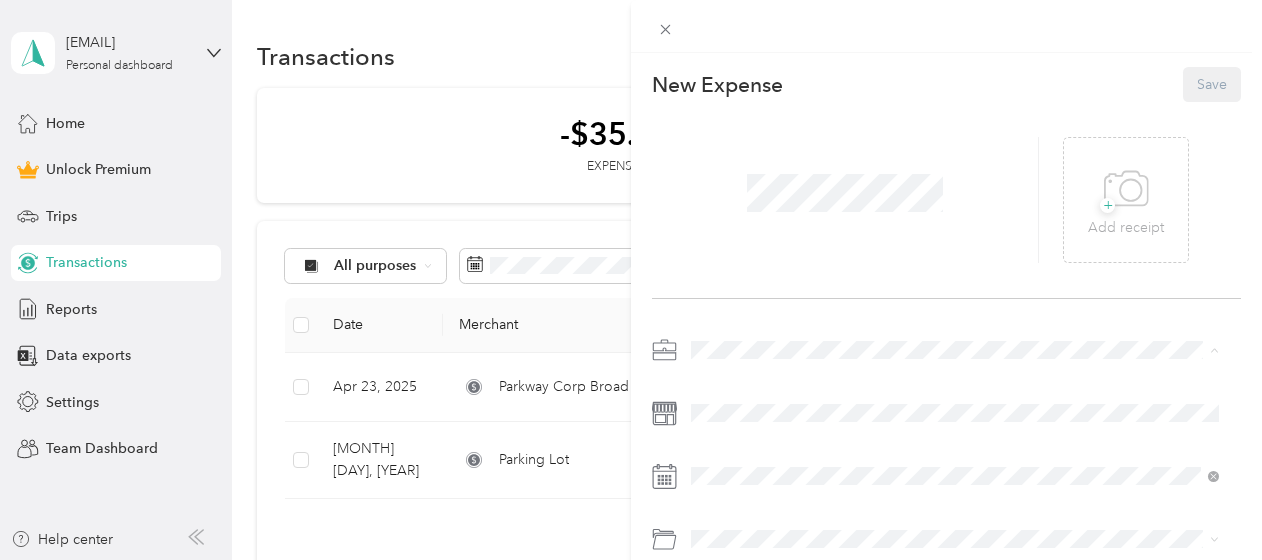 click on "Work" at bounding box center [955, 69] 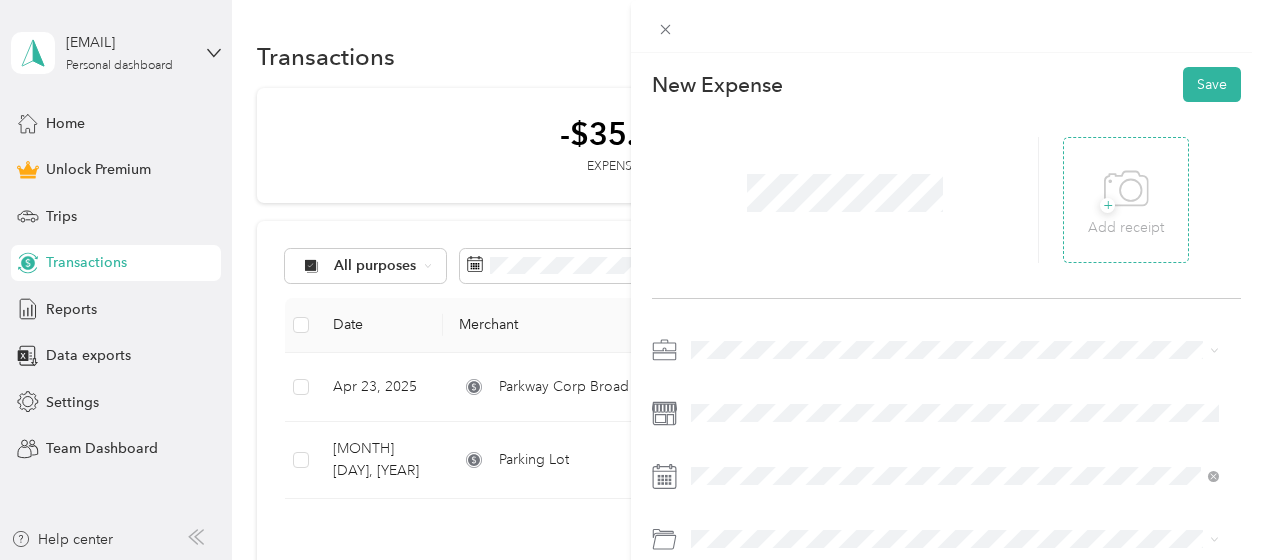 click 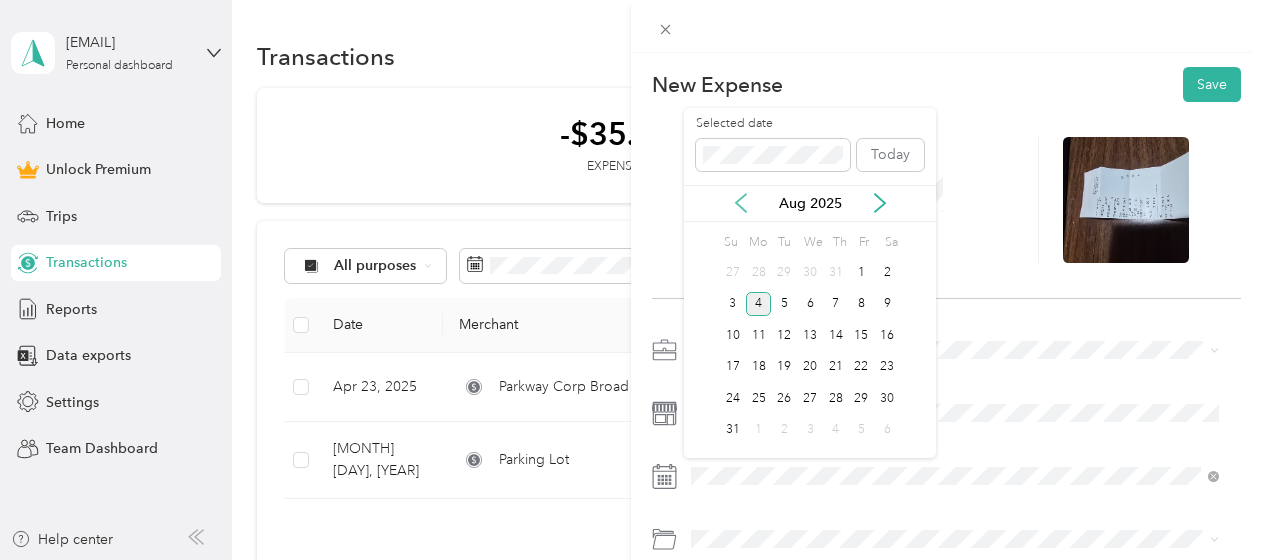 click 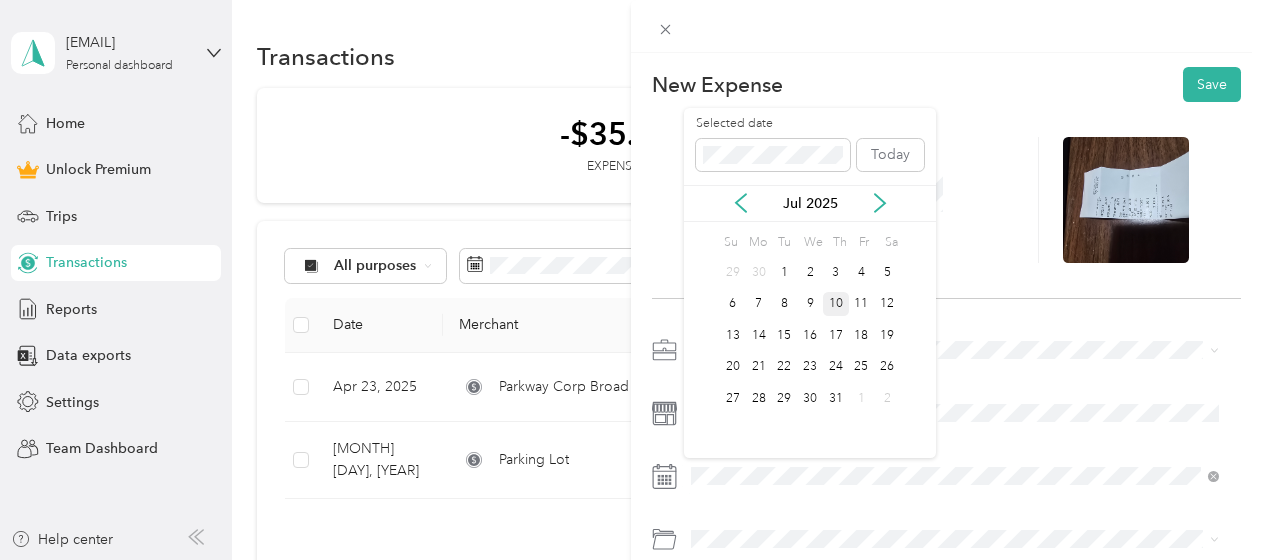click on "10" at bounding box center (836, 304) 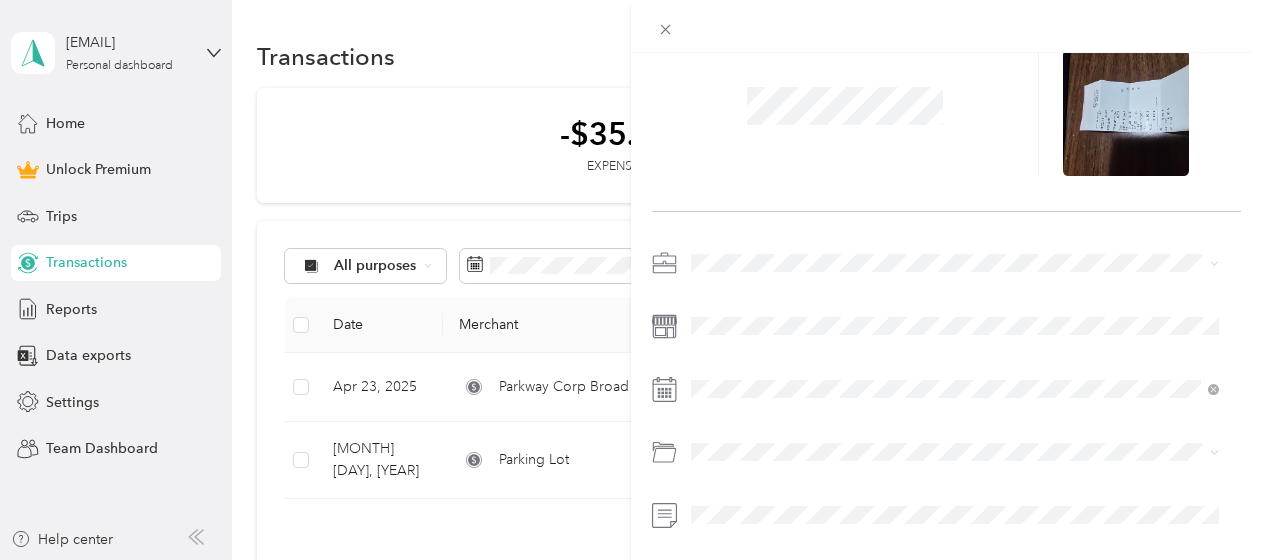scroll, scrollTop: 0, scrollLeft: 0, axis: both 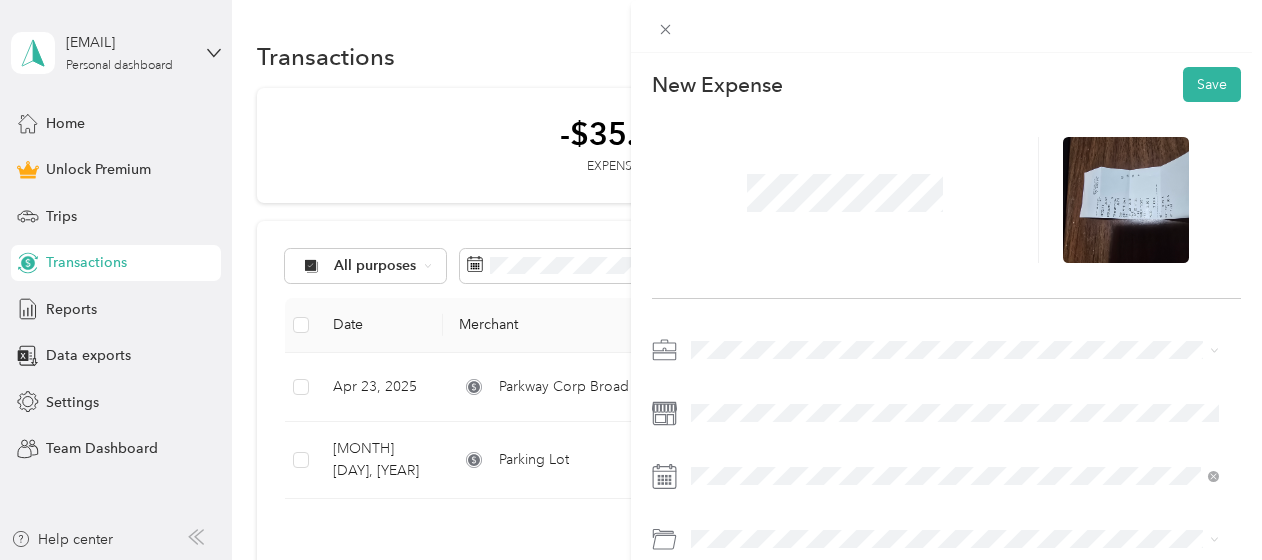 click at bounding box center (946, 512) 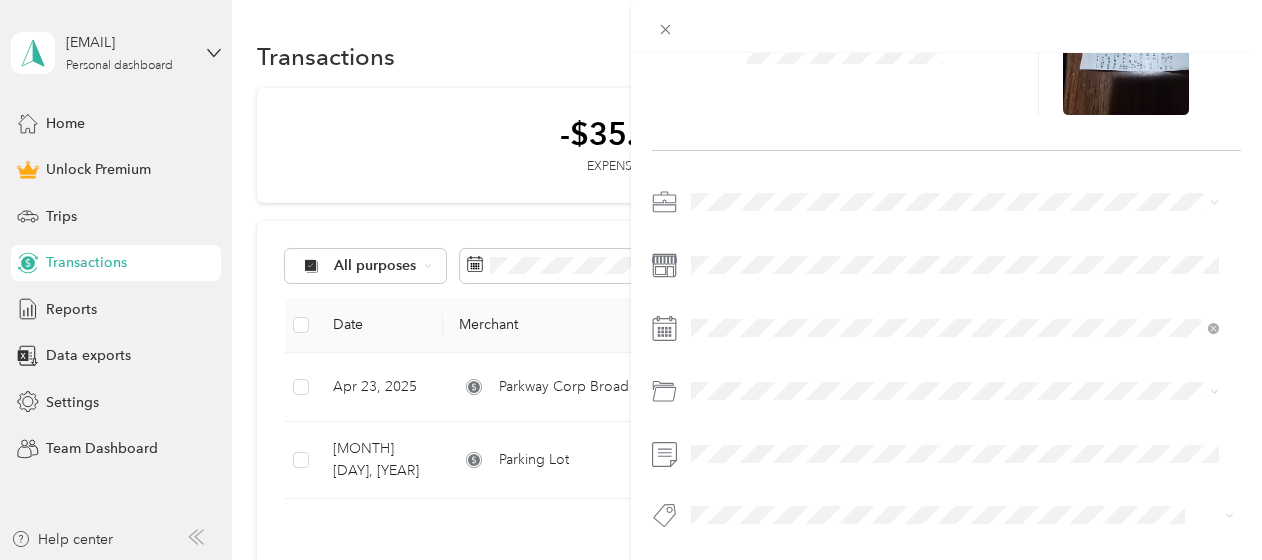 scroll, scrollTop: 163, scrollLeft: 0, axis: vertical 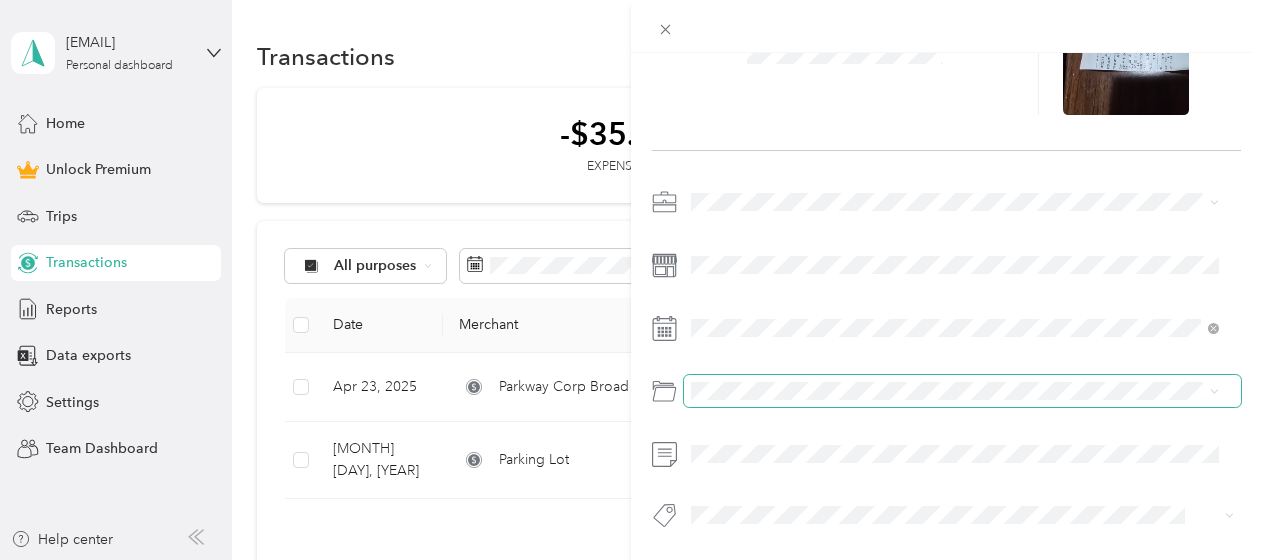 click at bounding box center (962, 391) 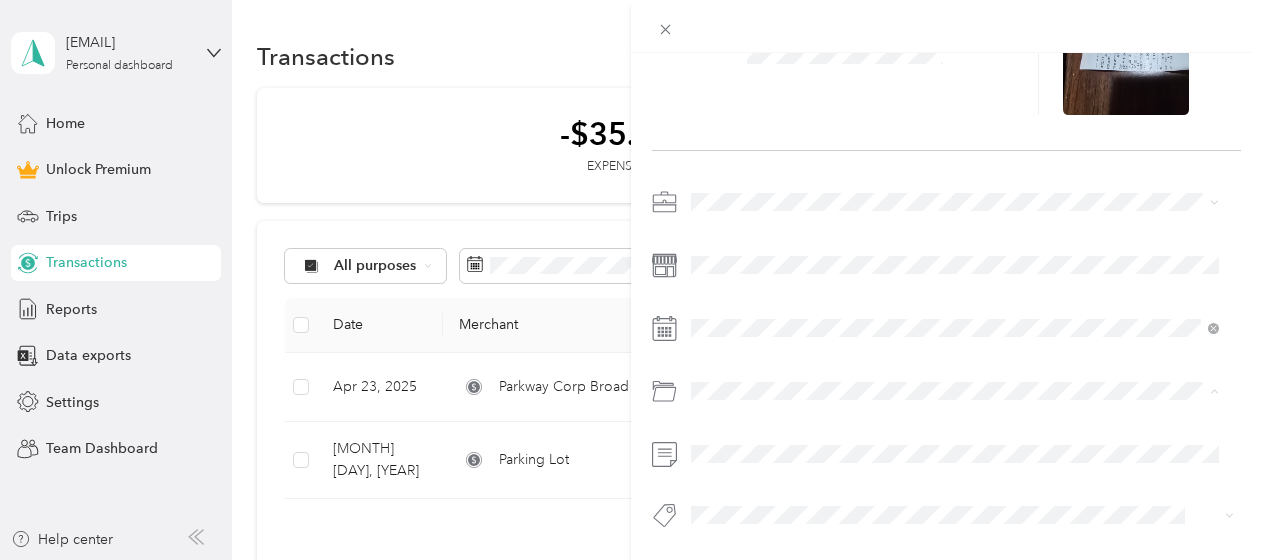 click on "Parking Fees and Tolls" at bounding box center [767, 245] 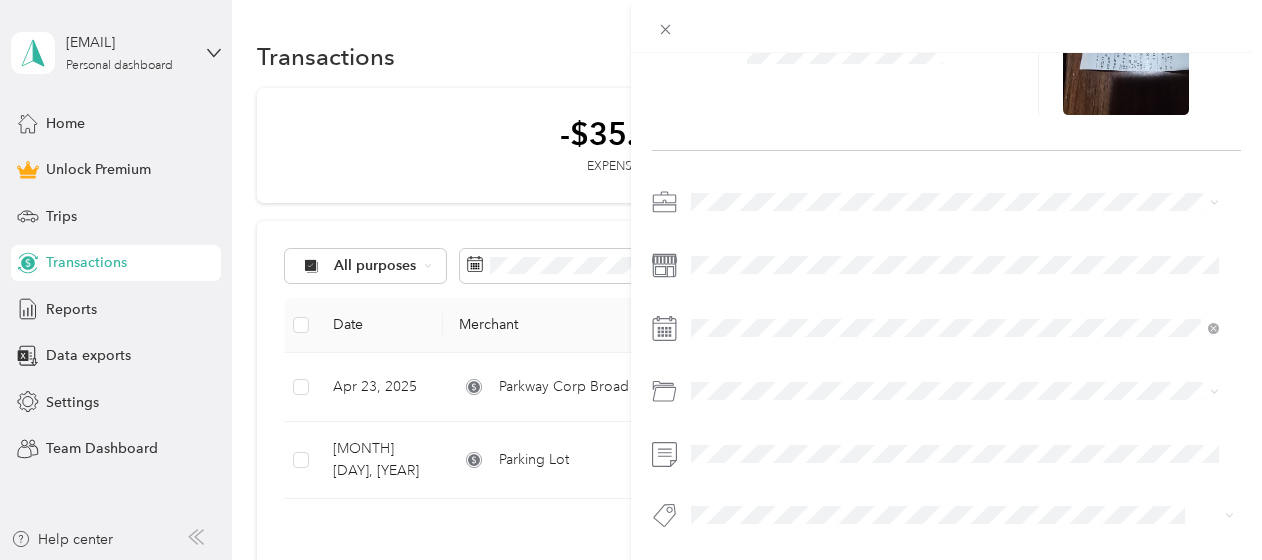scroll, scrollTop: 0, scrollLeft: 0, axis: both 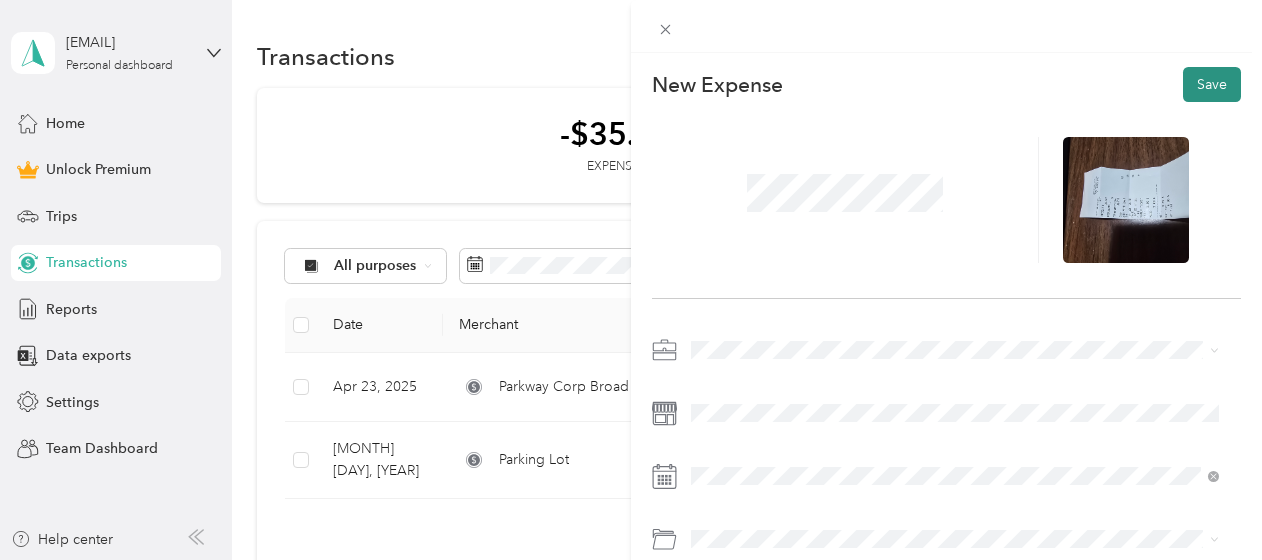 click on "Save" at bounding box center [1212, 84] 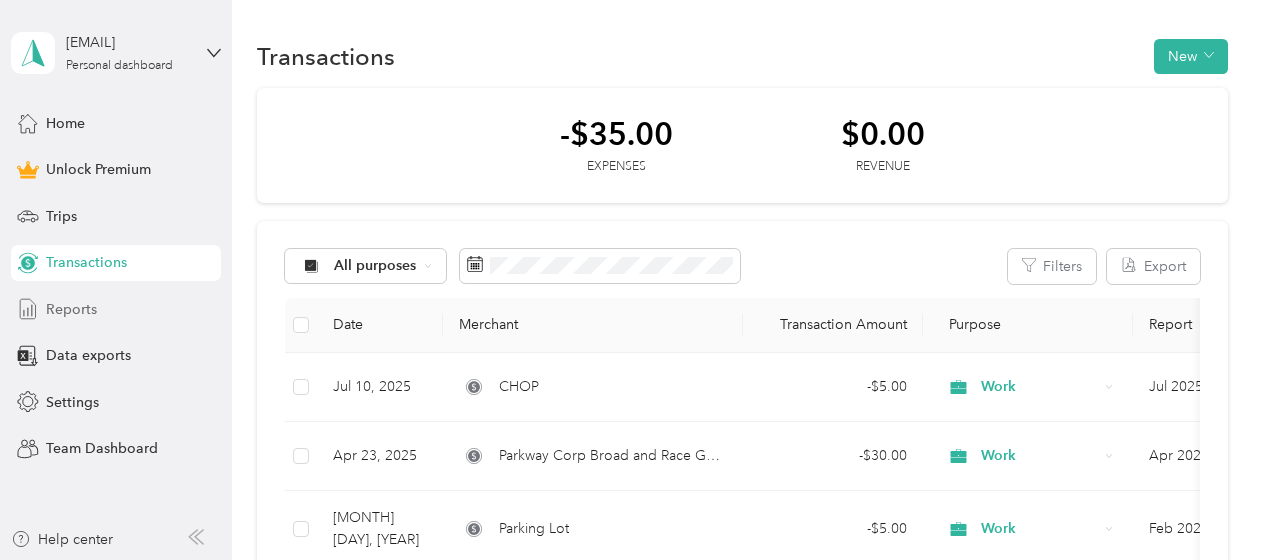 click on "Reports" at bounding box center (71, 309) 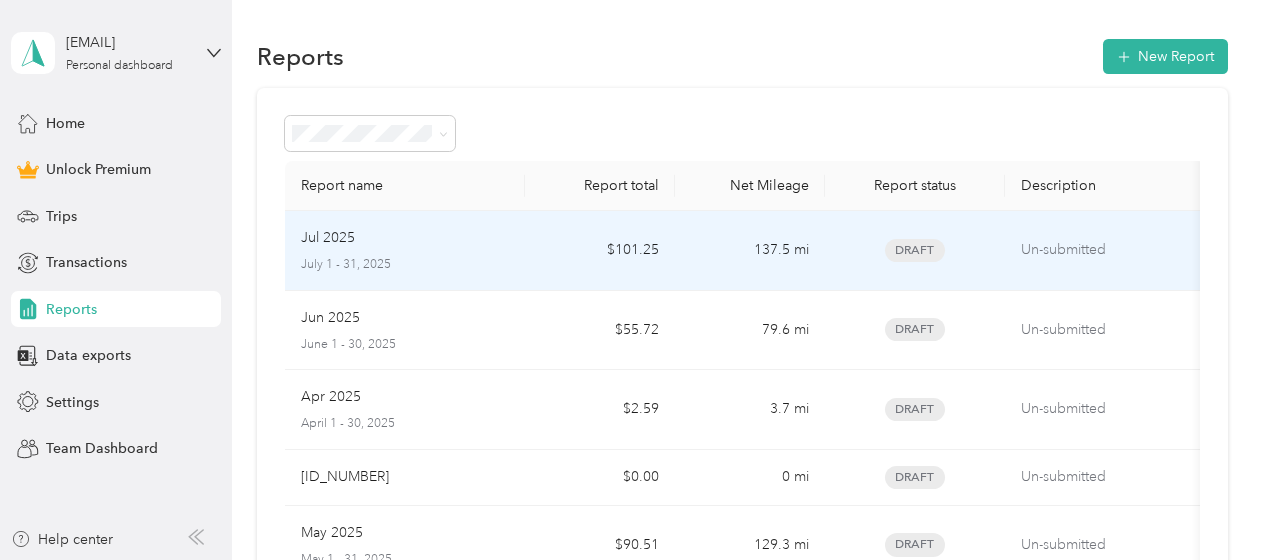 click on "Jul 2025" at bounding box center [405, 238] 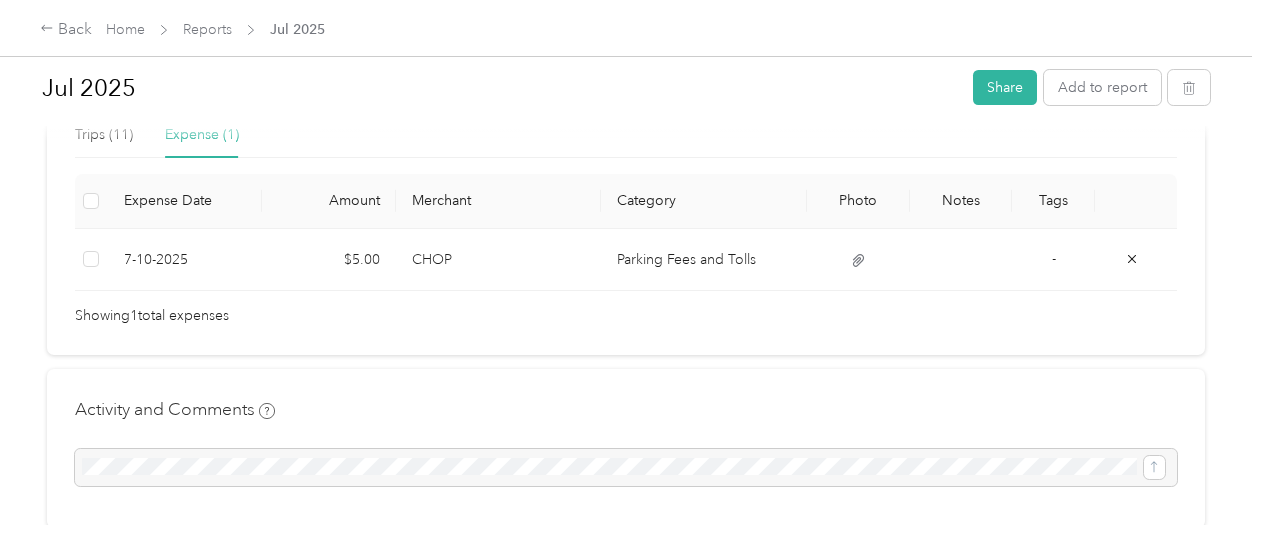 scroll, scrollTop: 368, scrollLeft: 0, axis: vertical 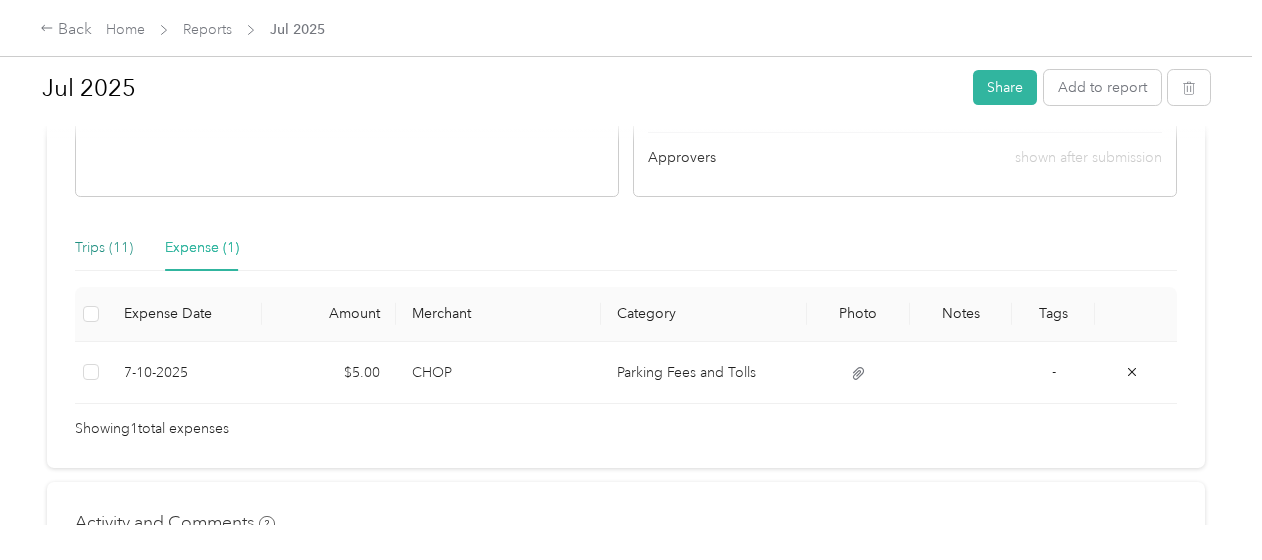 click on "Trips (11)" at bounding box center [104, 248] 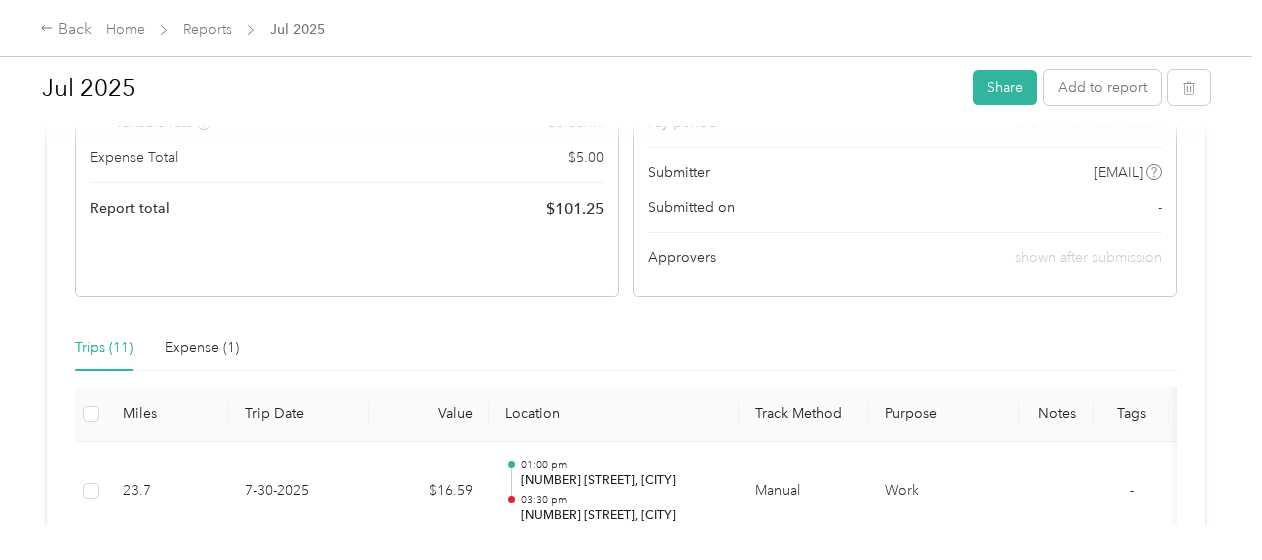 scroll, scrollTop: 168, scrollLeft: 0, axis: vertical 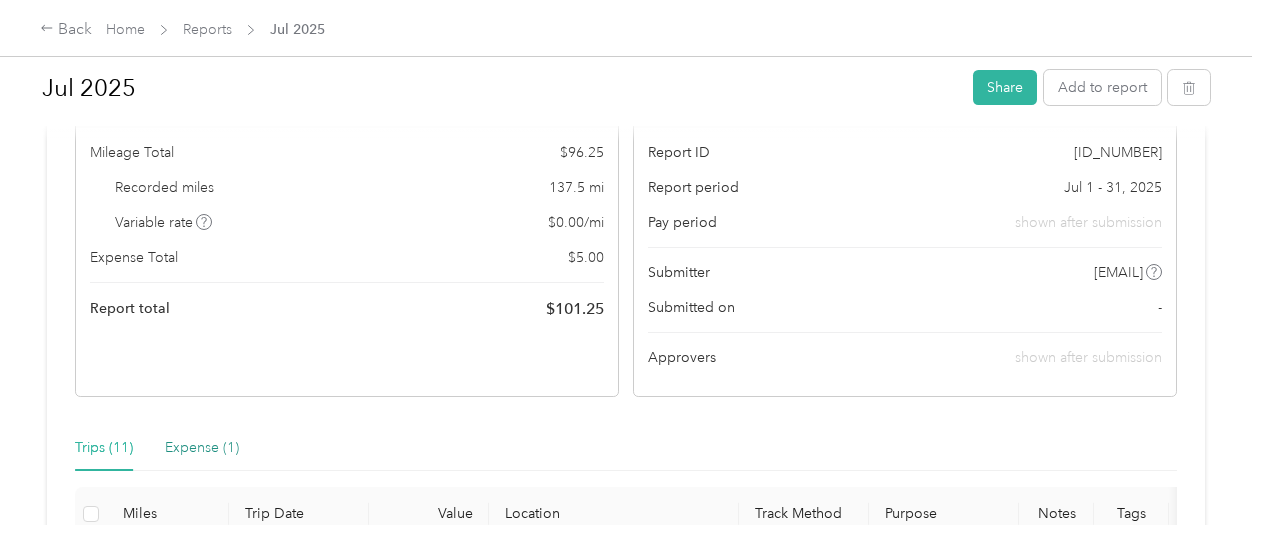 click on "Expense (1)" at bounding box center [202, 448] 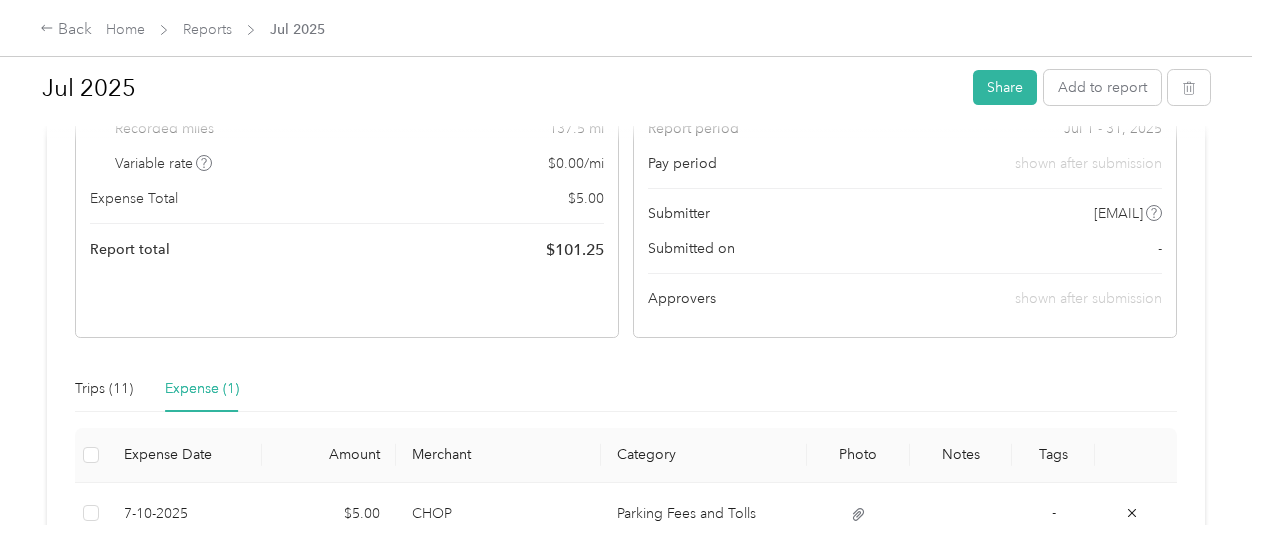 scroll, scrollTop: 0, scrollLeft: 0, axis: both 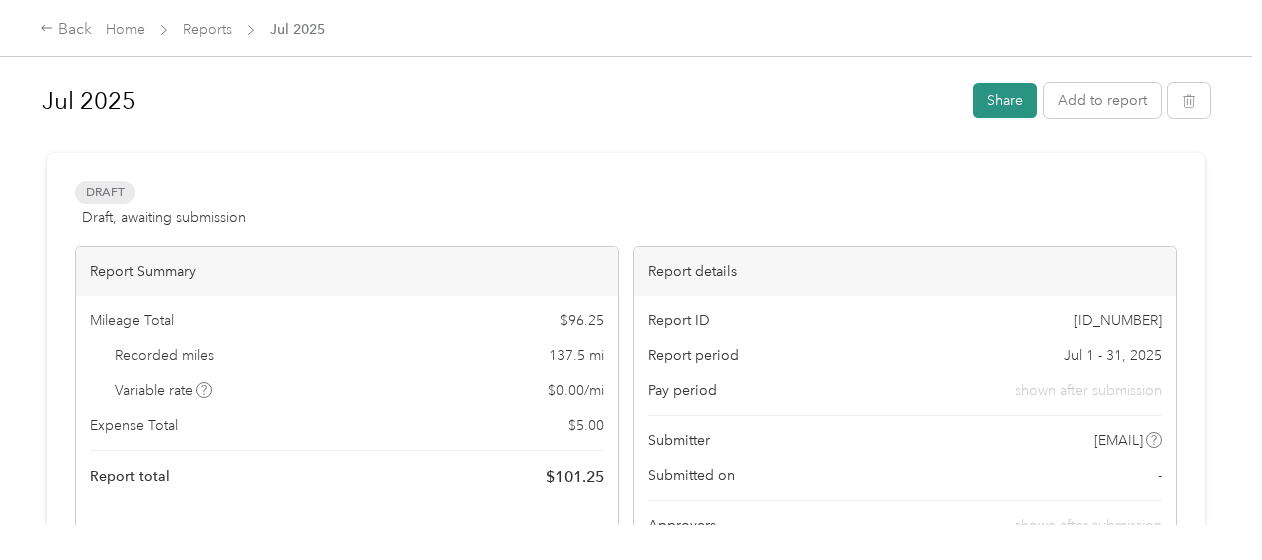 click on "Share" at bounding box center (1005, 100) 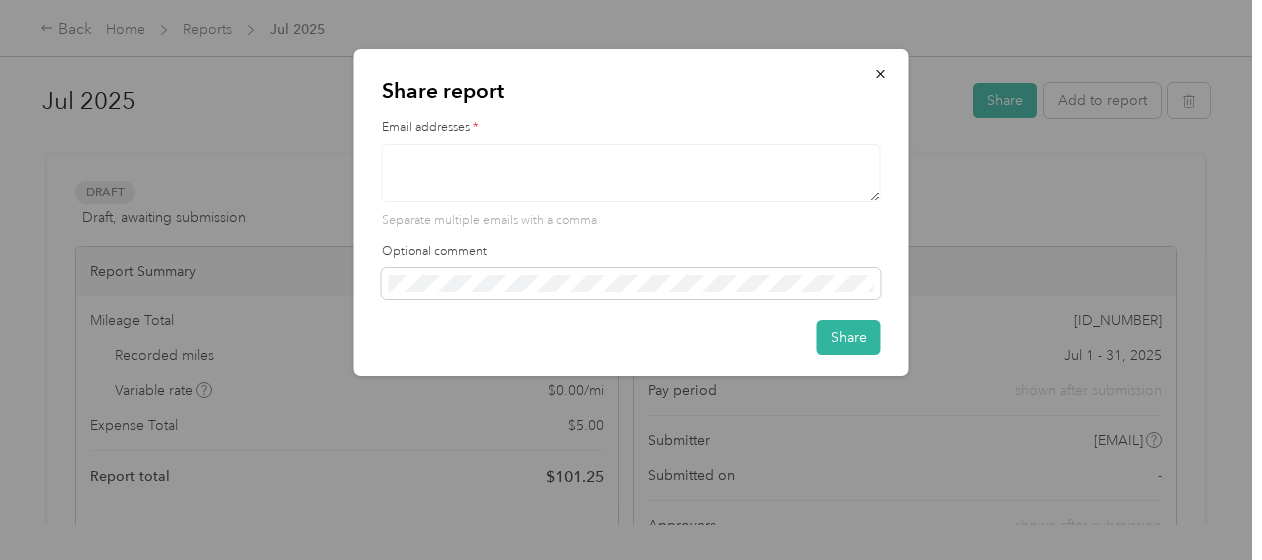 click at bounding box center (631, 173) 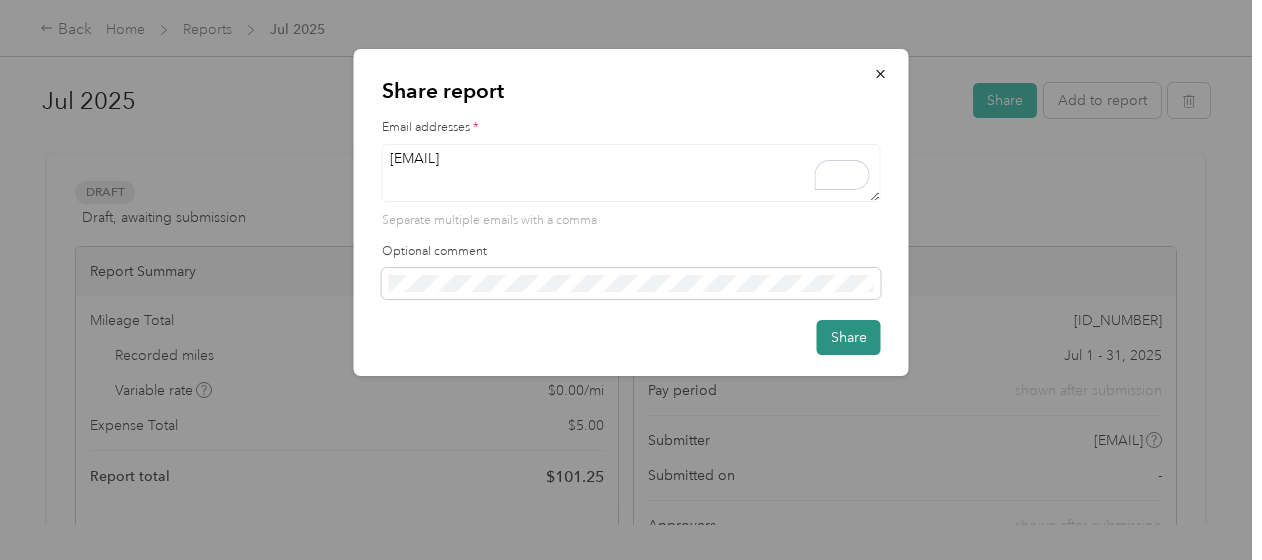 type on "[EMAIL]" 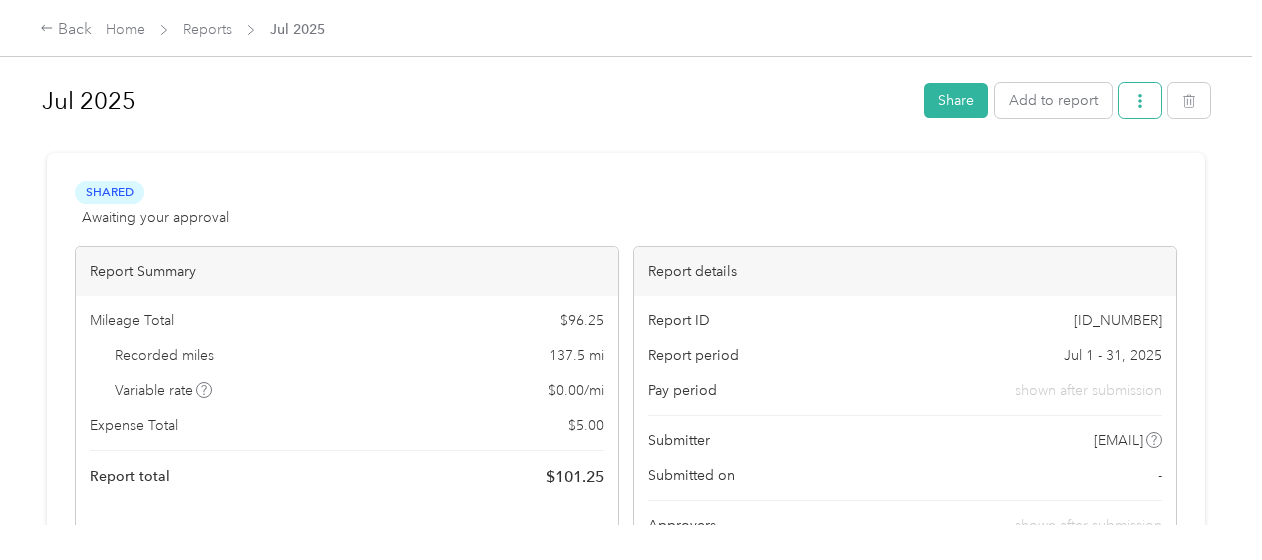click at bounding box center (1140, 100) 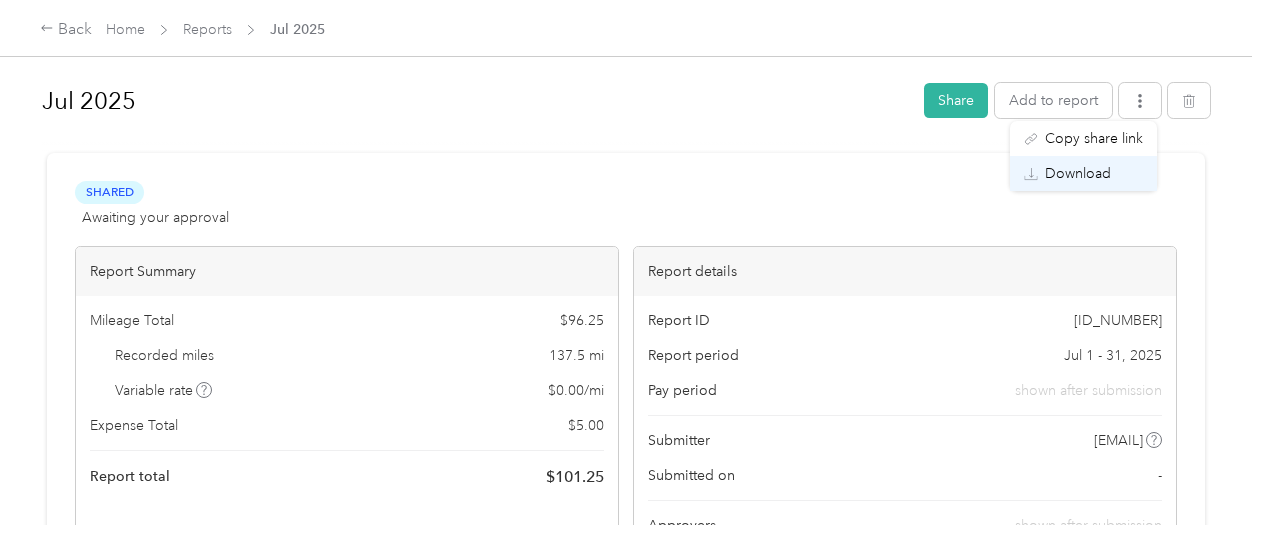 click on "Download" at bounding box center (1083, 173) 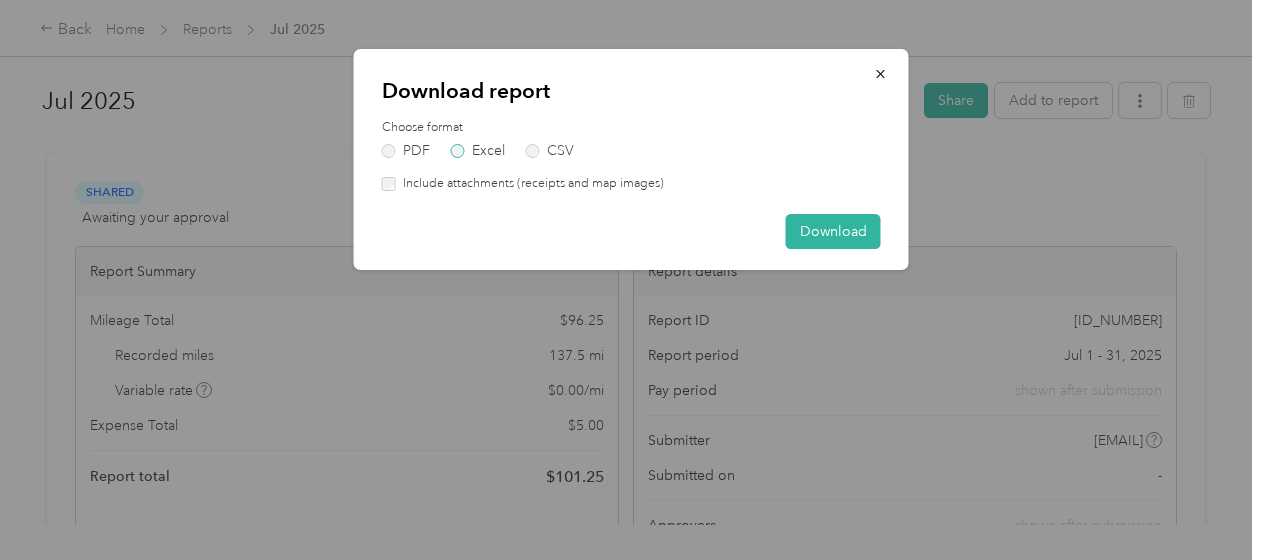 click on "Excel" at bounding box center (478, 151) 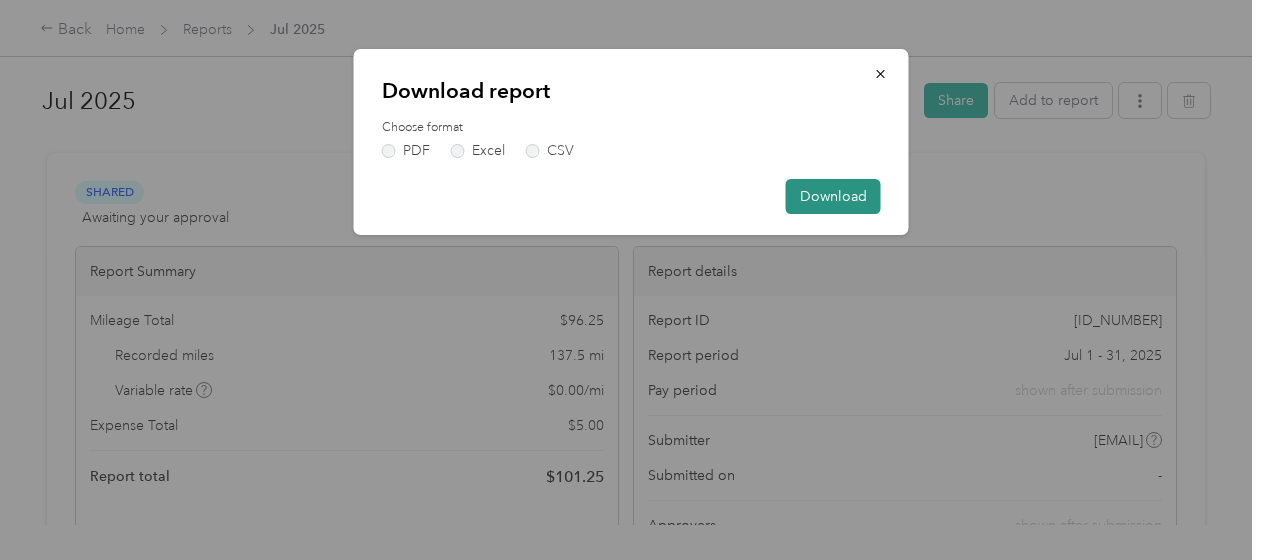 click on "Download" at bounding box center [833, 196] 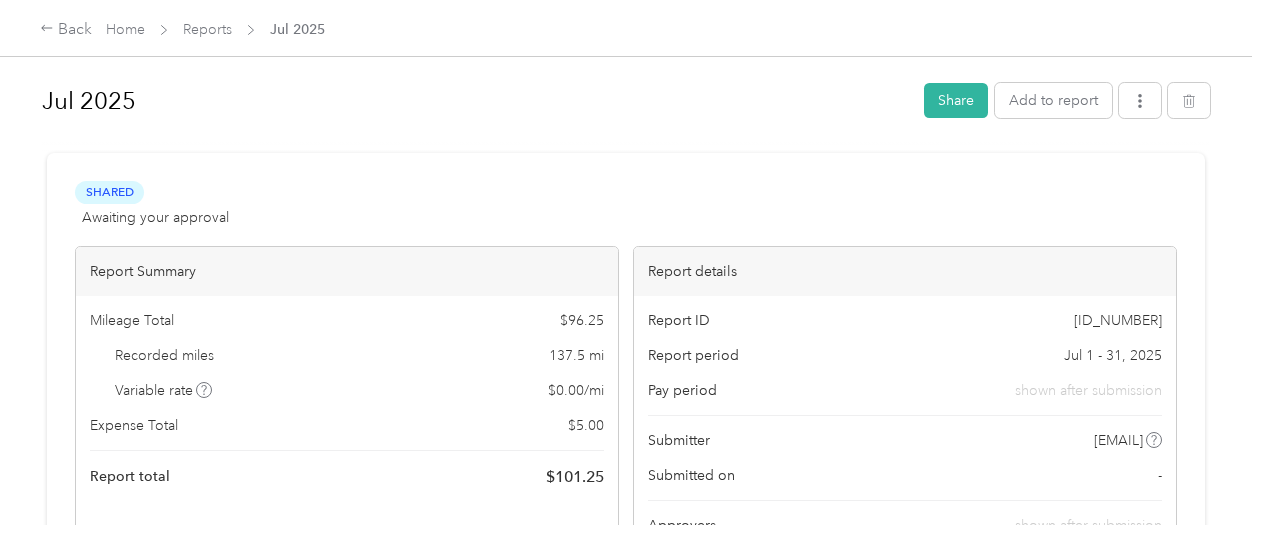 click on "Jul 2025 Share Add to report" at bounding box center (626, 104) 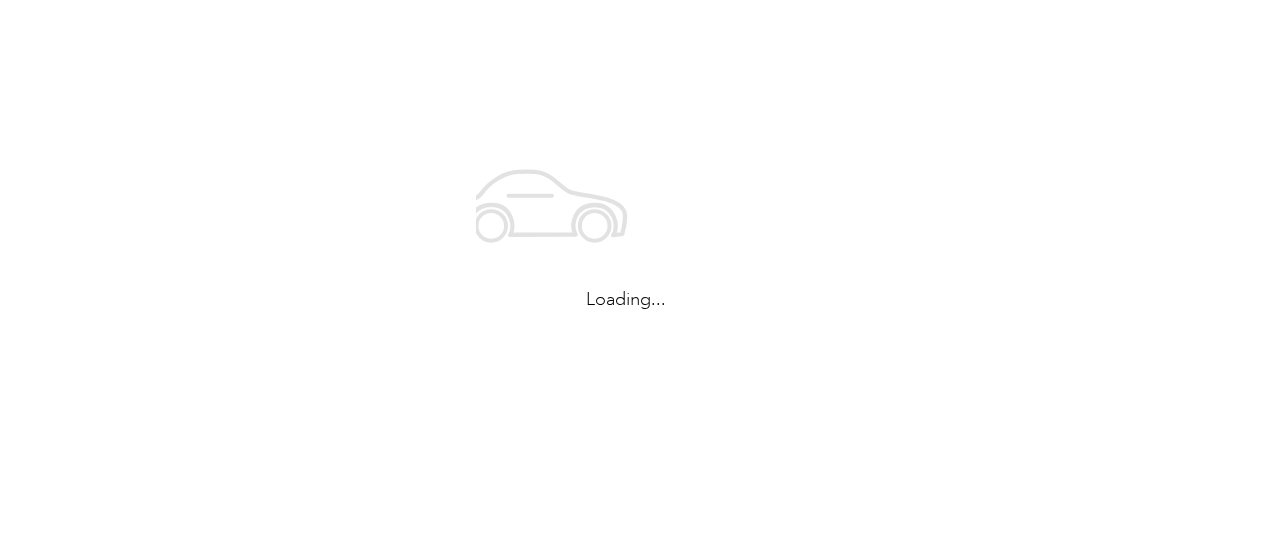 scroll, scrollTop: 0, scrollLeft: 0, axis: both 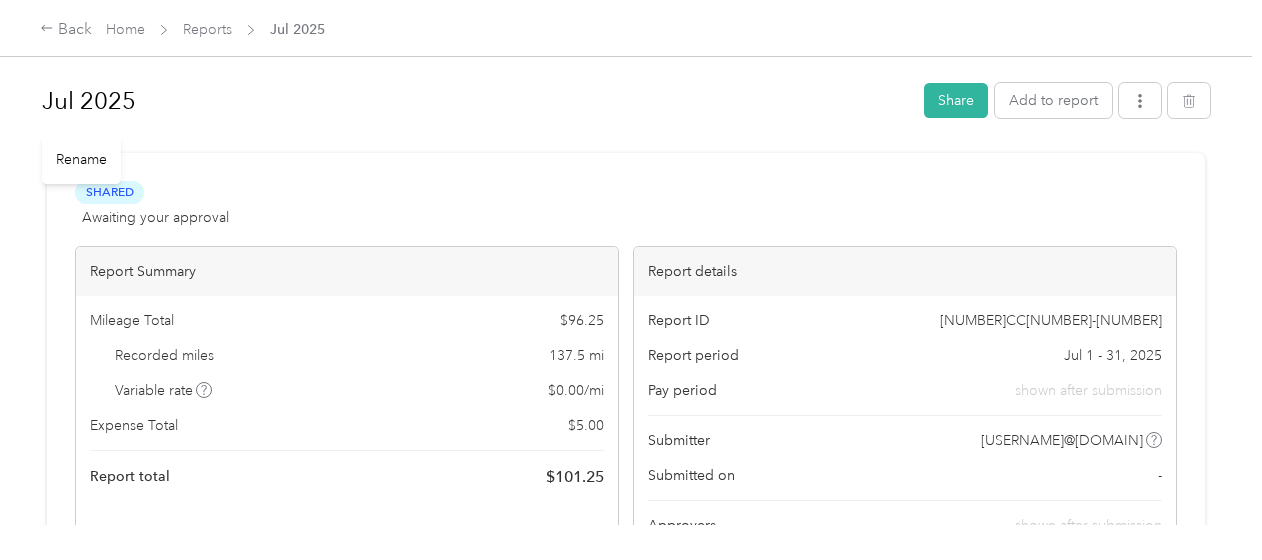 drag, startPoint x: 626, startPoint y: 108, endPoint x: 488, endPoint y: 72, distance: 142.61838 